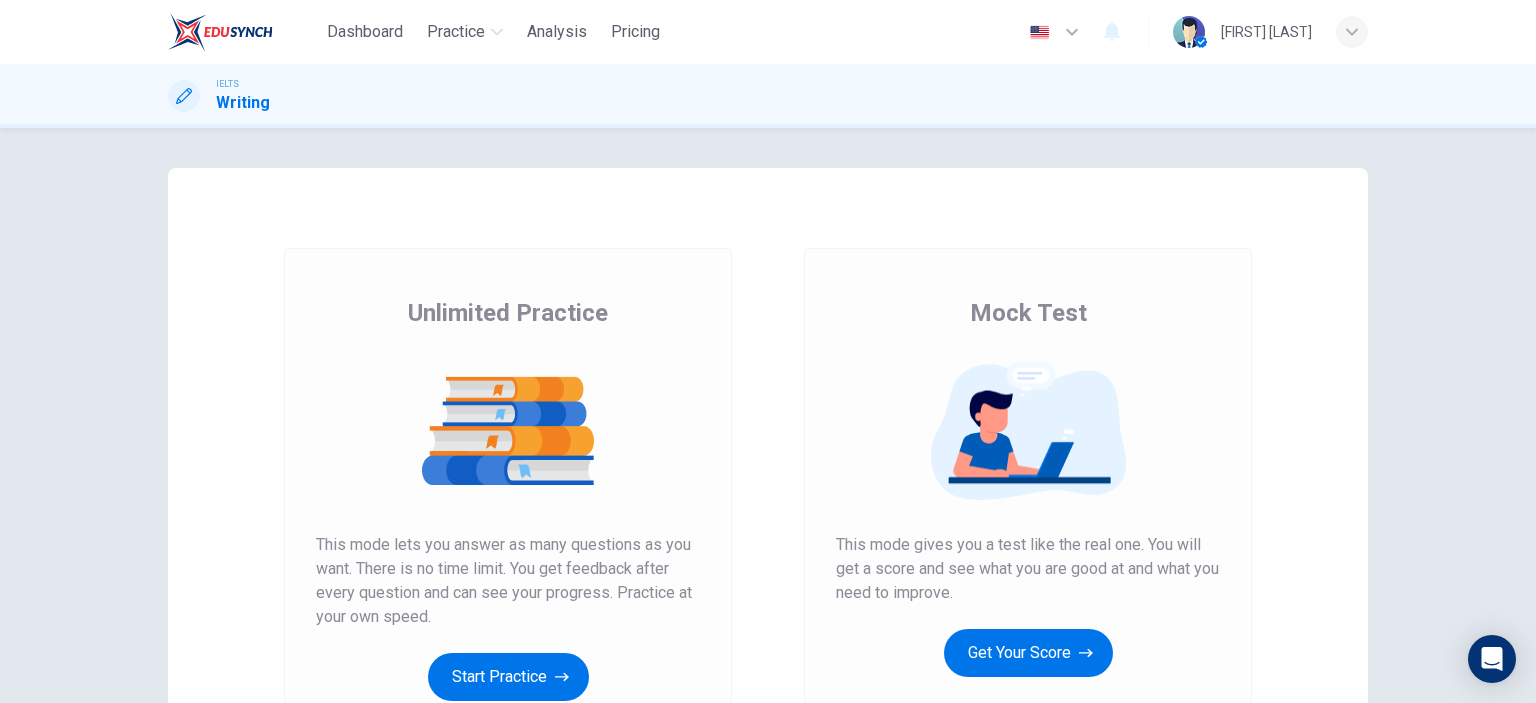 scroll, scrollTop: 0, scrollLeft: 0, axis: both 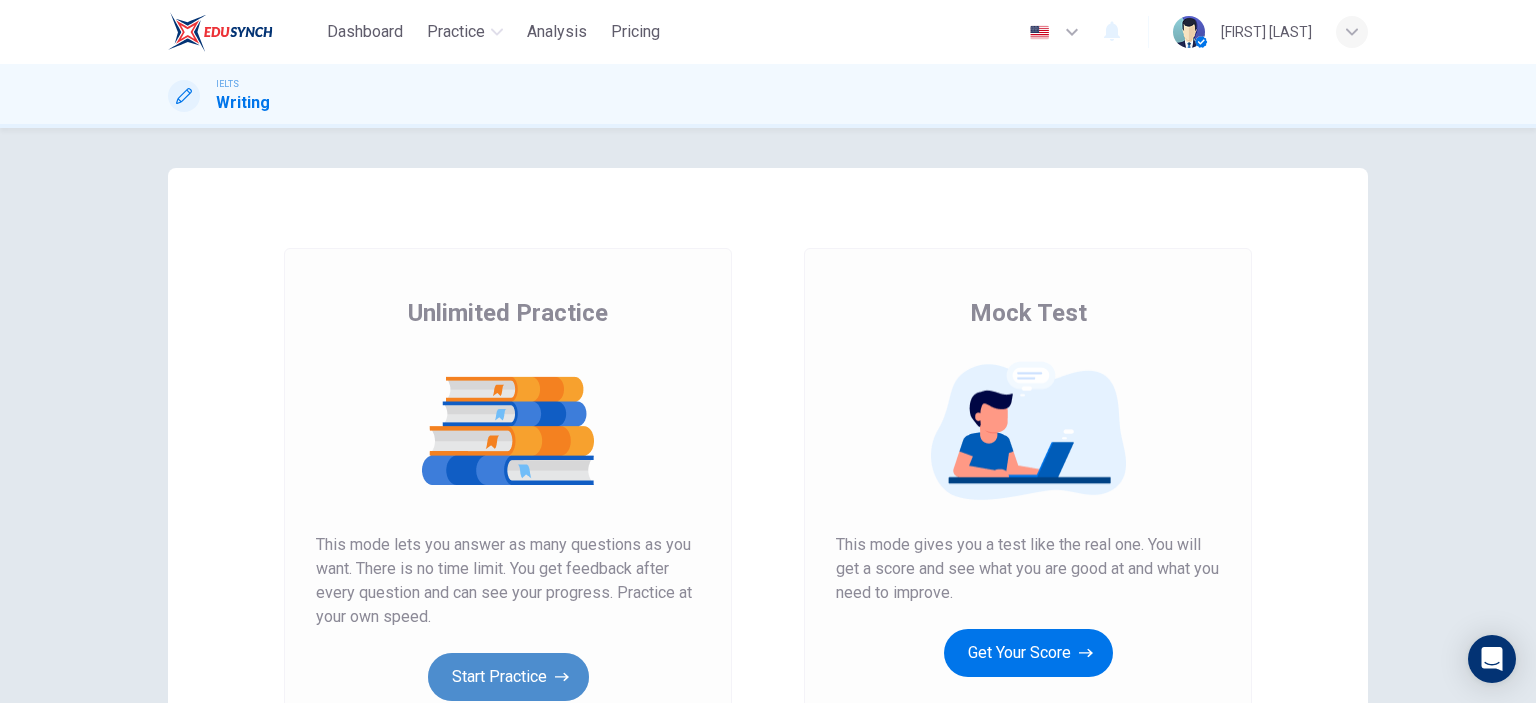 click on "Start Practice" at bounding box center [508, 677] 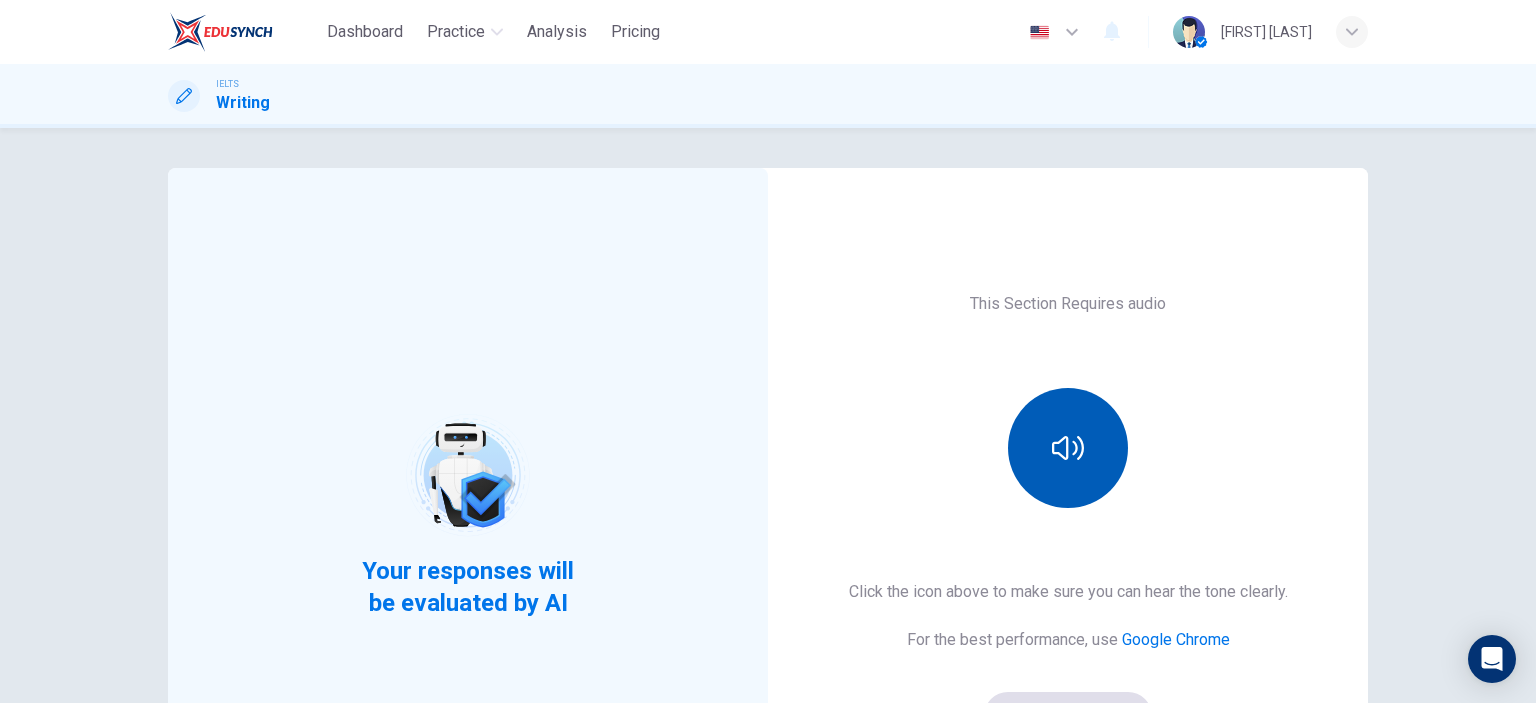 drag, startPoint x: 1020, startPoint y: 427, endPoint x: 1047, endPoint y: 439, distance: 29.546574 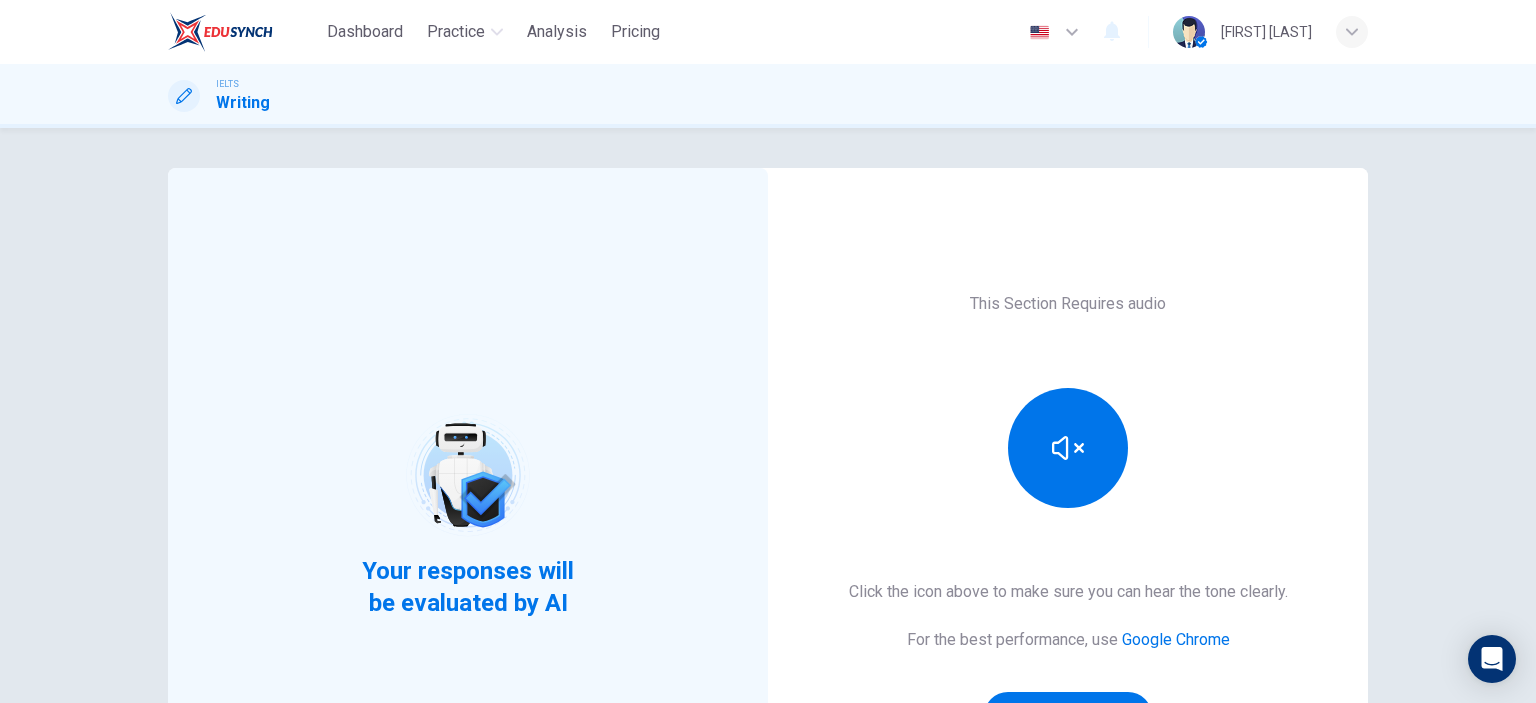 scroll, scrollTop: 100, scrollLeft: 0, axis: vertical 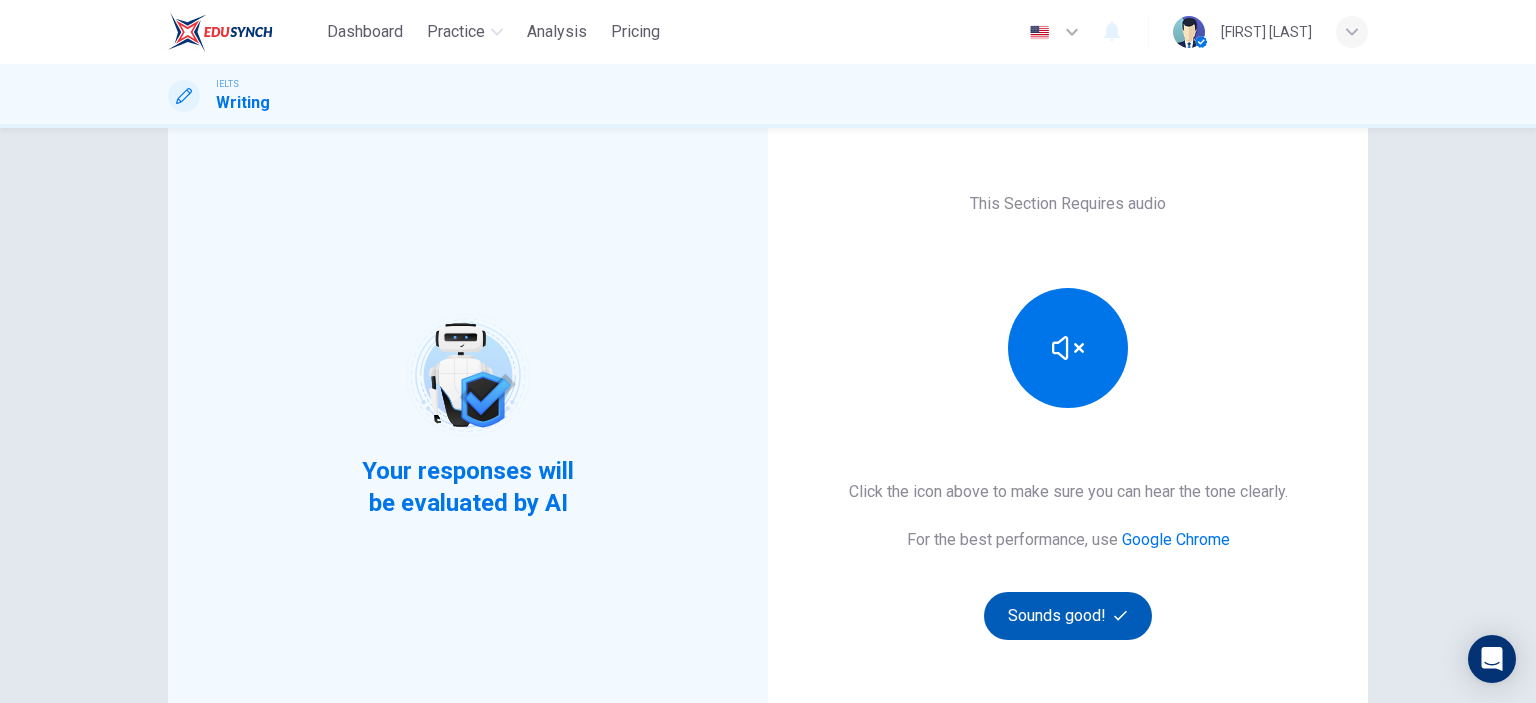 click on "Sounds good!" at bounding box center [1068, 616] 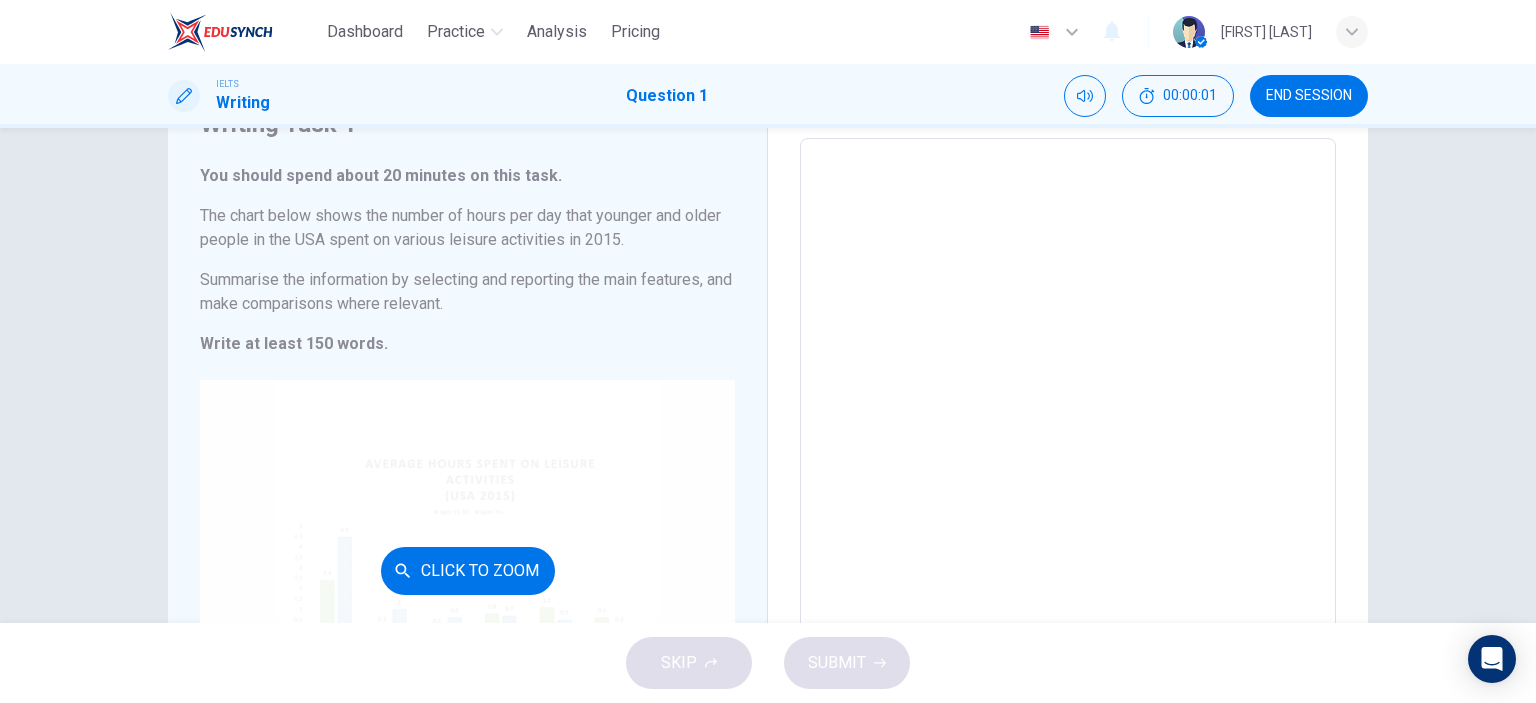 click on "Click to Zoom" at bounding box center [467, 570] 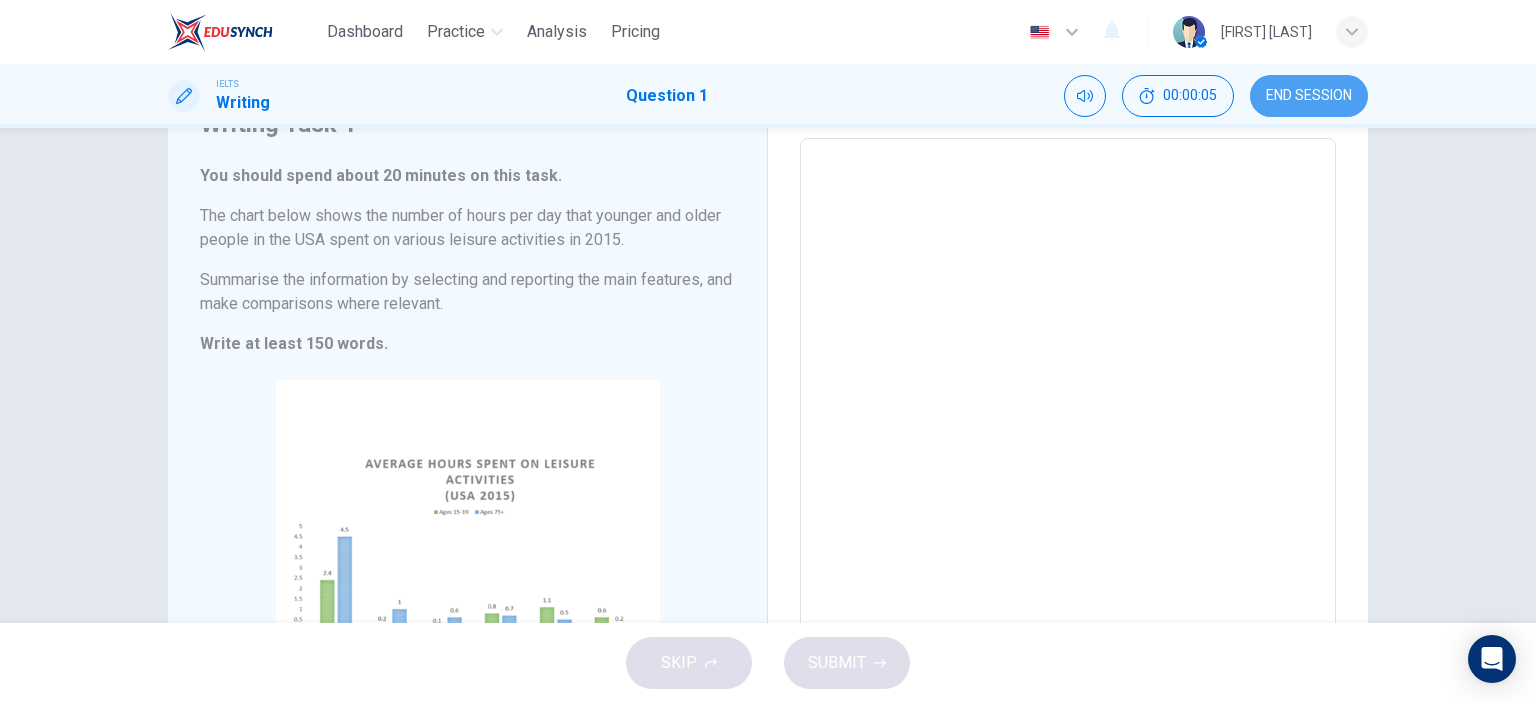 click on "END SESSION" at bounding box center [1309, 96] 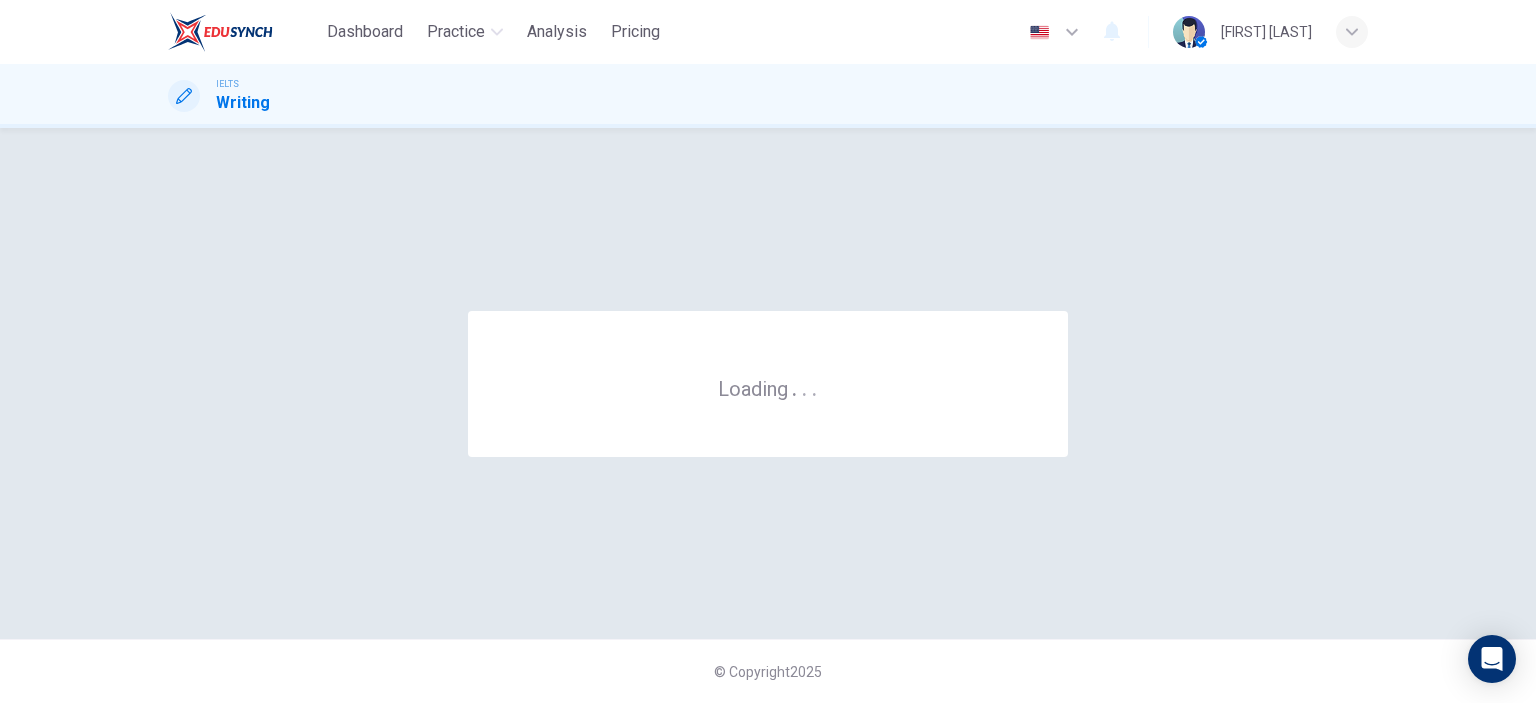 scroll, scrollTop: 0, scrollLeft: 0, axis: both 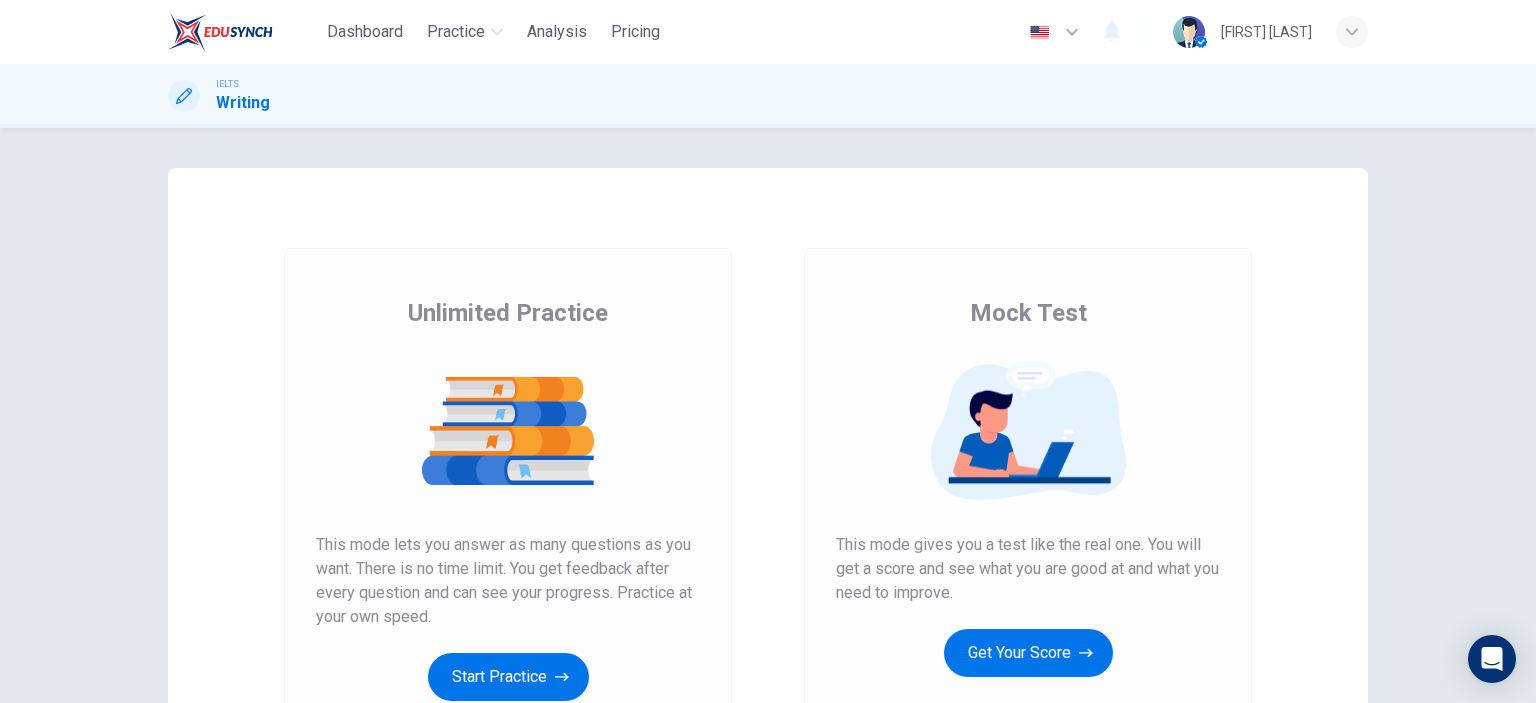 click on "Start Practice" at bounding box center [508, 677] 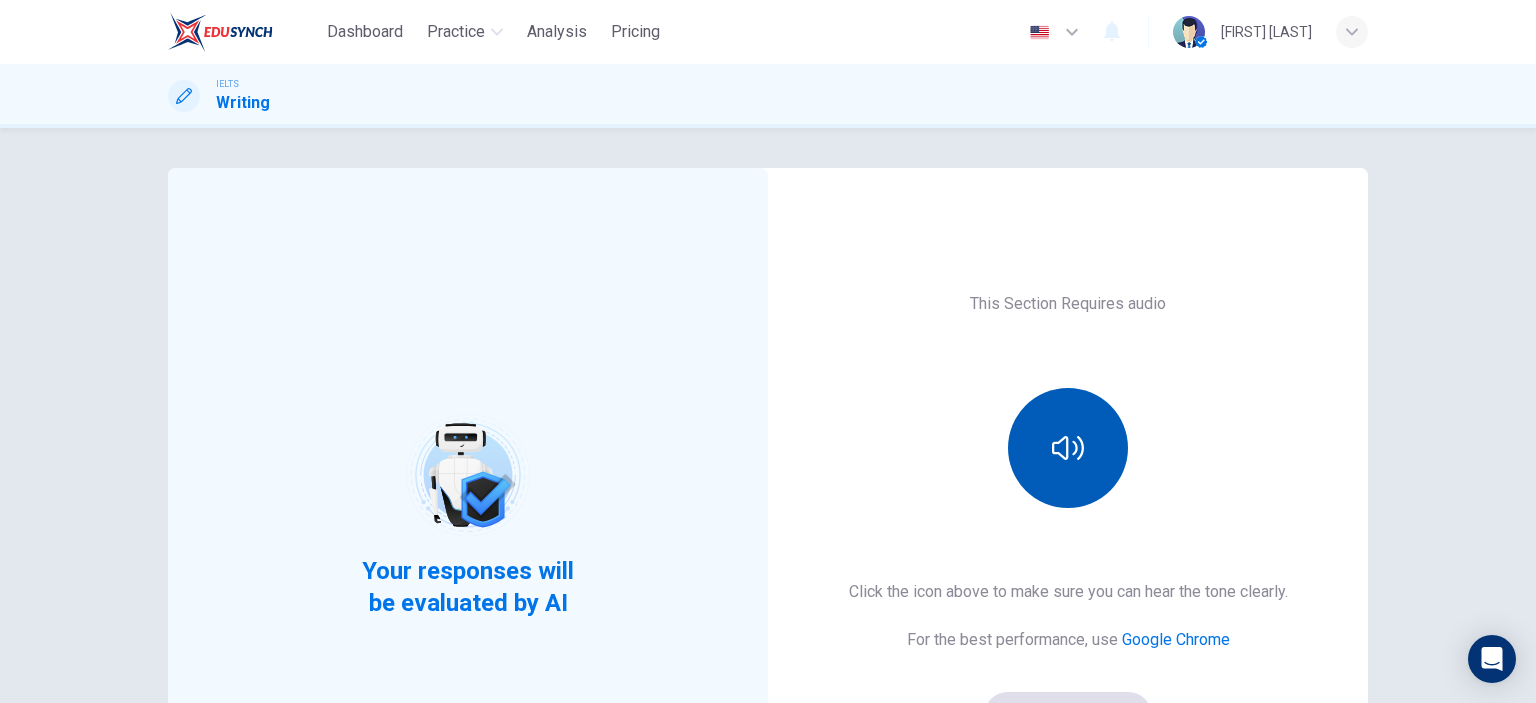 drag, startPoint x: 1066, startPoint y: 456, endPoint x: 1052, endPoint y: 496, distance: 42.379242 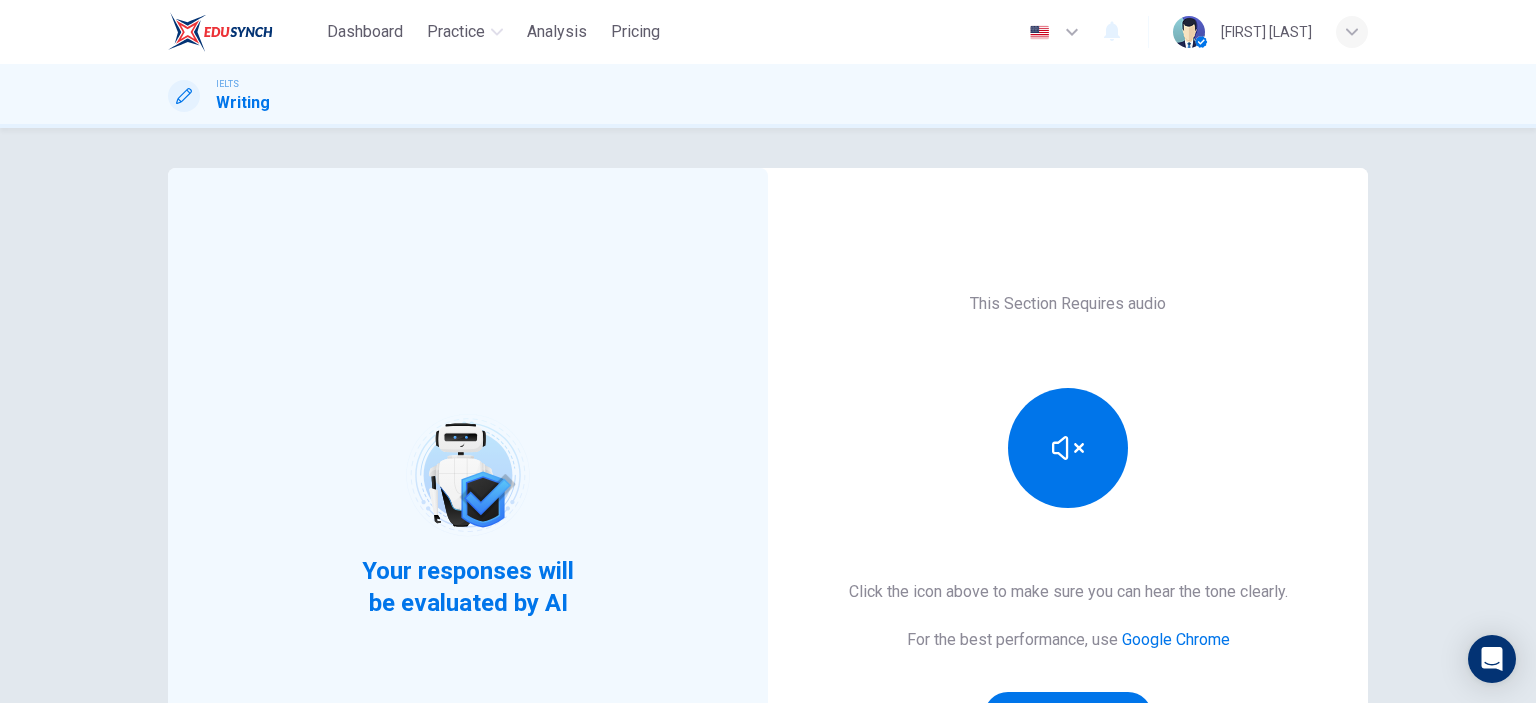 click on "Click the icon above to make sure you can hear the tone clearly. For the best performance, use   Google Chrome Sounds good!" at bounding box center (1068, 660) 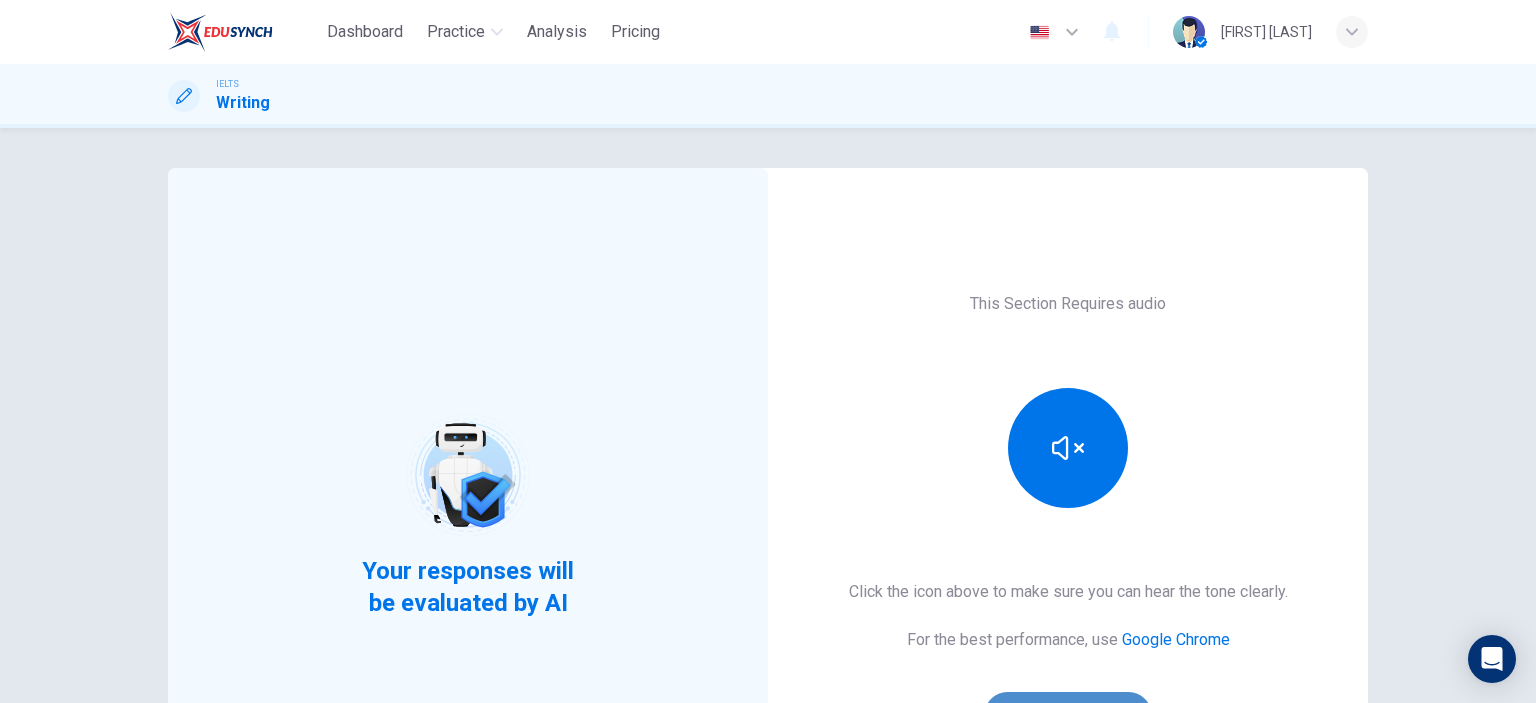 click on "Sounds good!" at bounding box center [1068, 716] 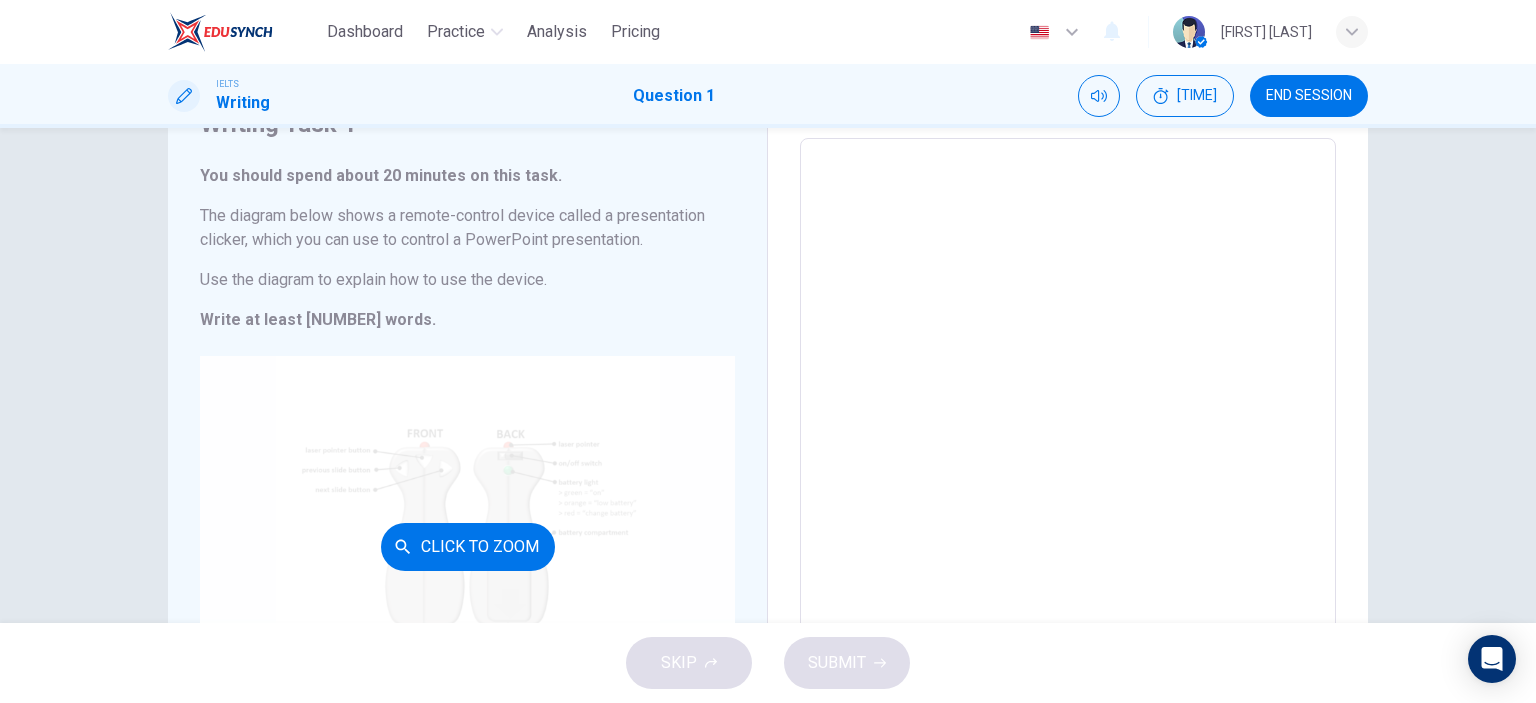 scroll, scrollTop: 266, scrollLeft: 0, axis: vertical 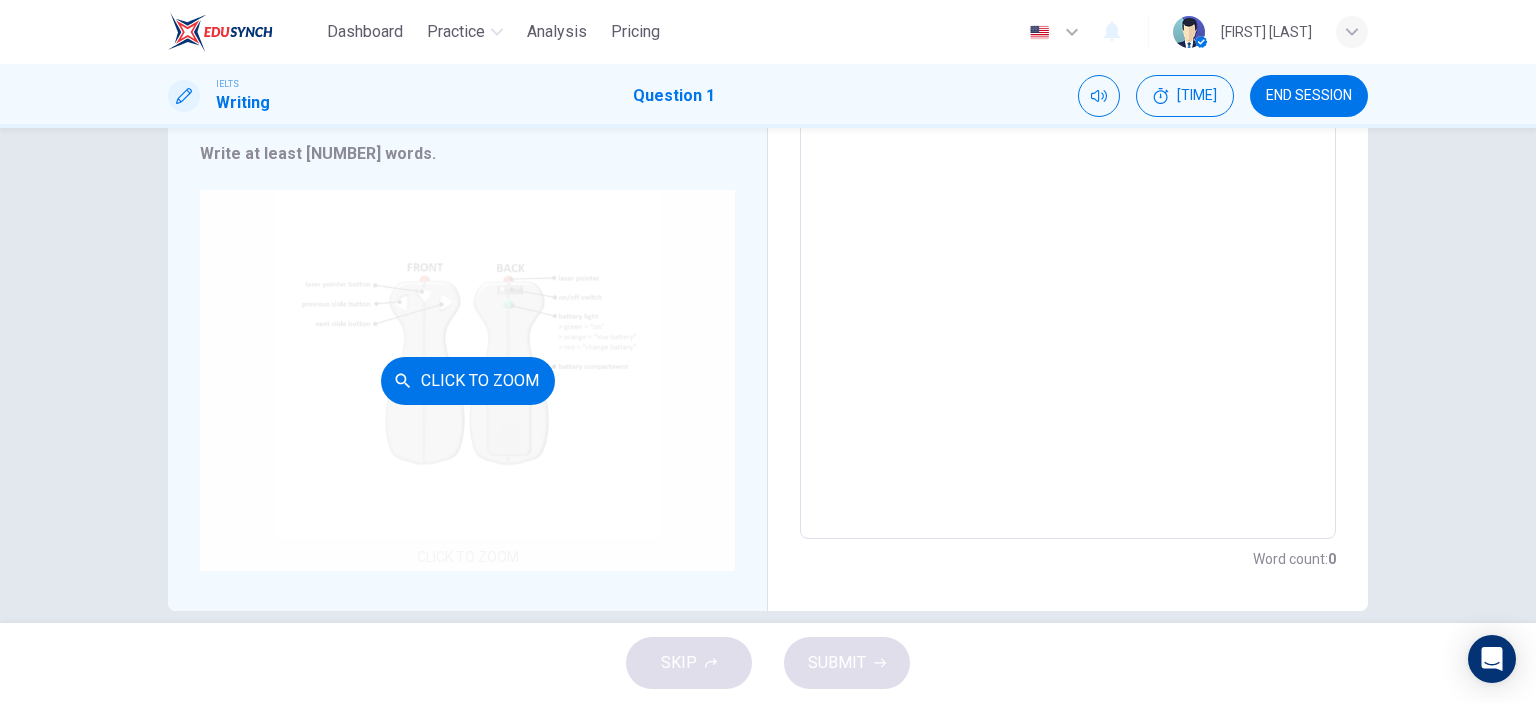 click on "Click to Zoom" at bounding box center [467, 380] 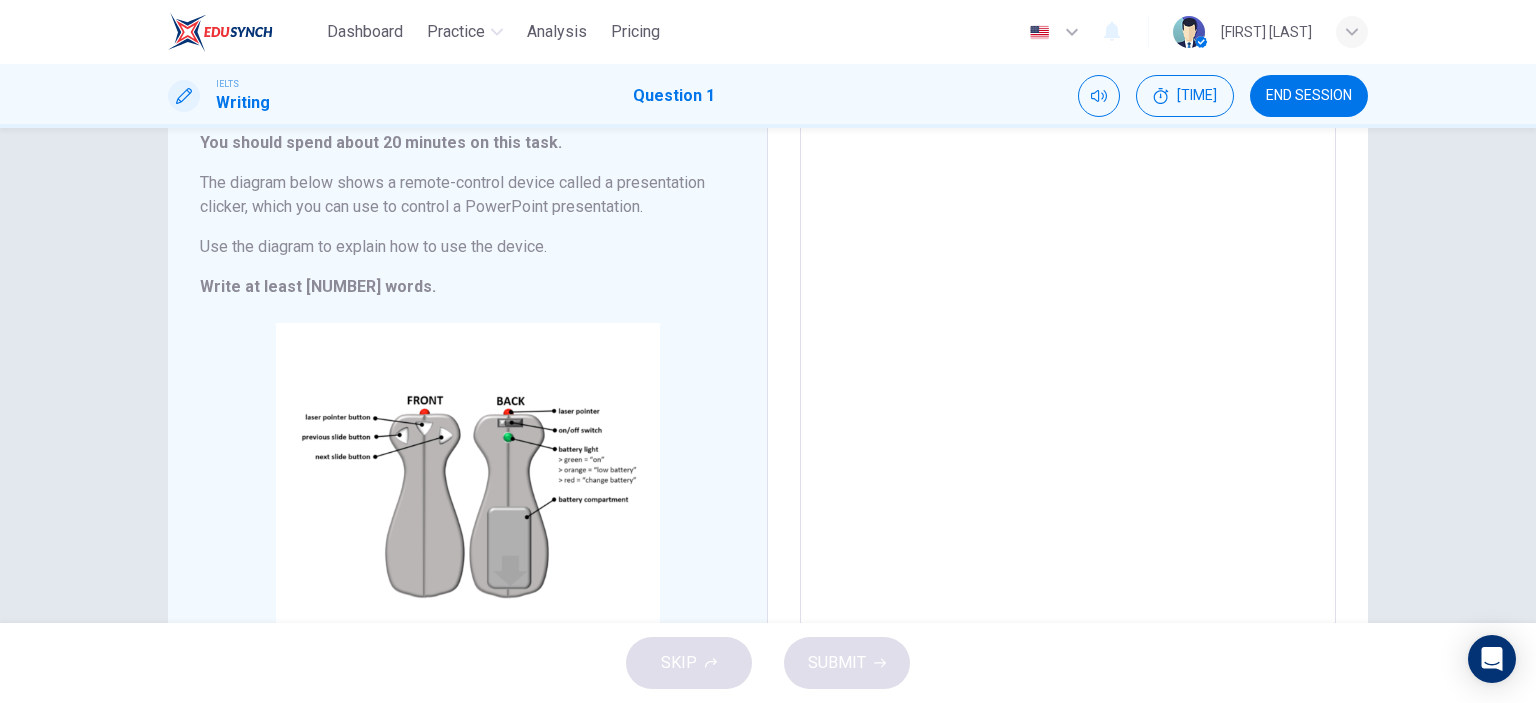 scroll, scrollTop: 0, scrollLeft: 0, axis: both 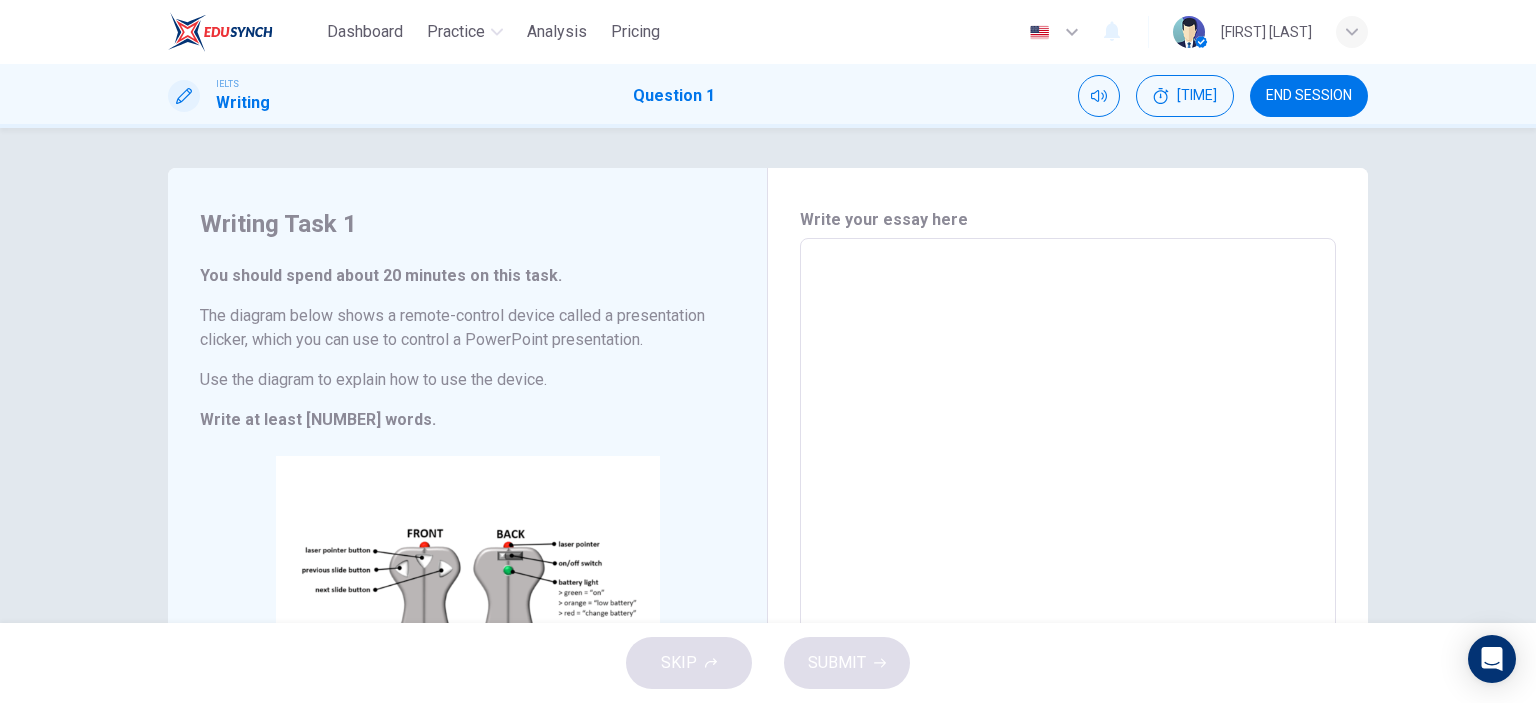 click on "x ​" at bounding box center [1068, 521] 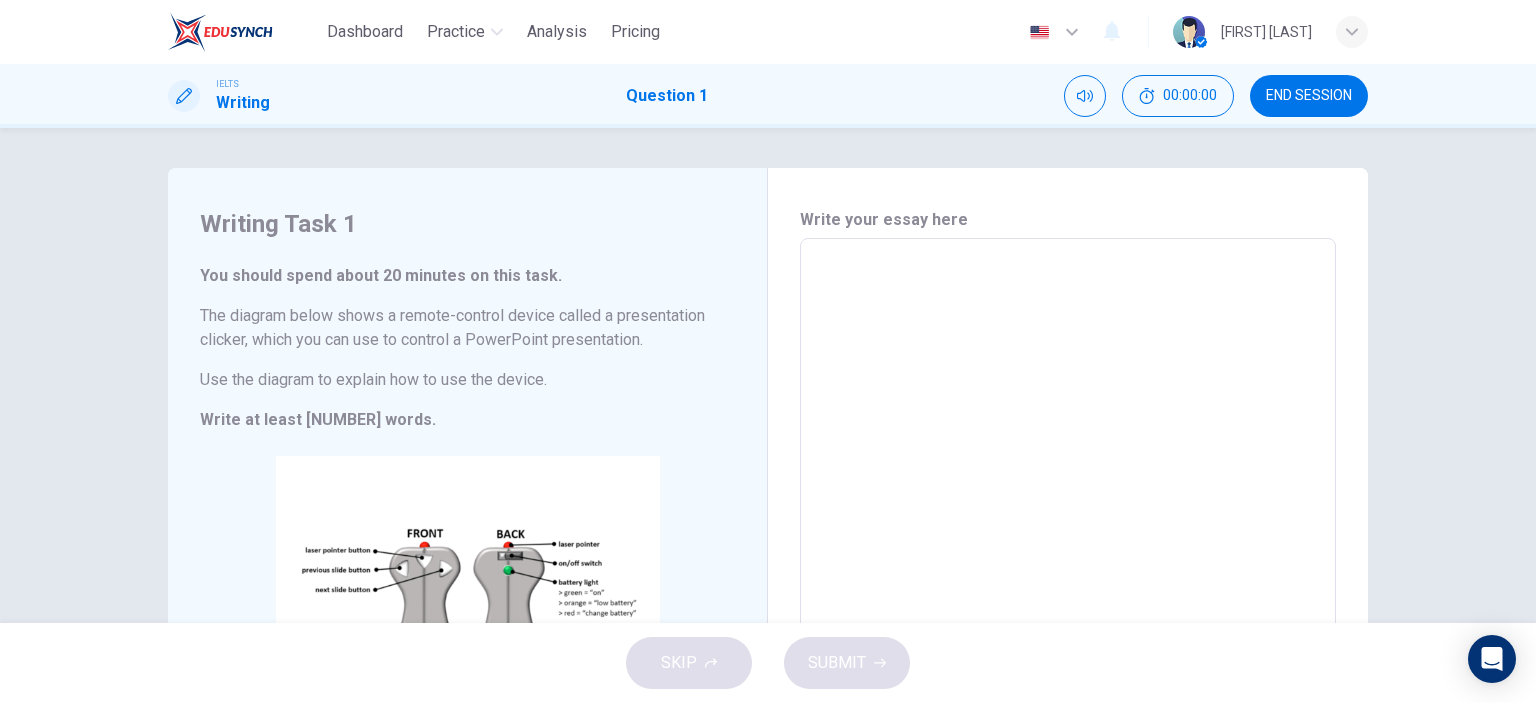 type on "T" 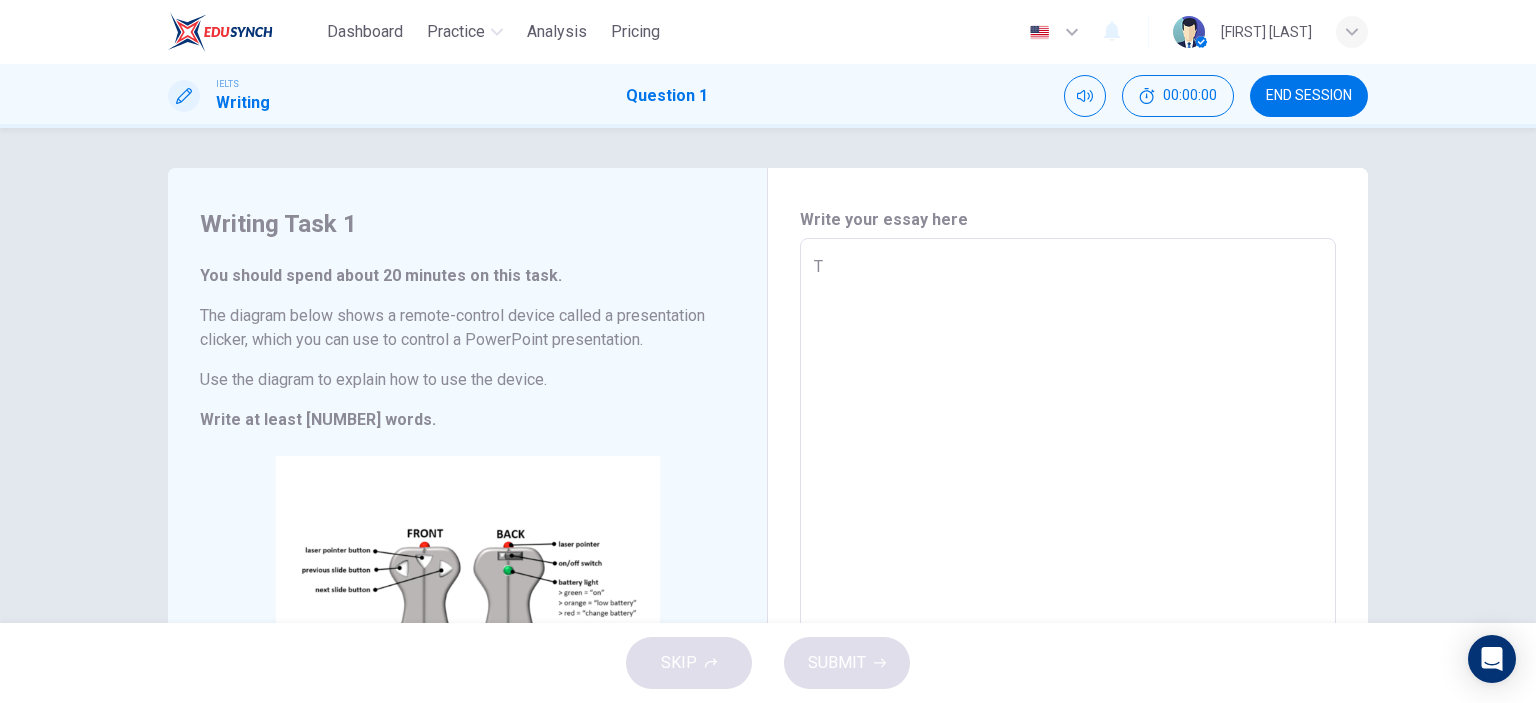 type on "x" 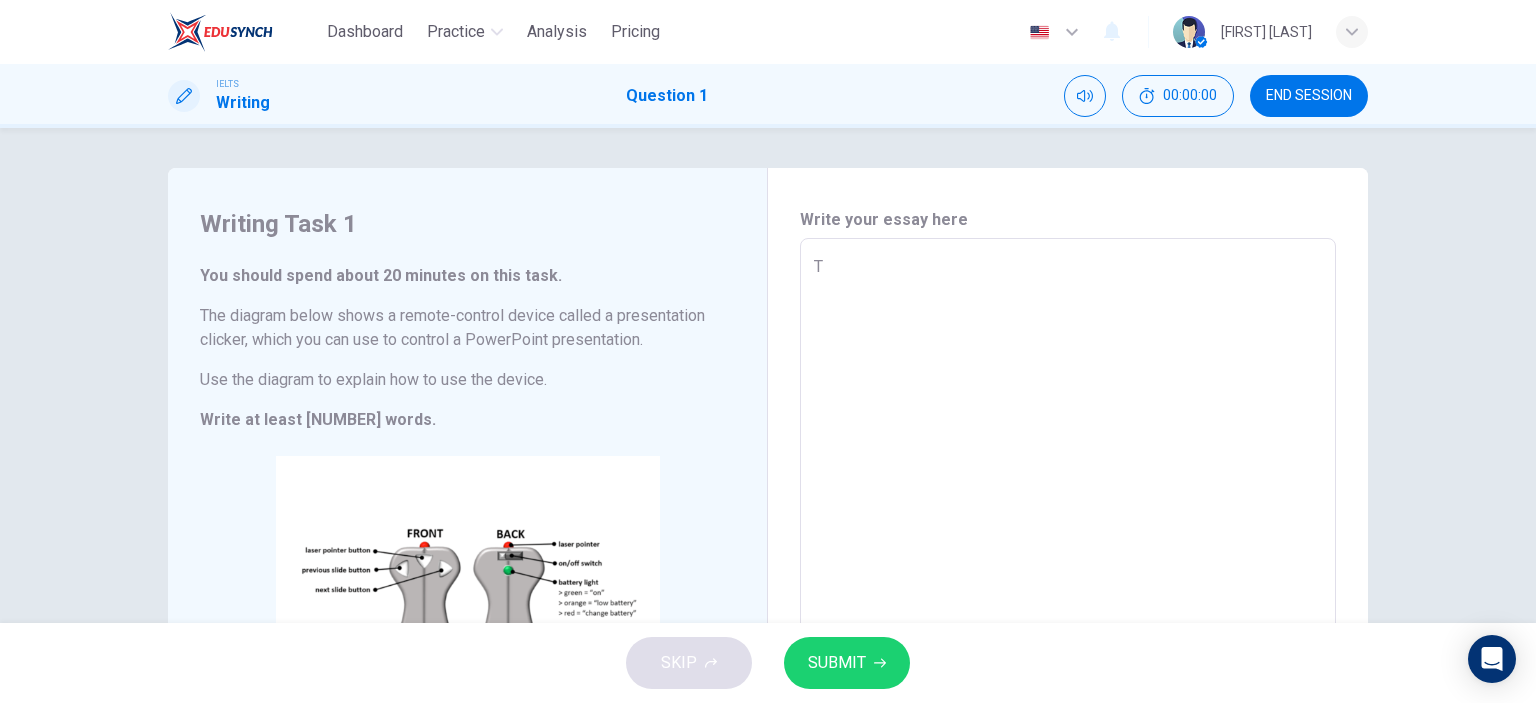 type on "Tg" 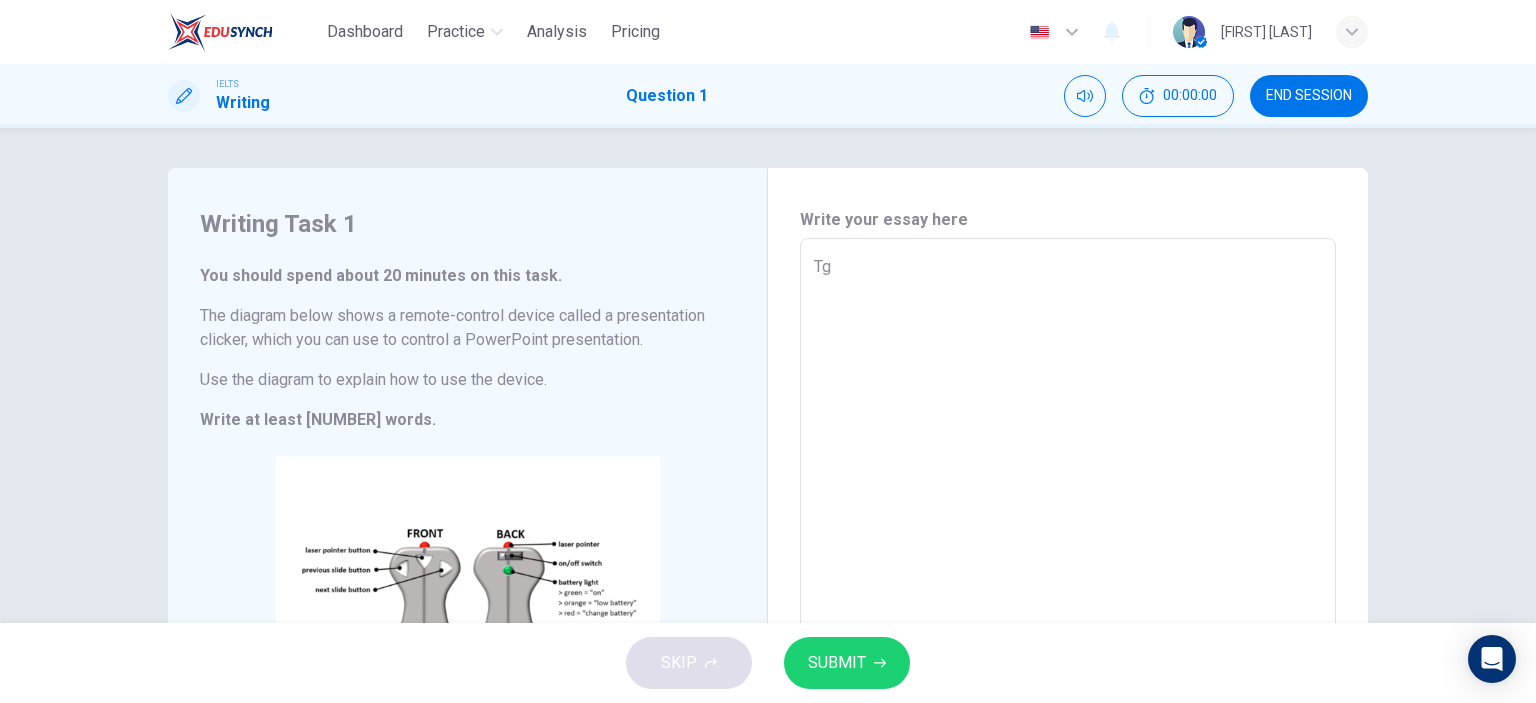 type on "Tge" 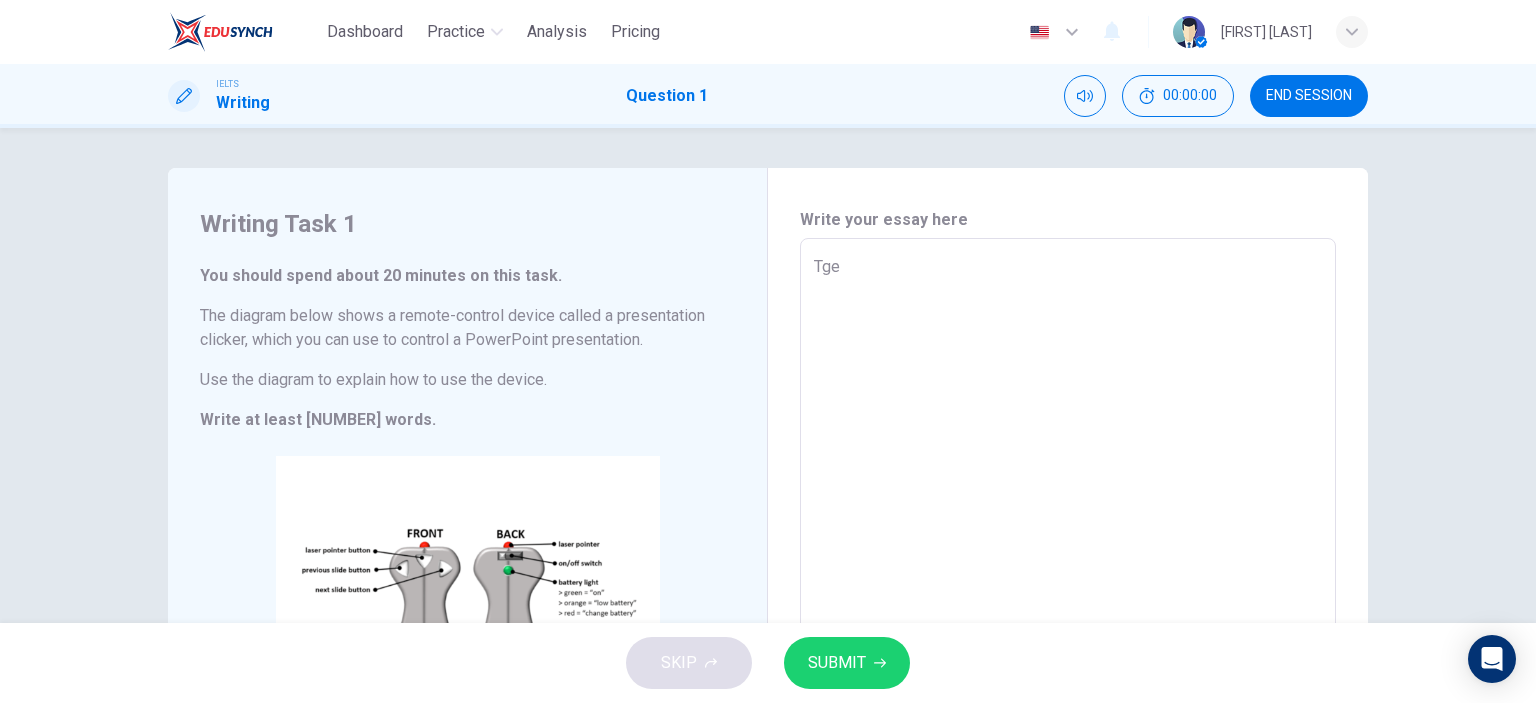 type on "x" 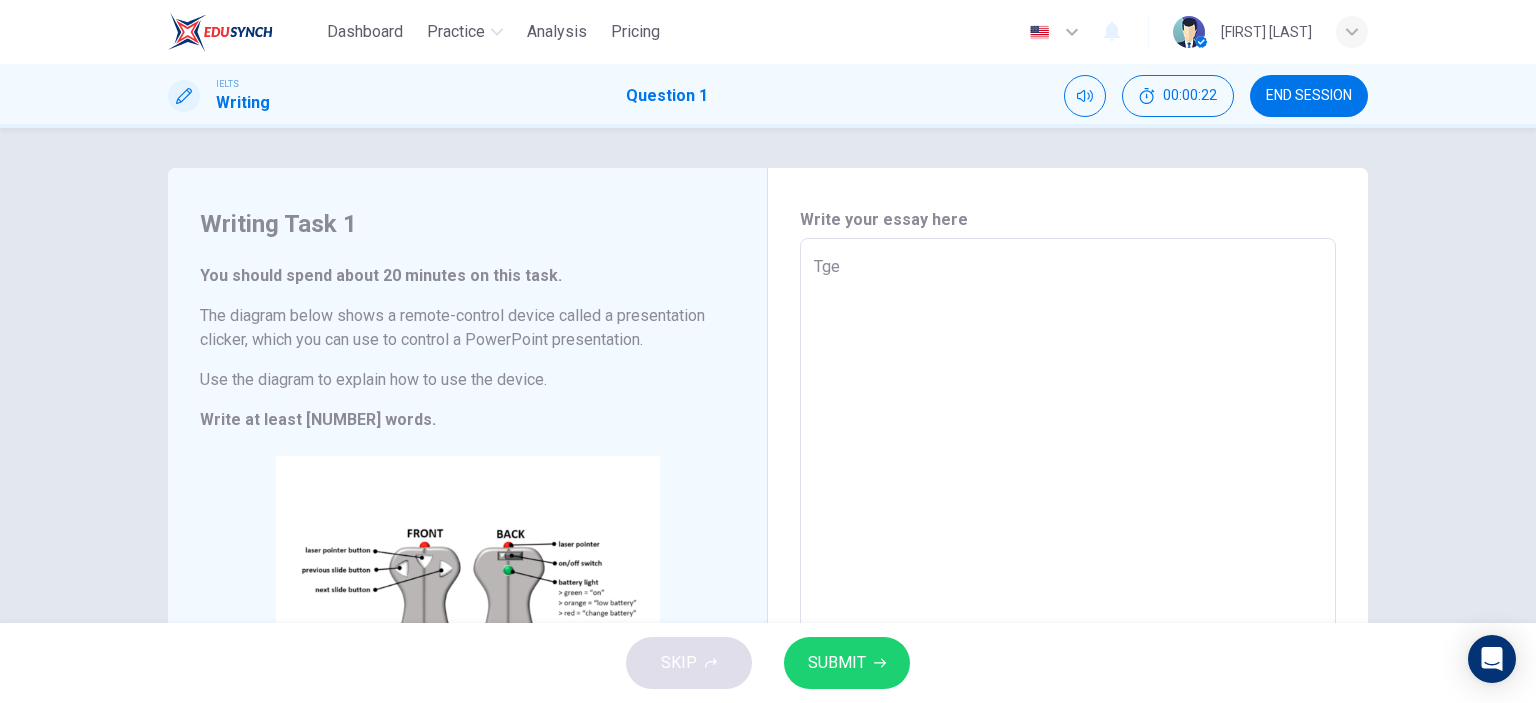 type on "Tge" 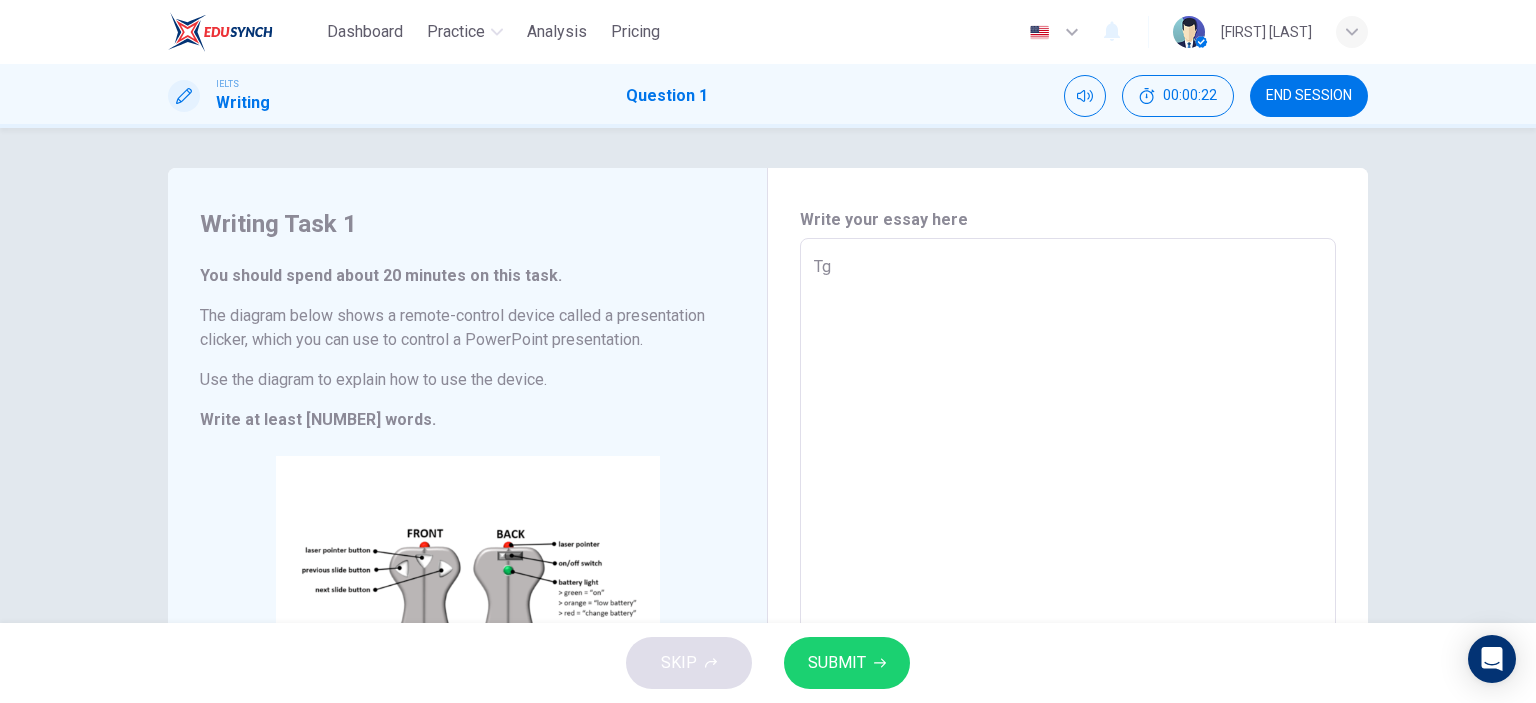 type on "x" 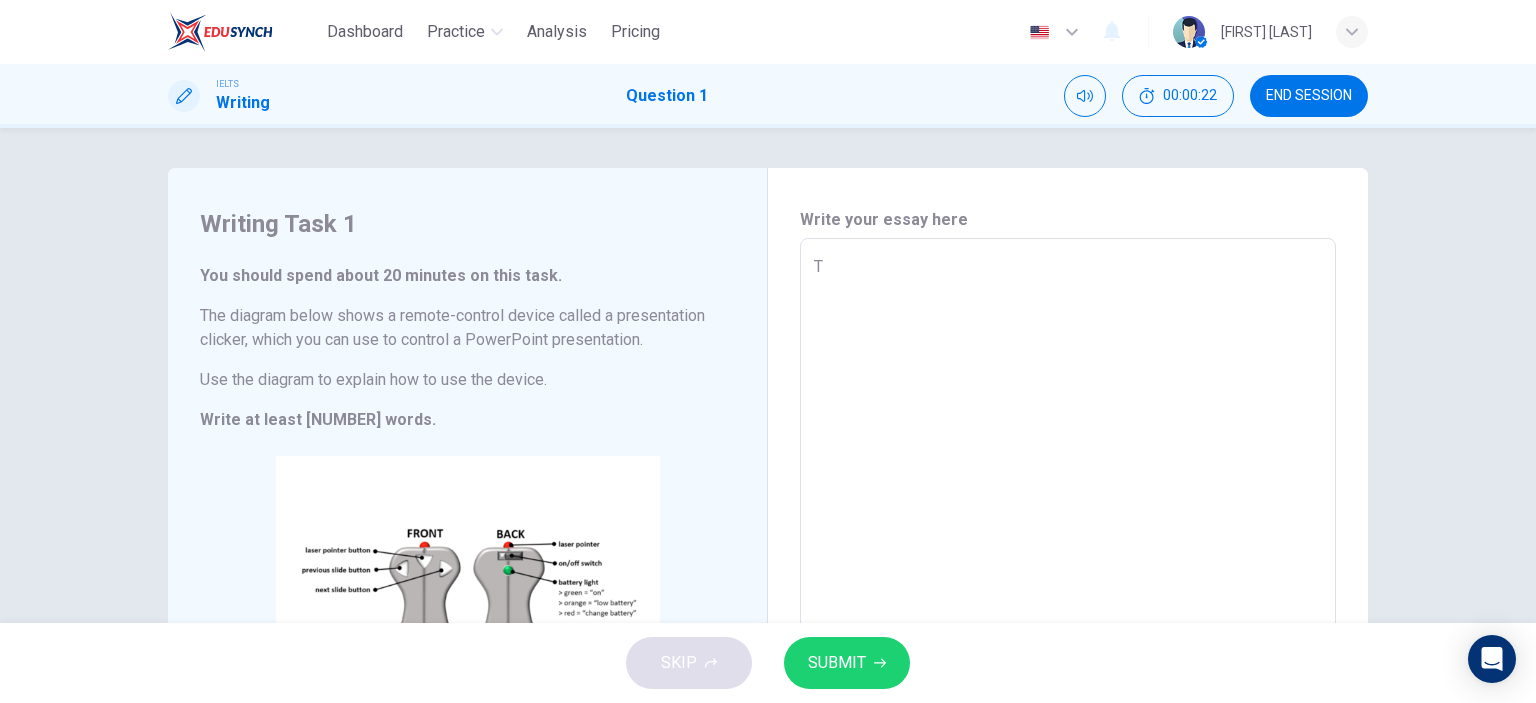 type on "x" 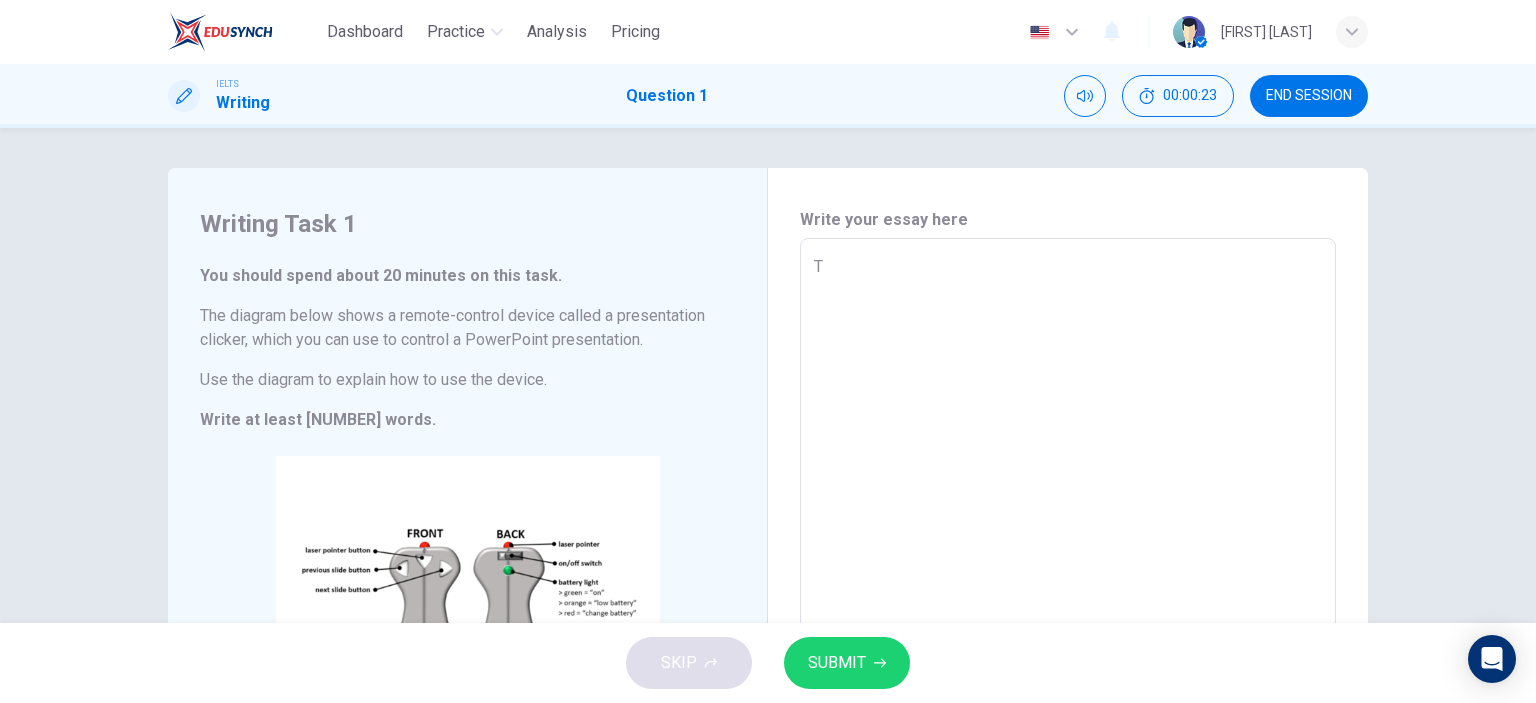 type on "Th" 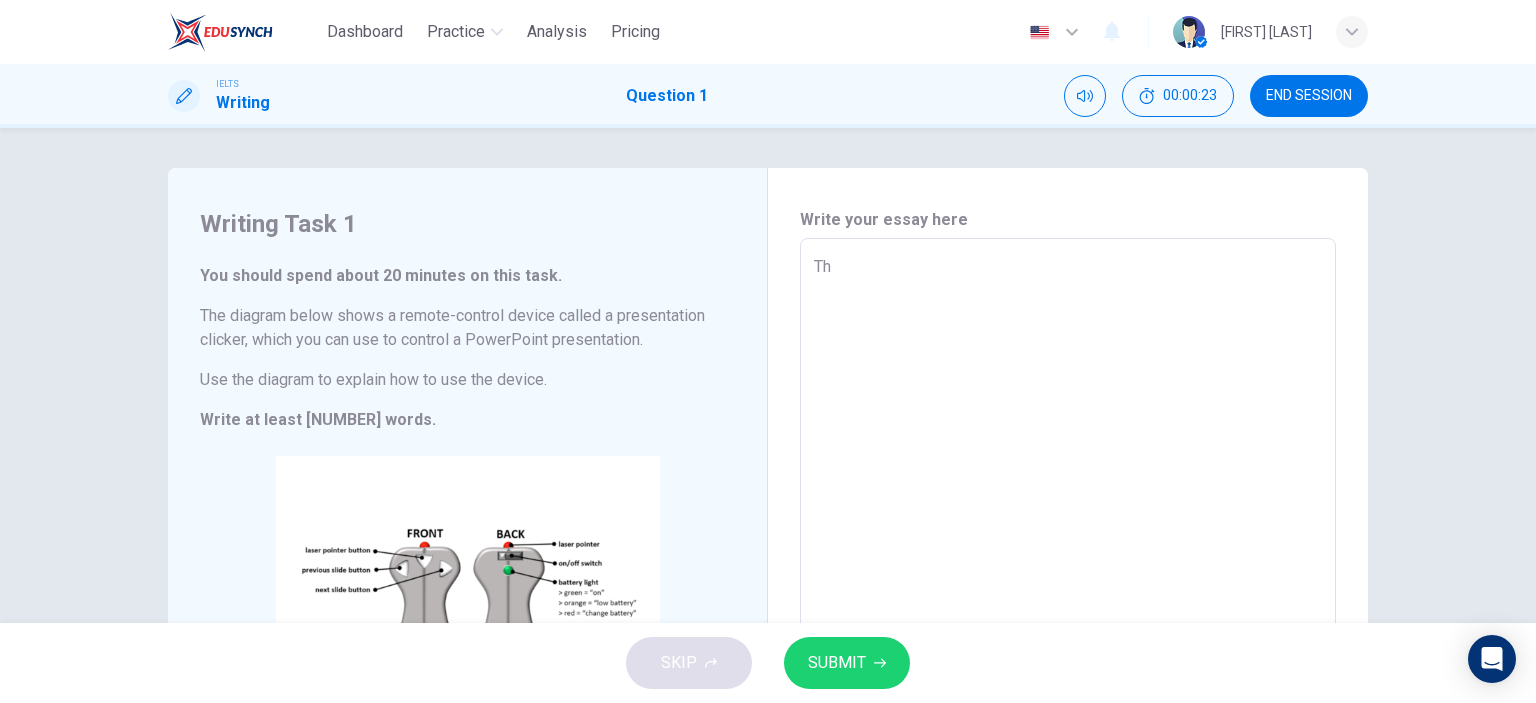 type on "x" 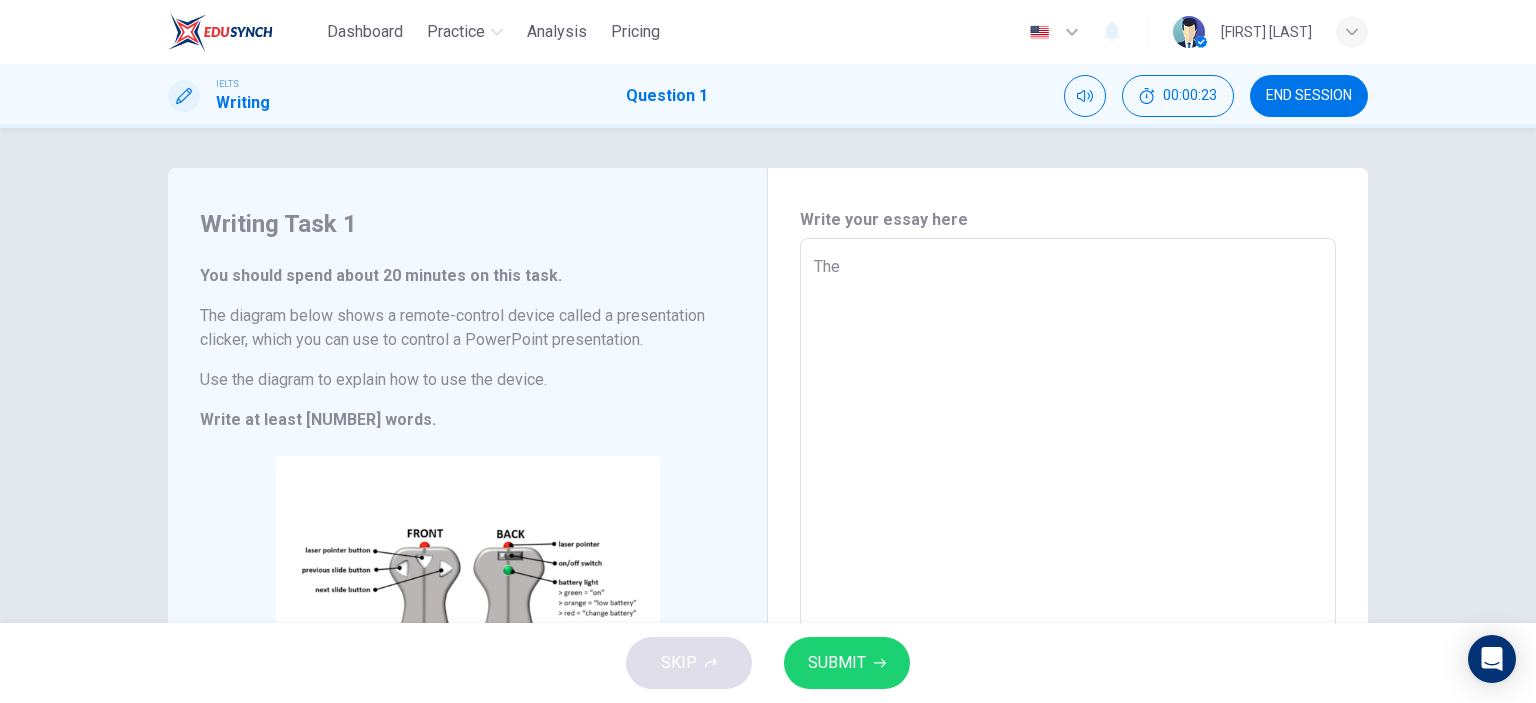type on "x" 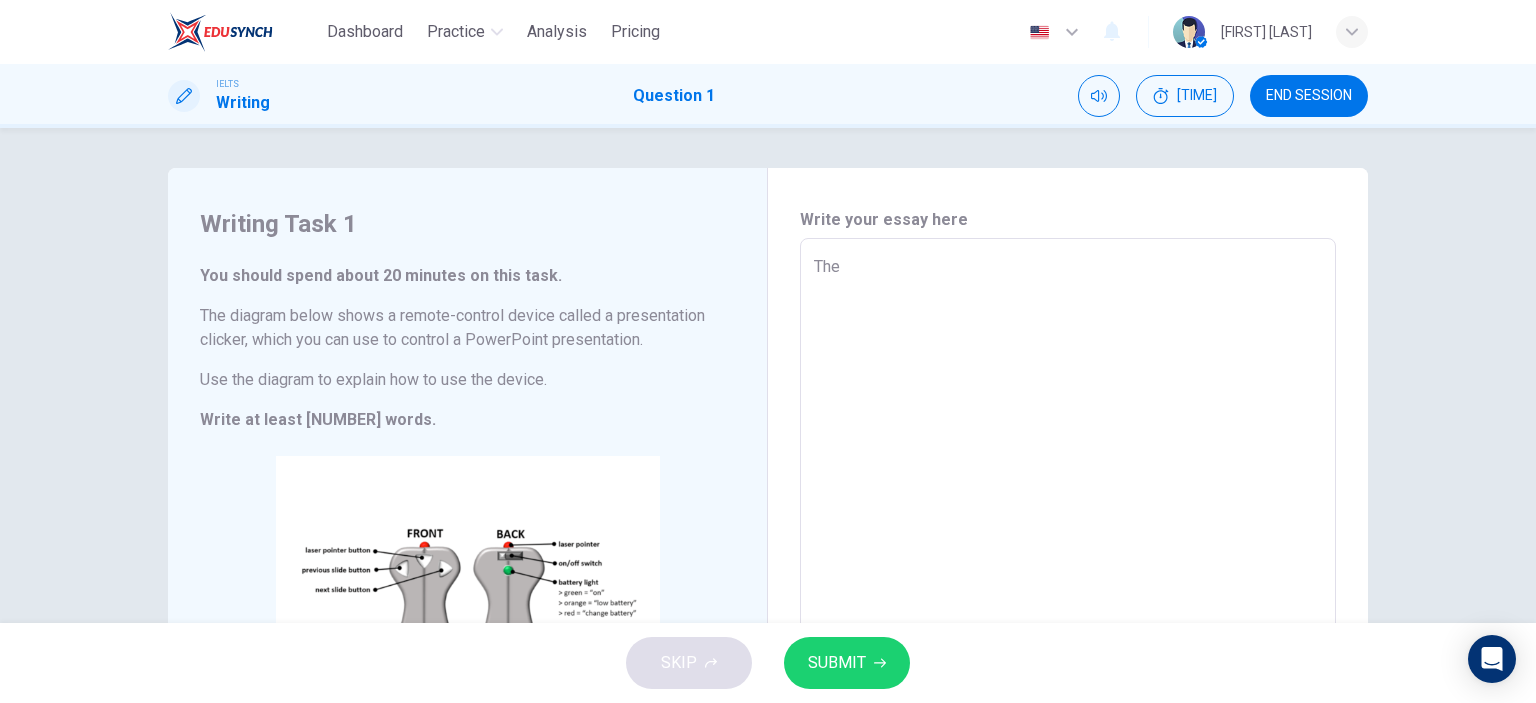 type on "The r" 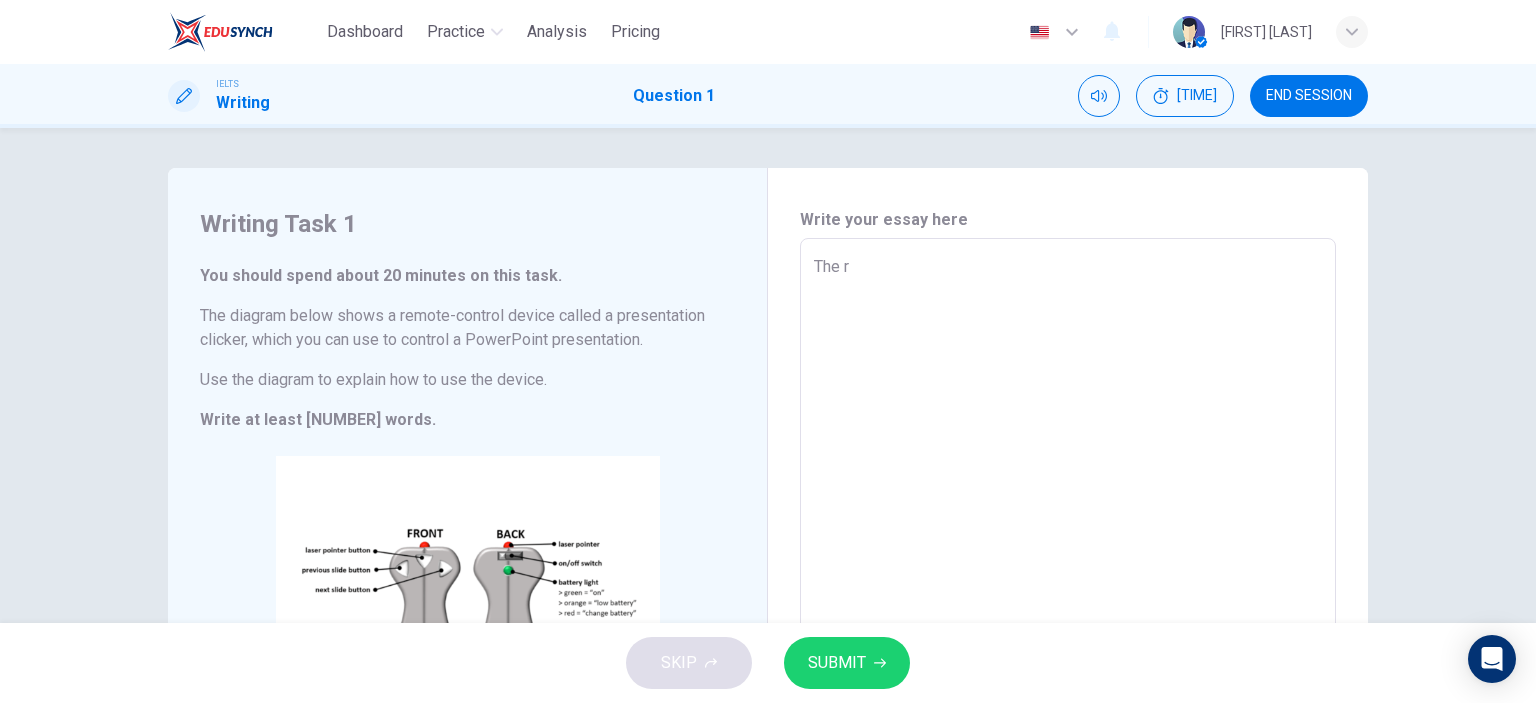 type on "The re" 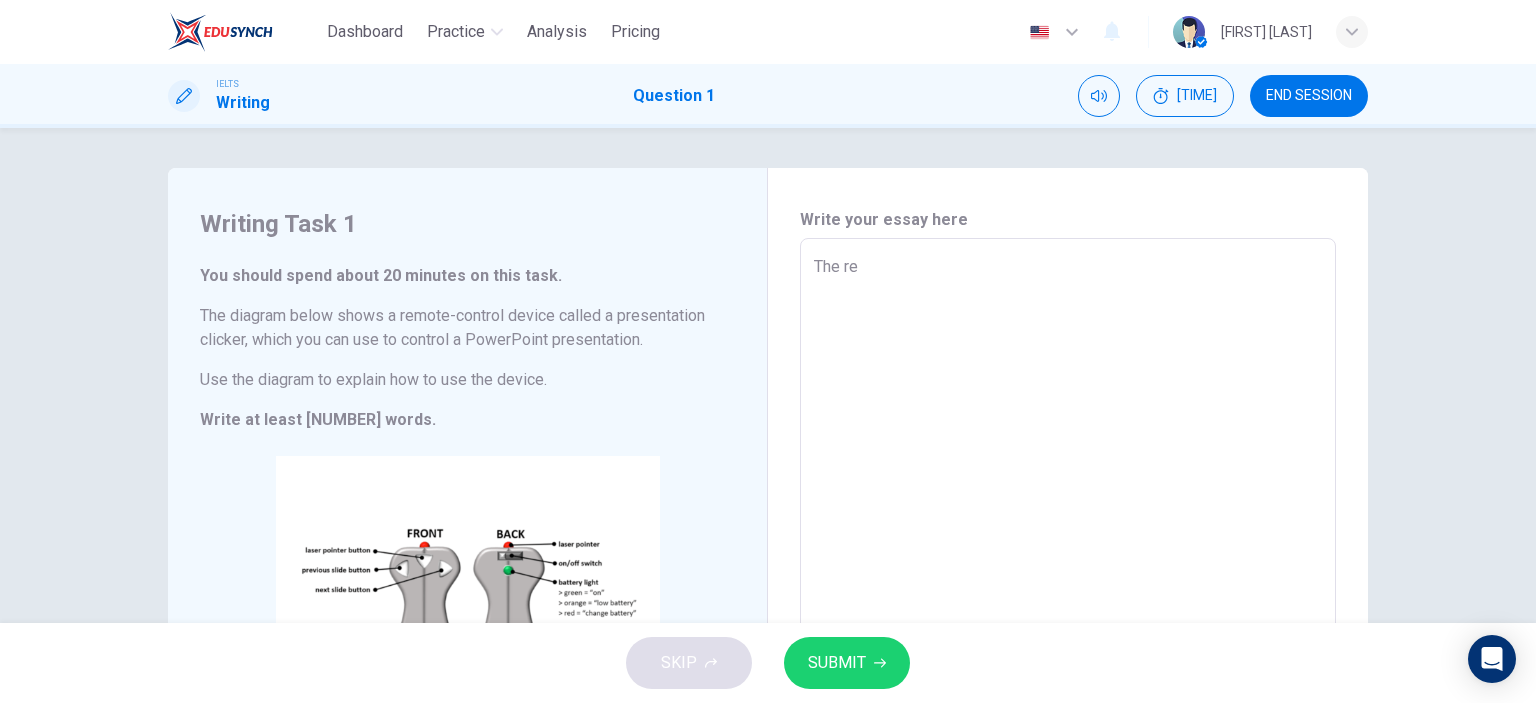 type on "x" 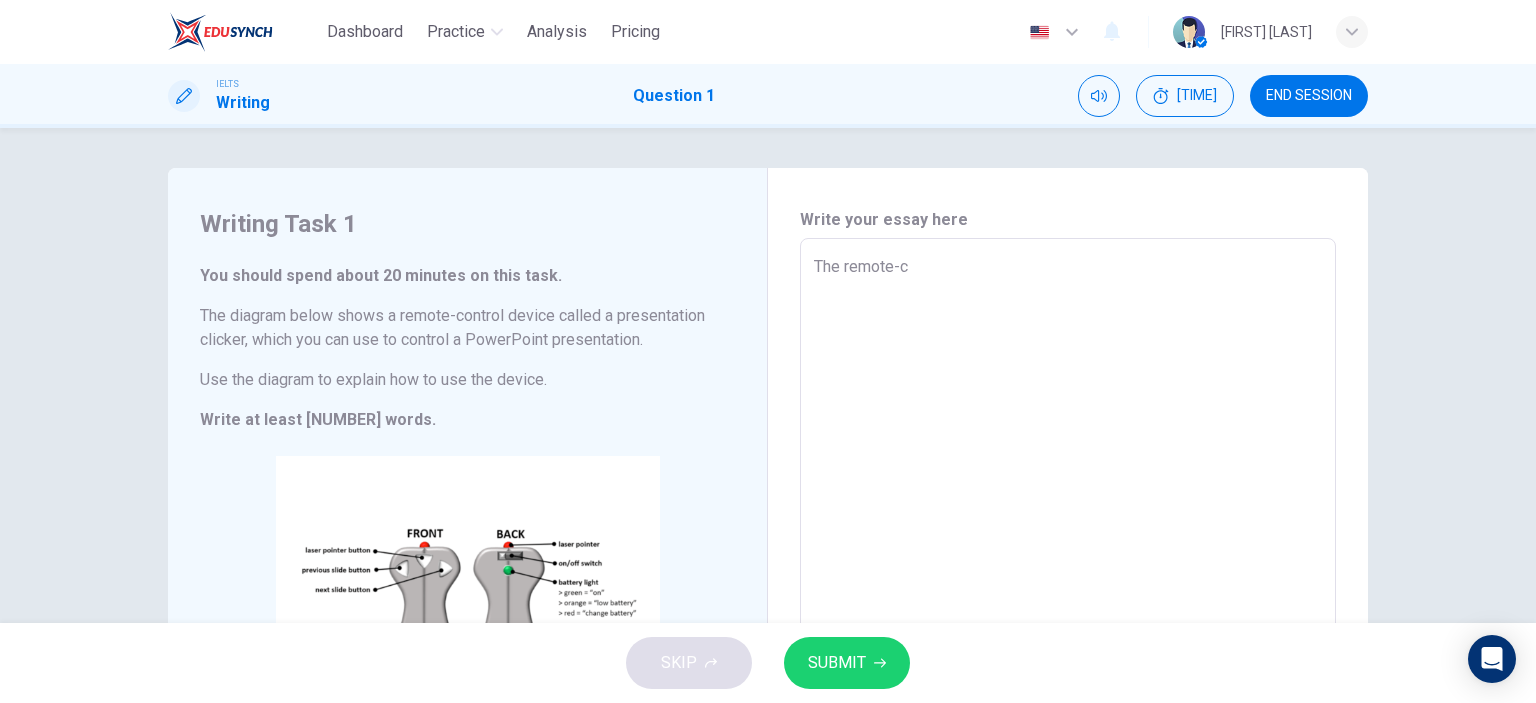 type on "x" 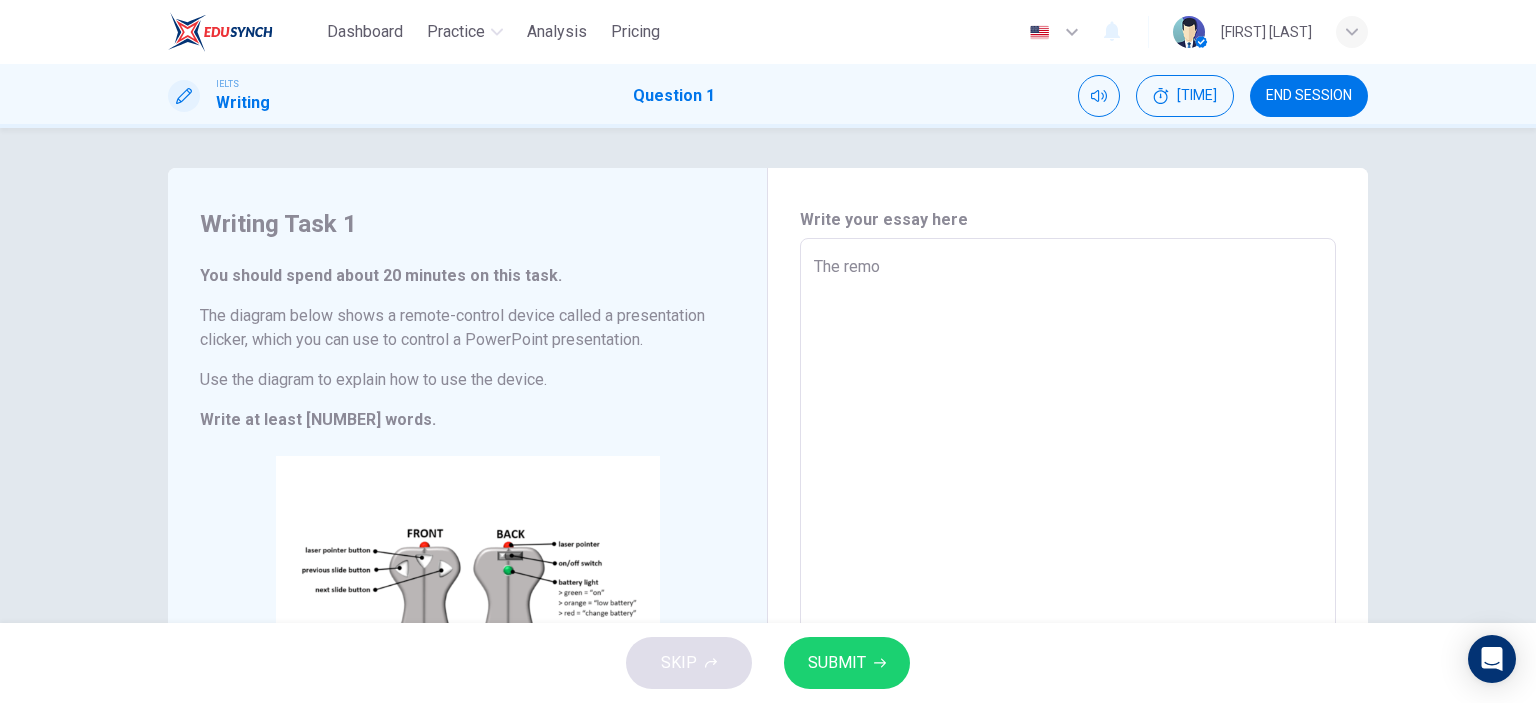 type on "x" 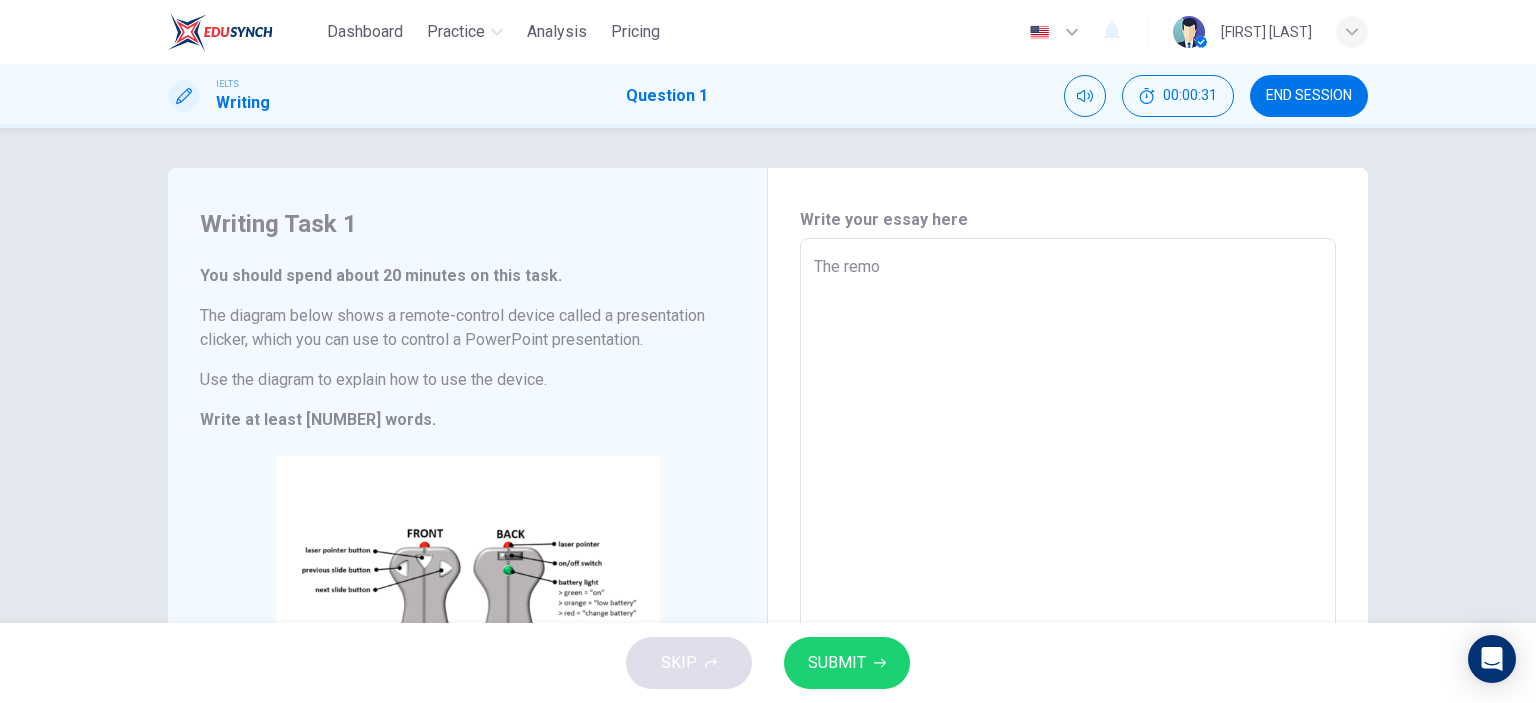 type on "The remot" 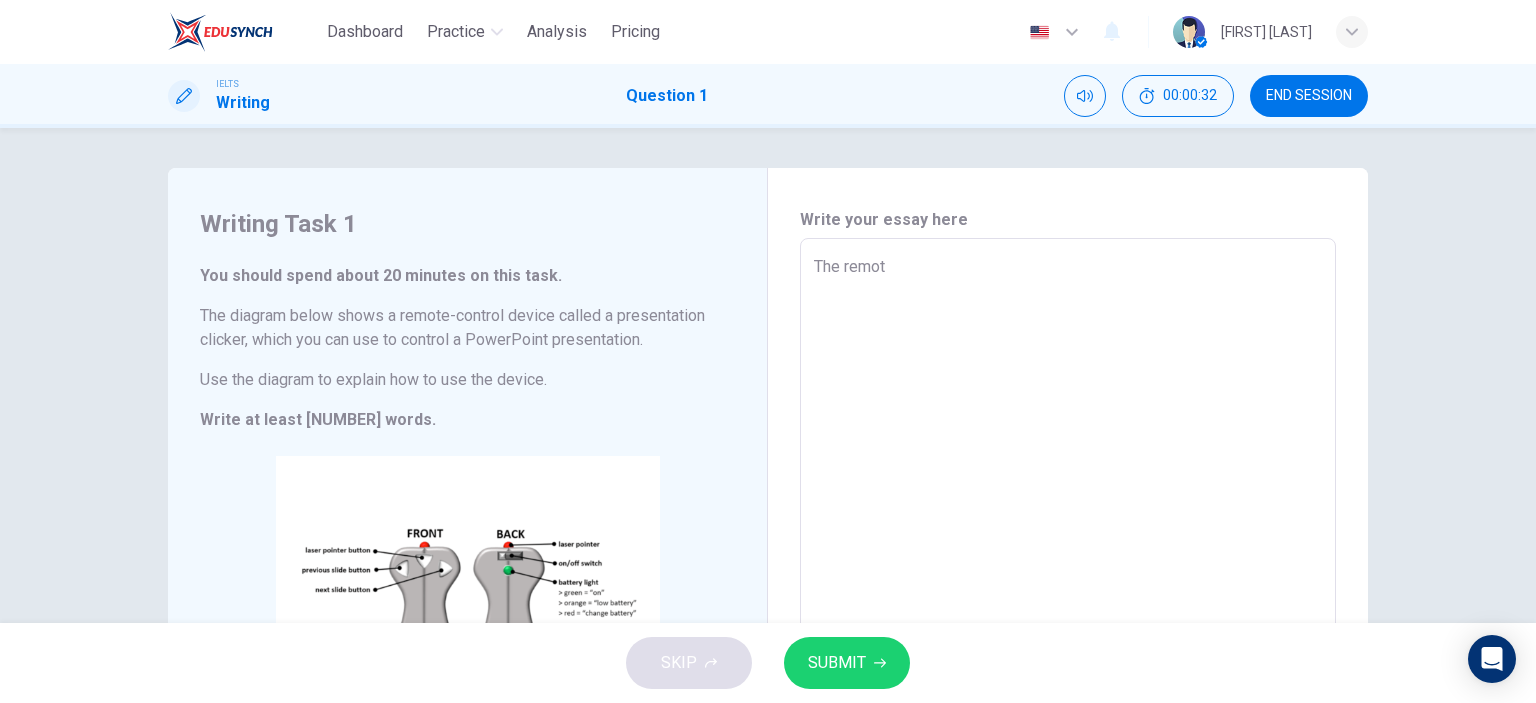 type on "The remote" 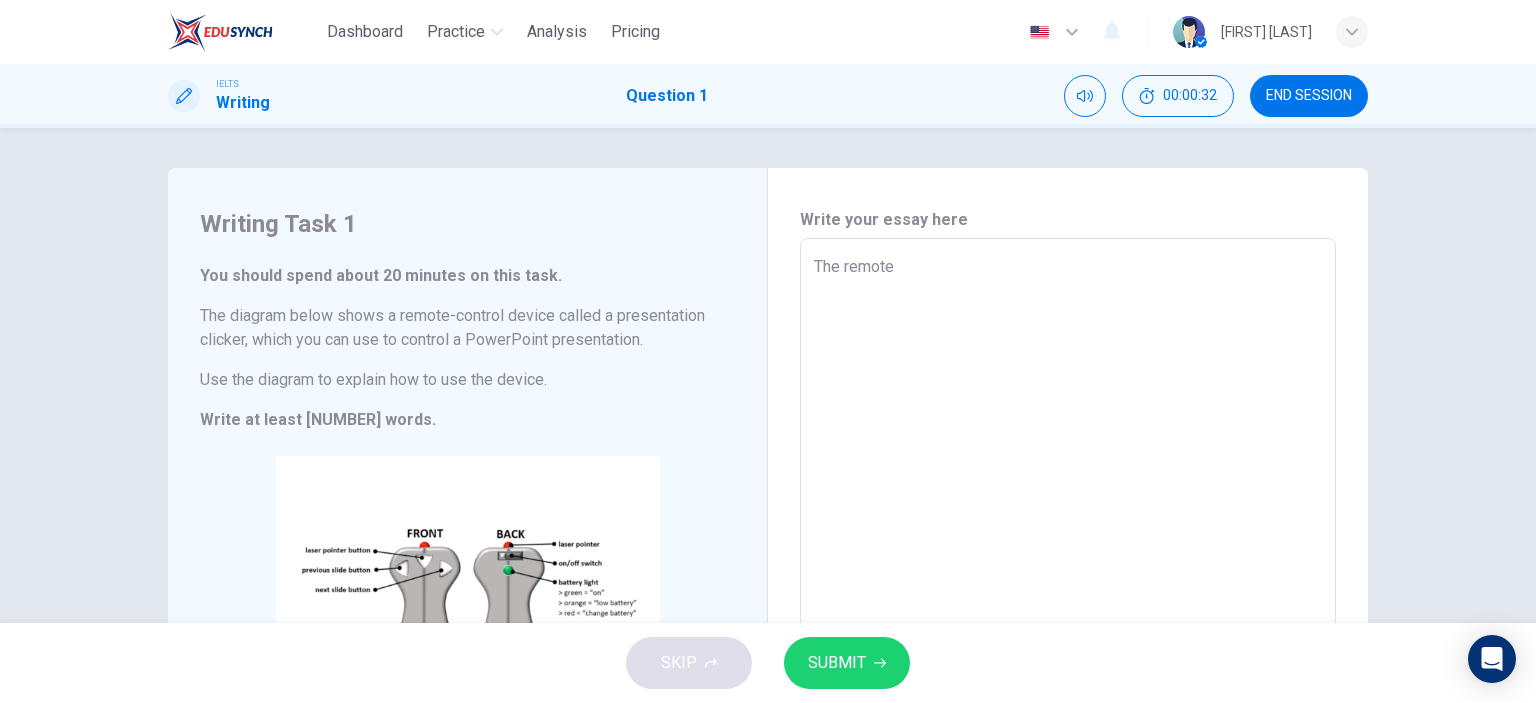 type on "x" 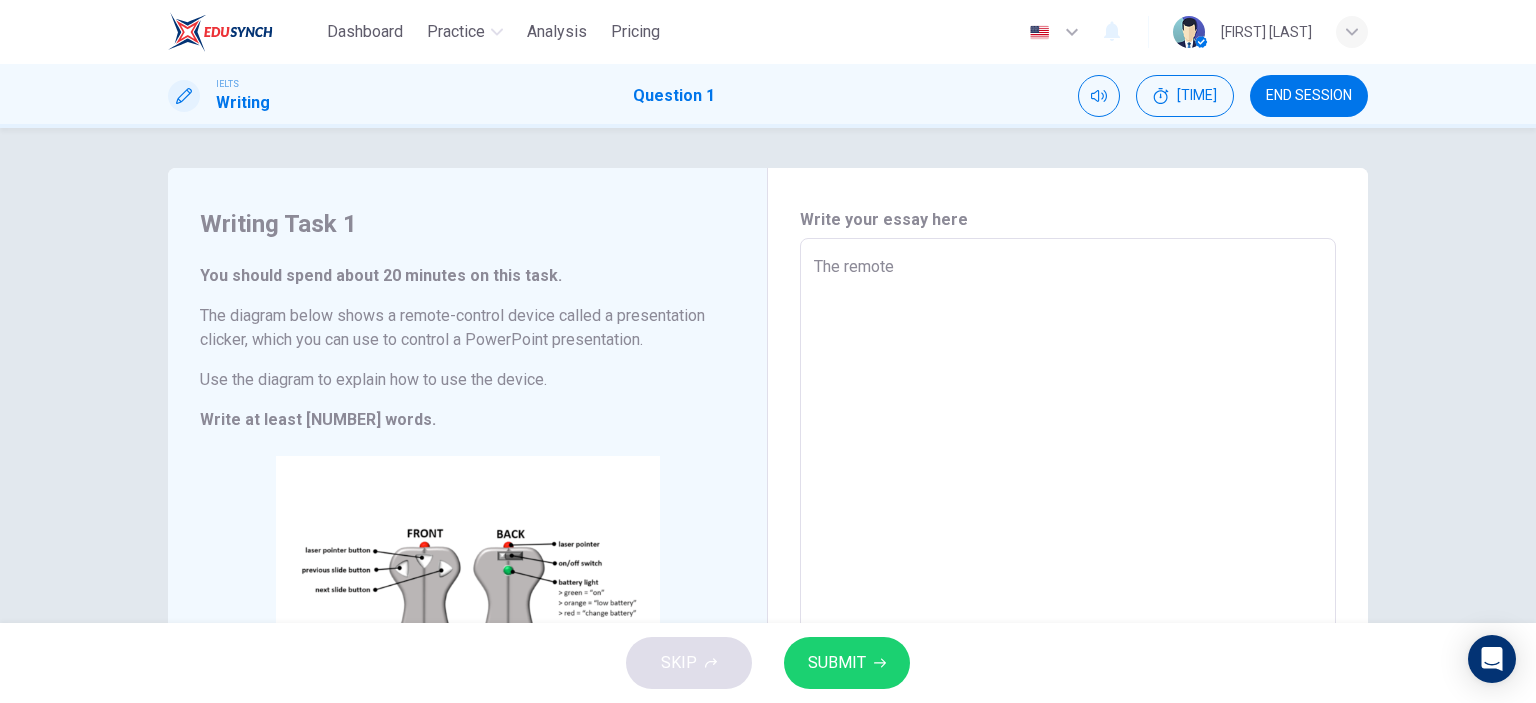 type on "The remote" 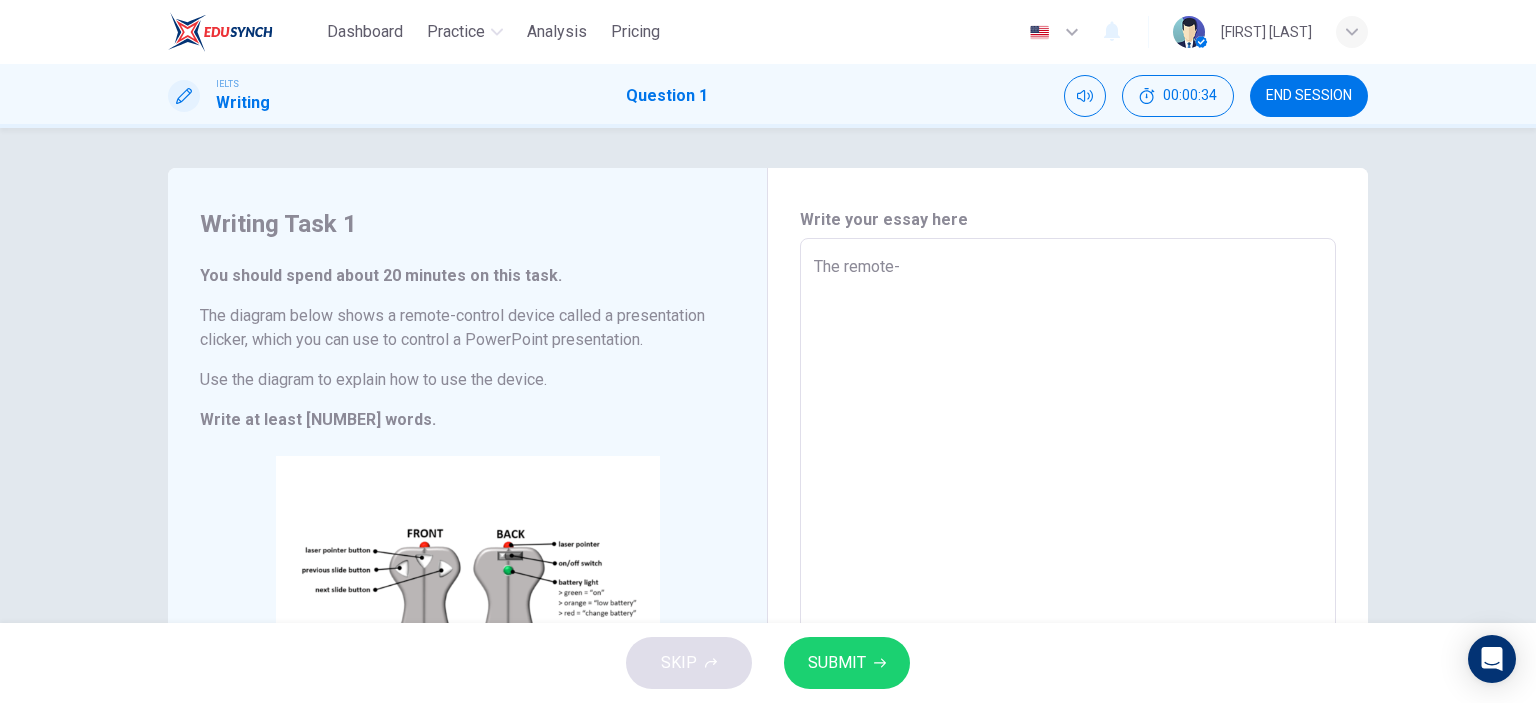 type on "The remote-c" 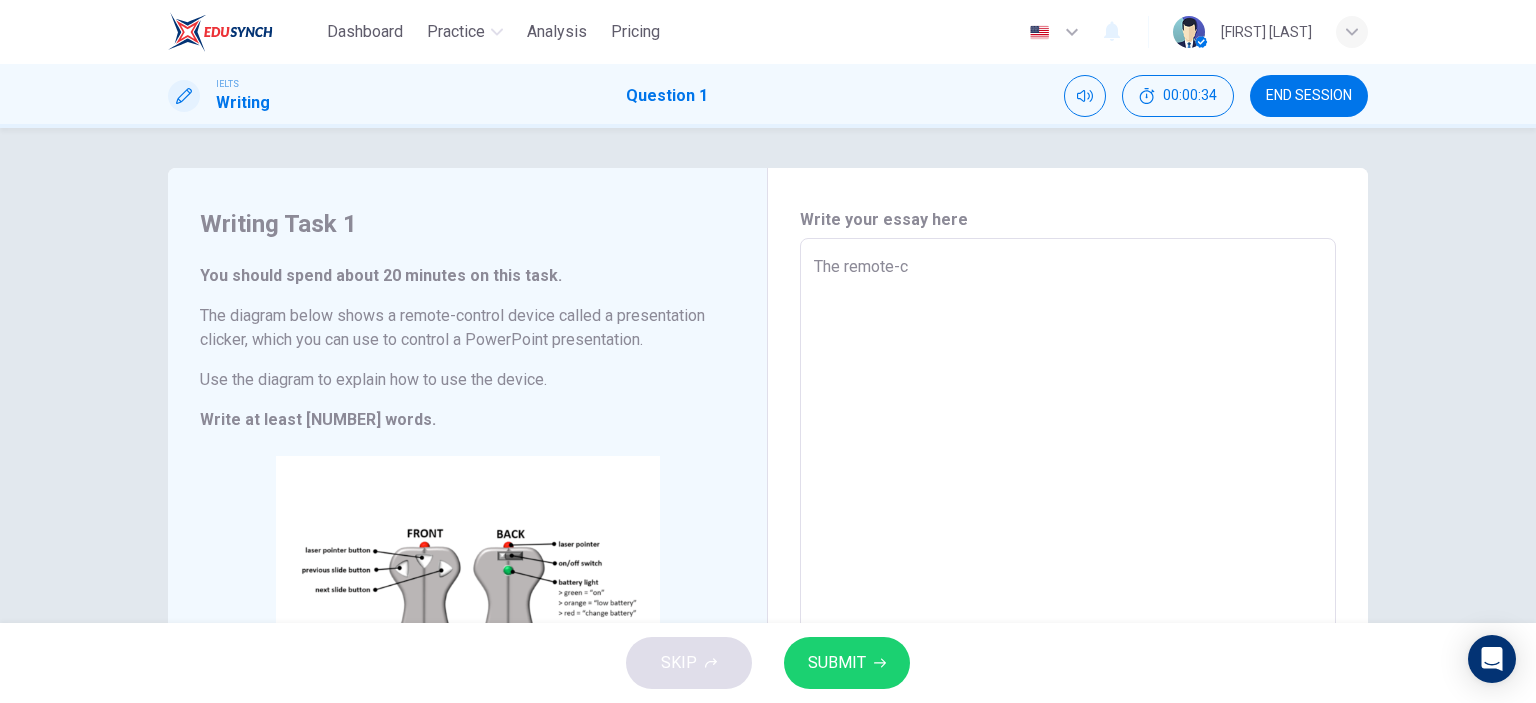 type on "x" 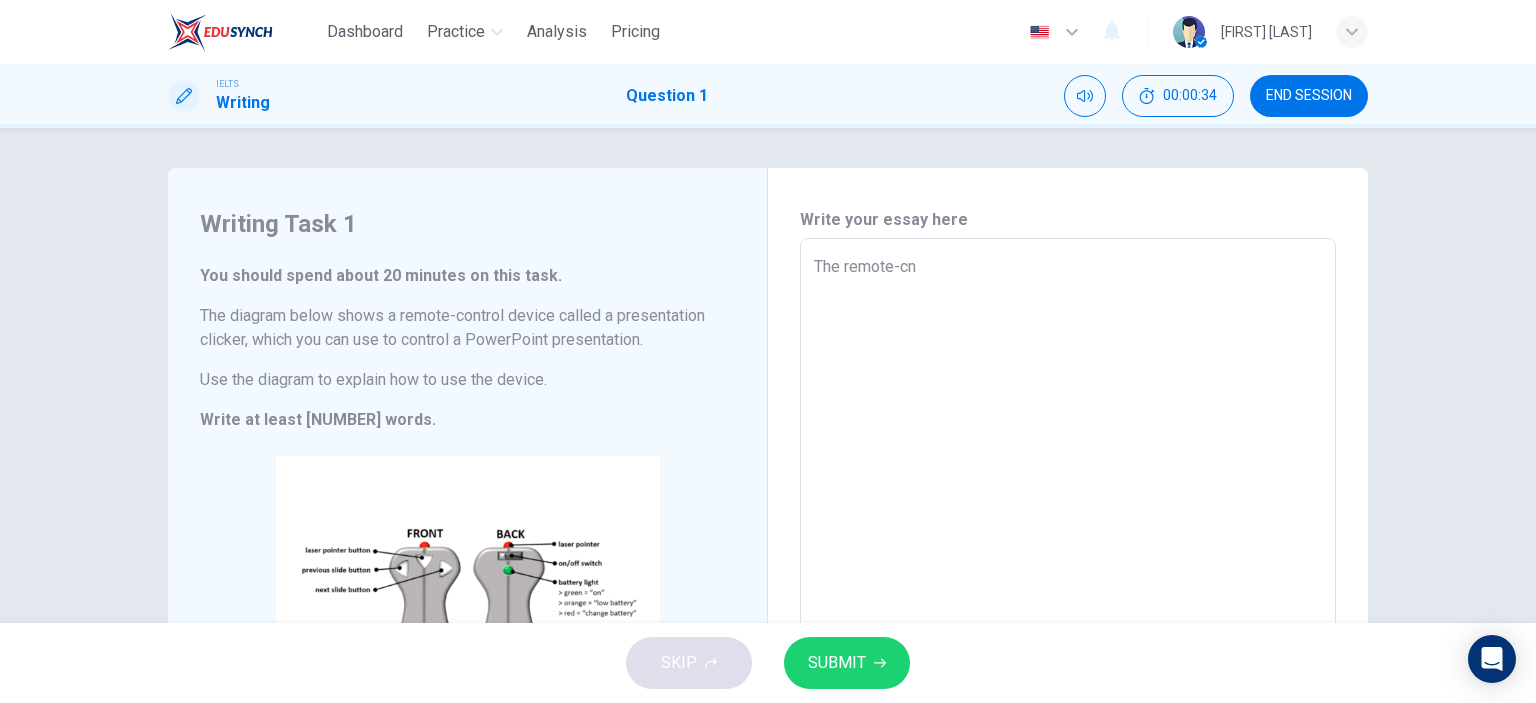 type on "The remote-c" 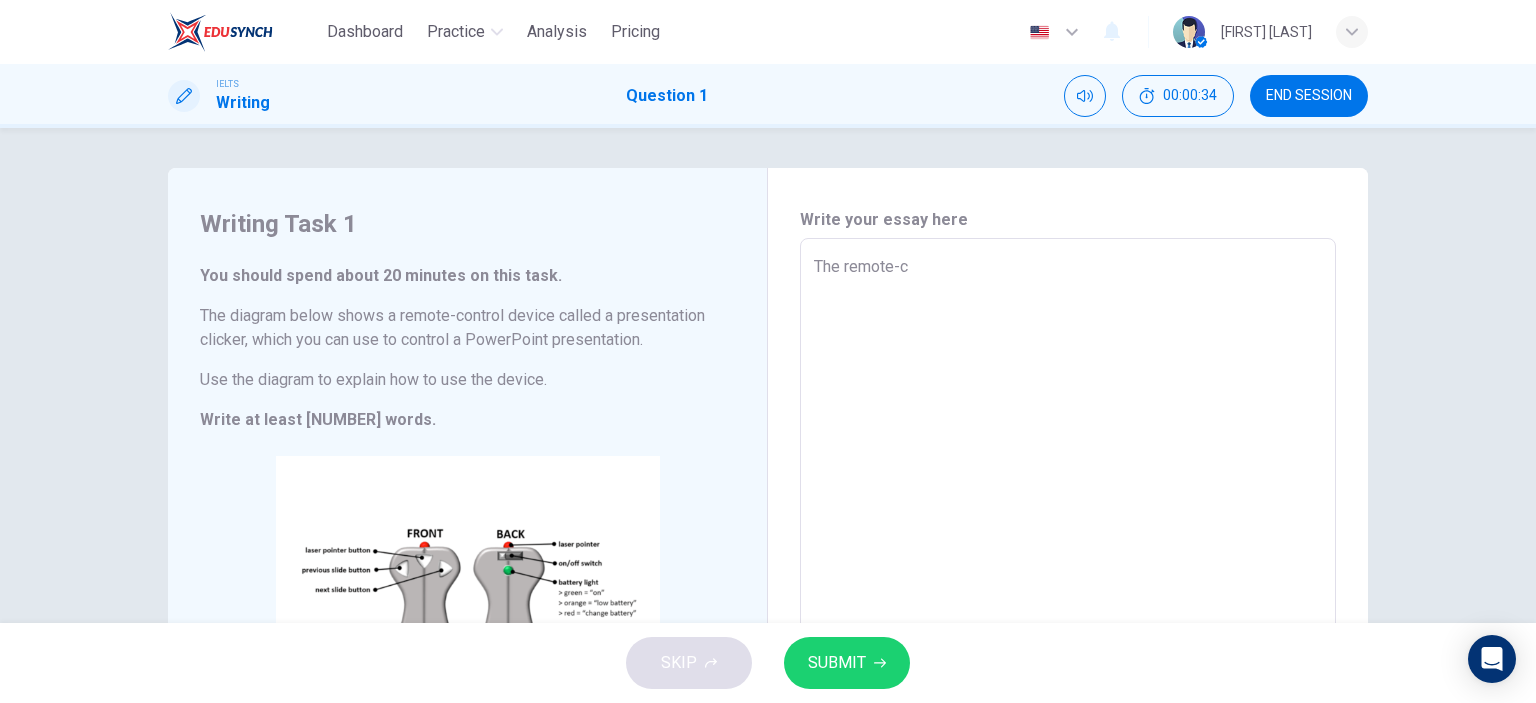 type on "x" 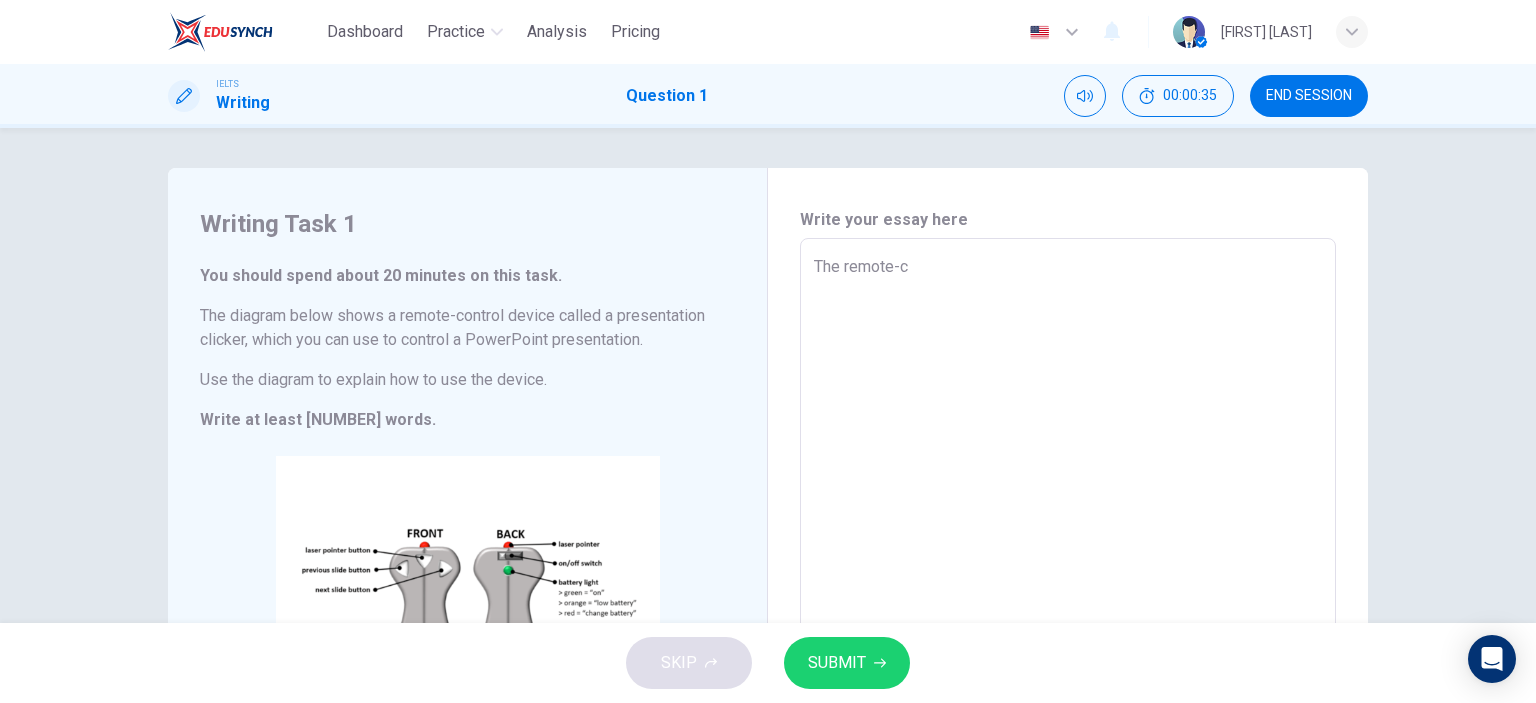 type on "The remote-cn" 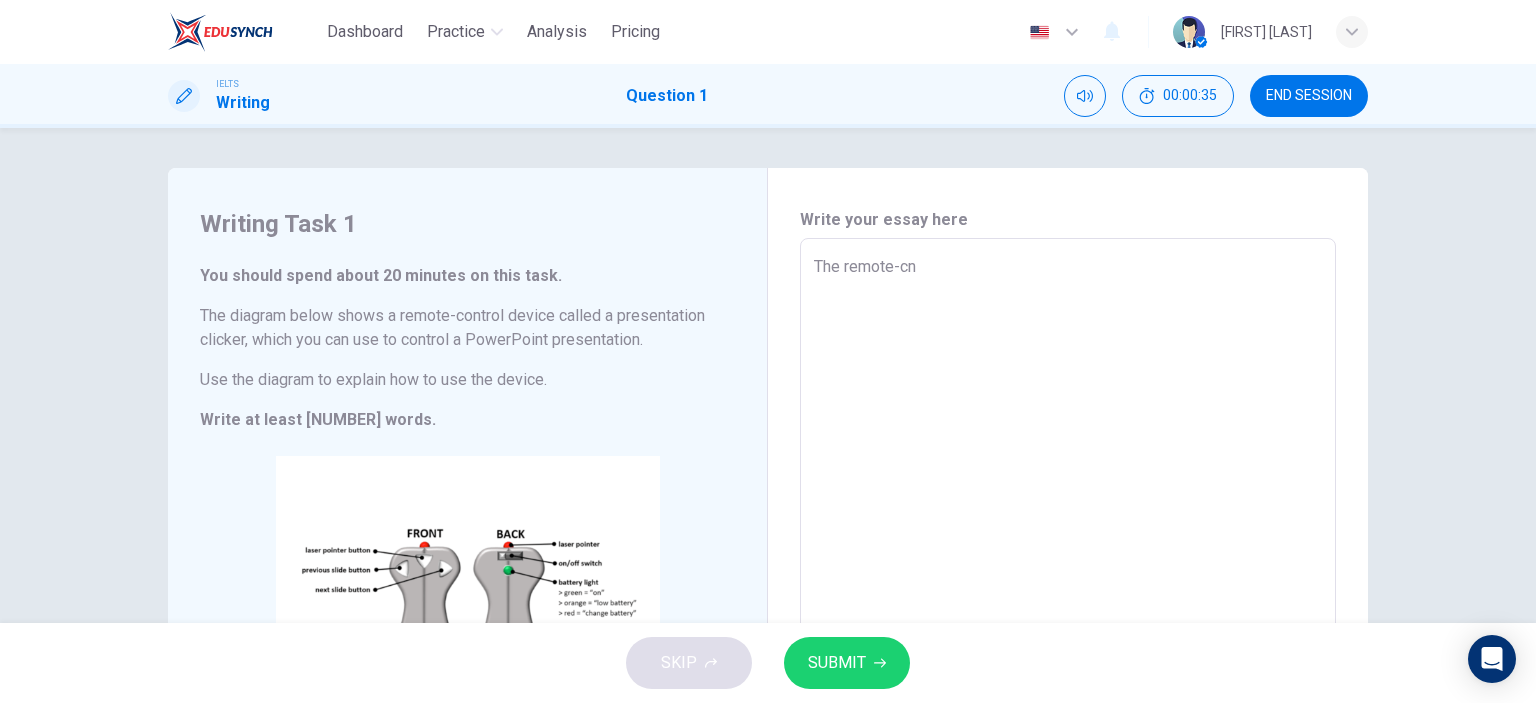 type on "x" 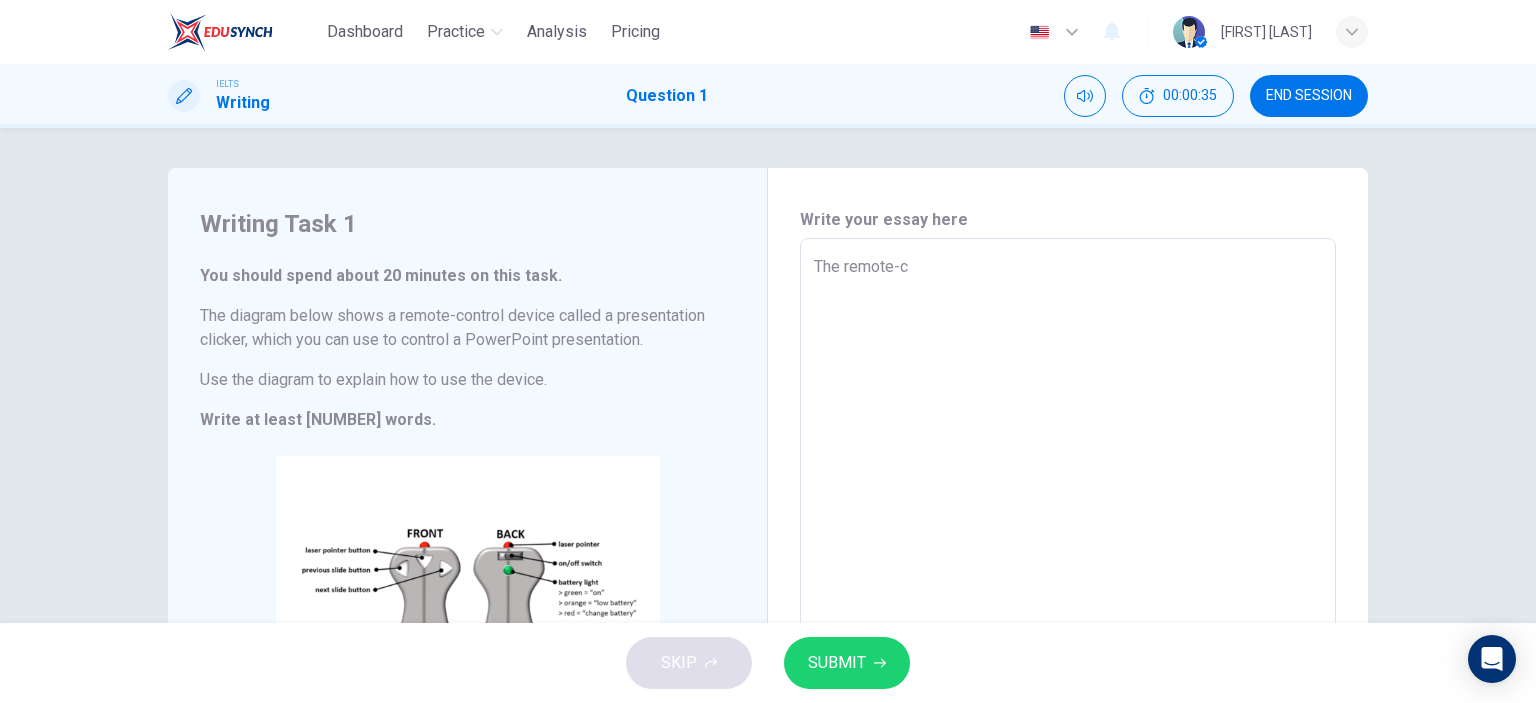 type on "x" 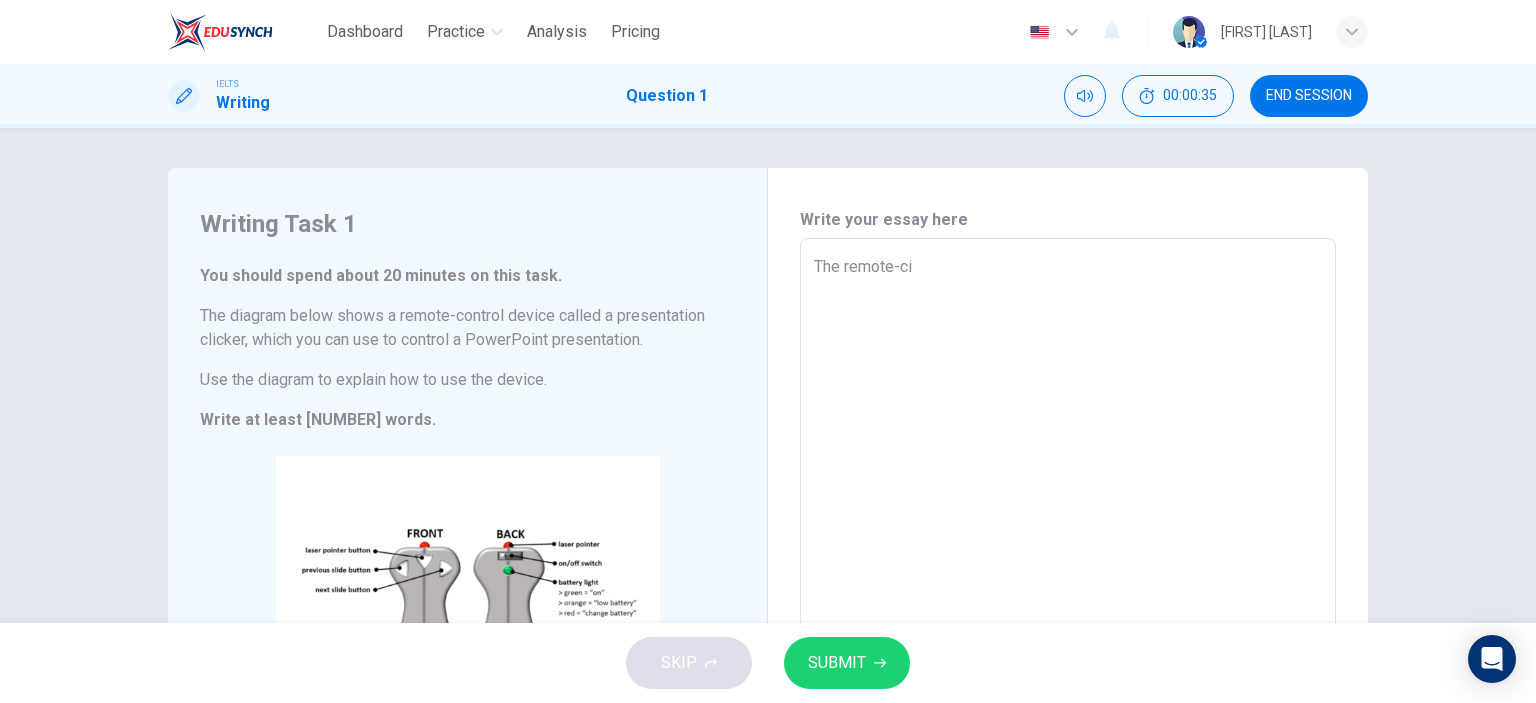 type on "The remote-cib" 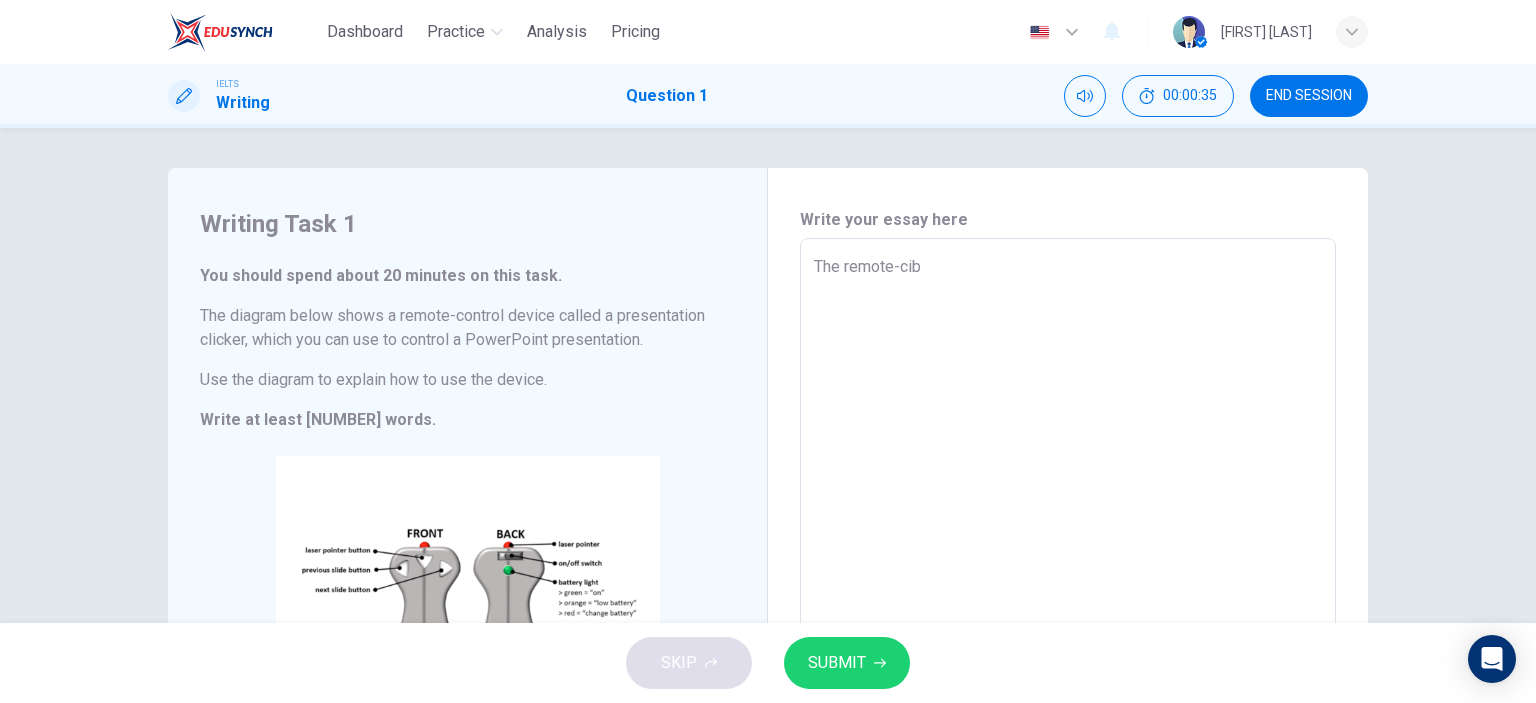 type on "x" 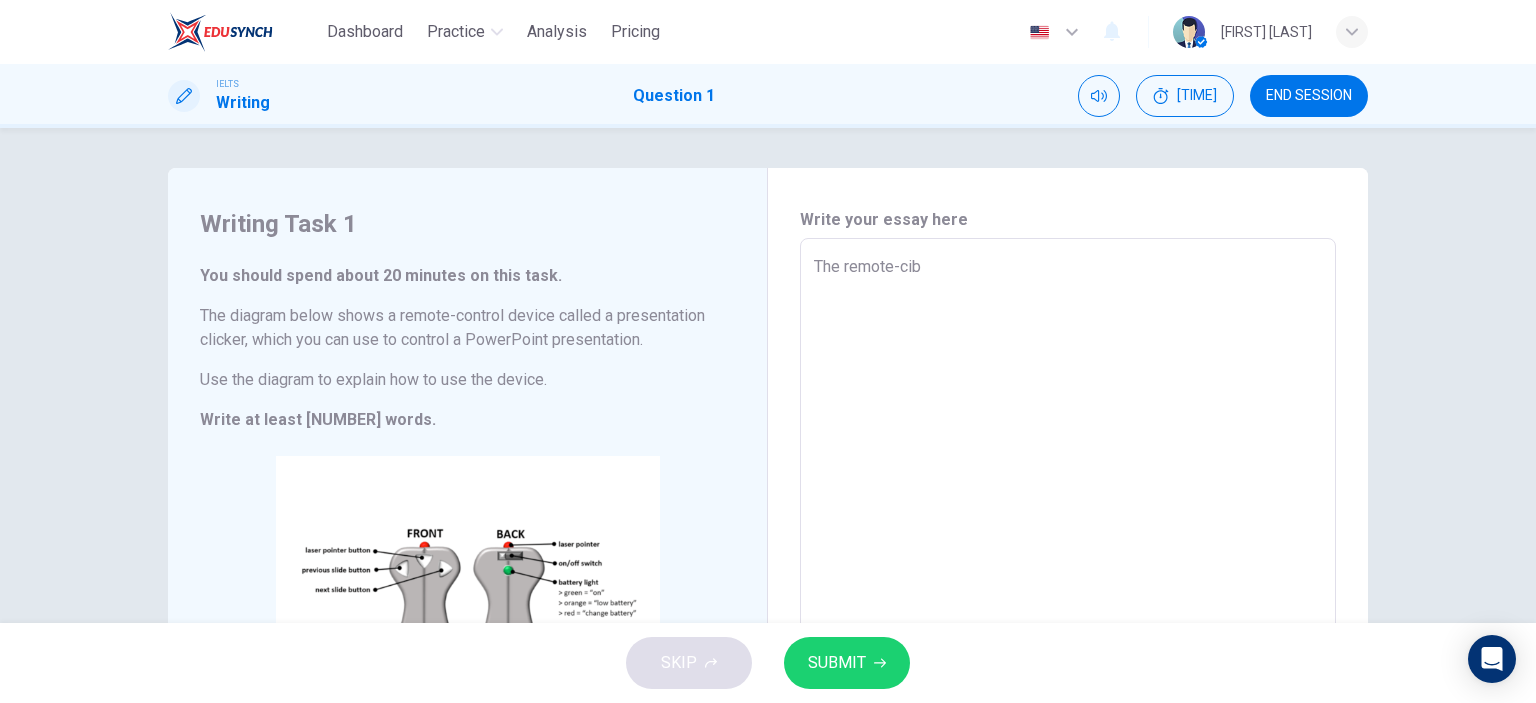type on "The remote-ci" 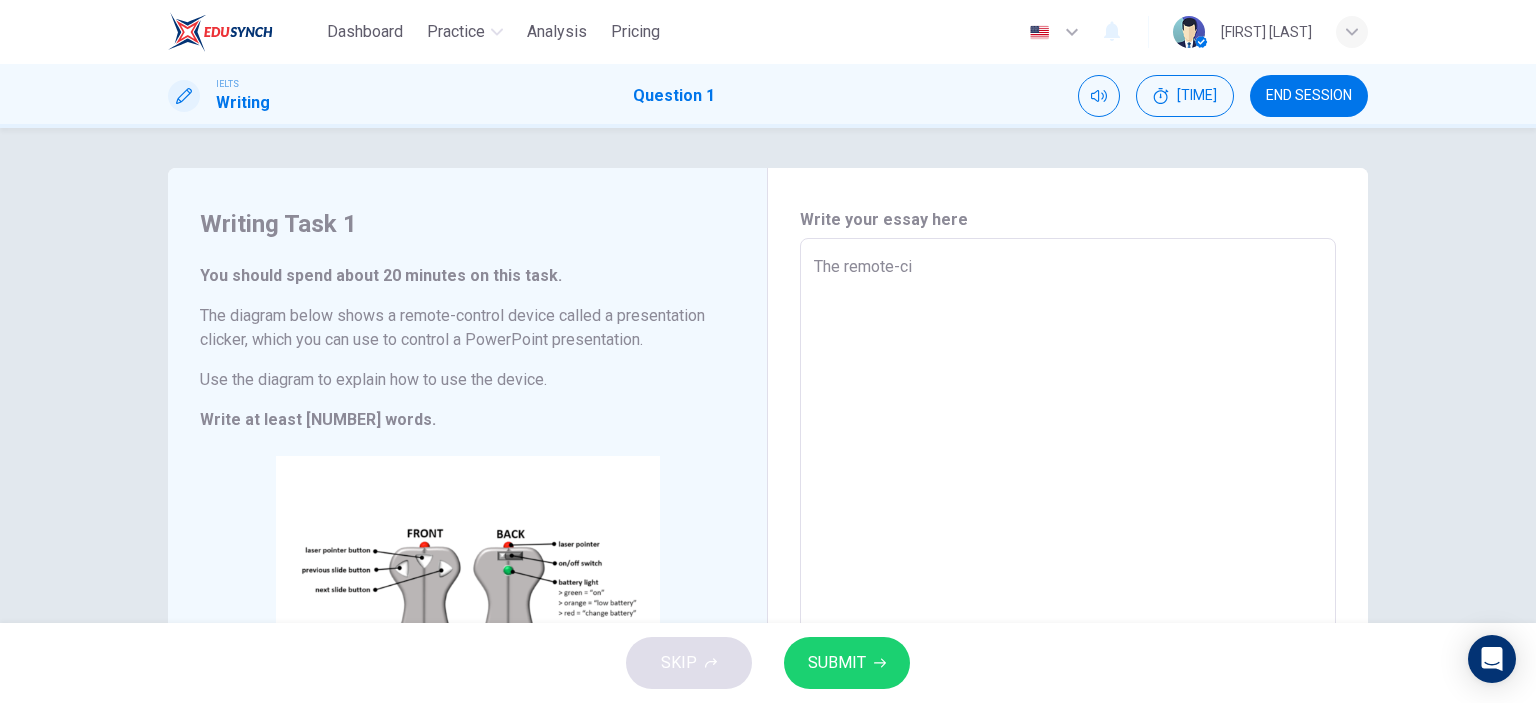 type on "x" 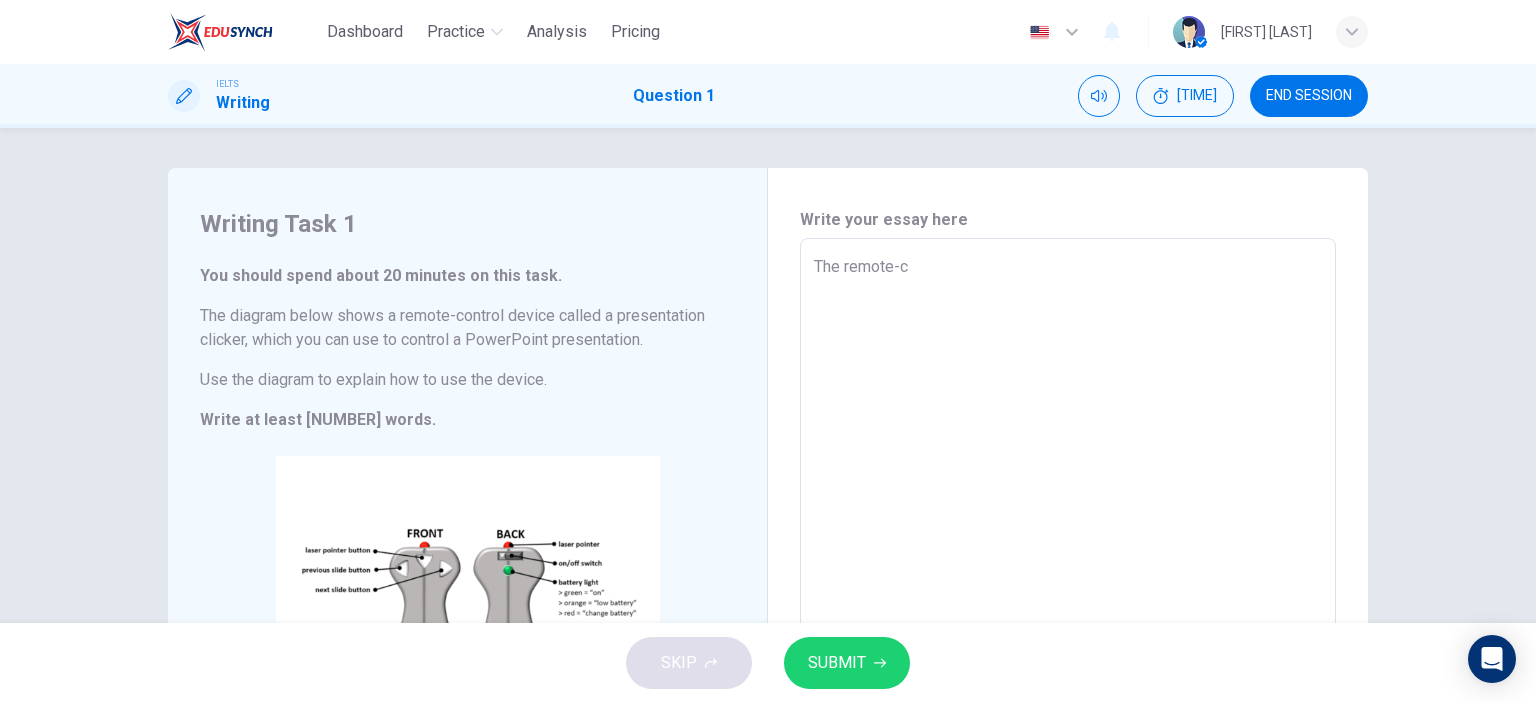 type on "x" 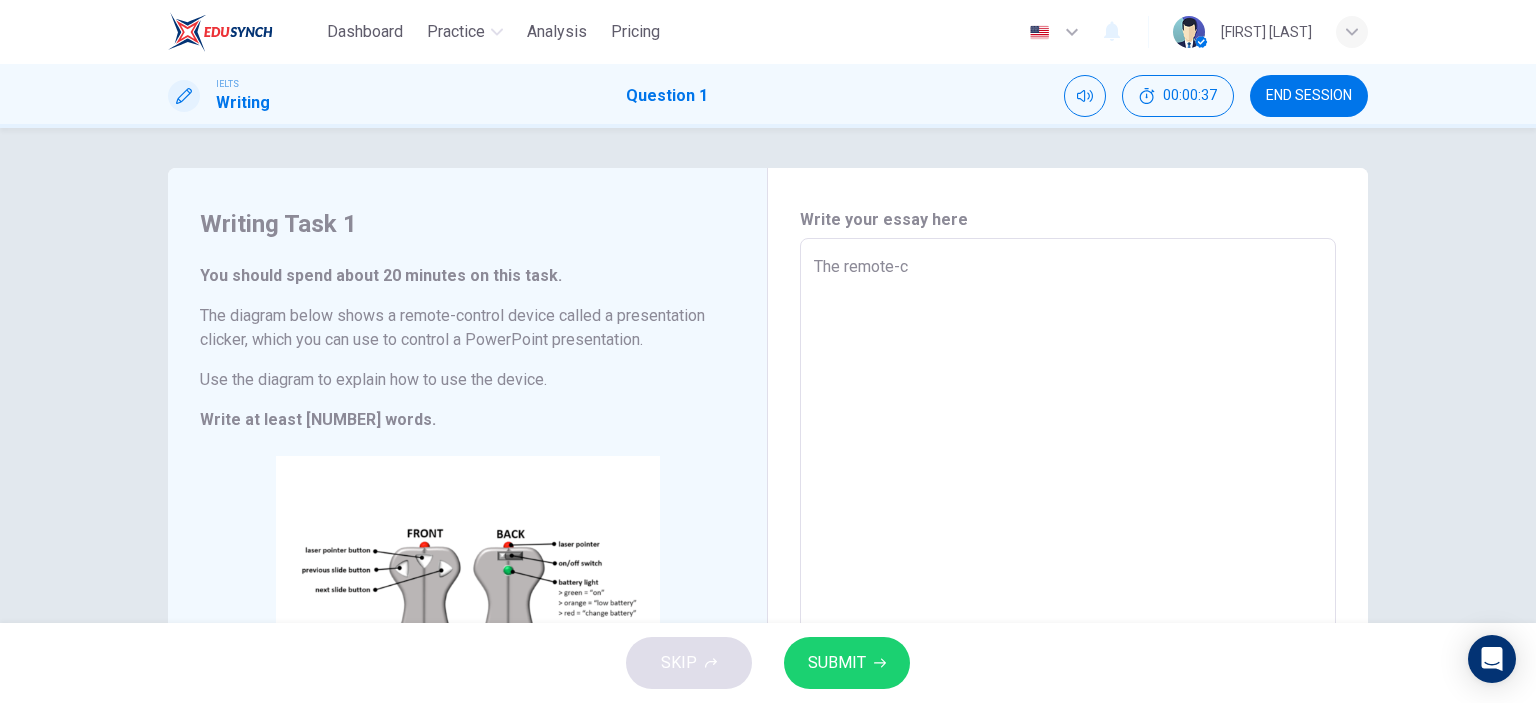 type on "The remote-ci" 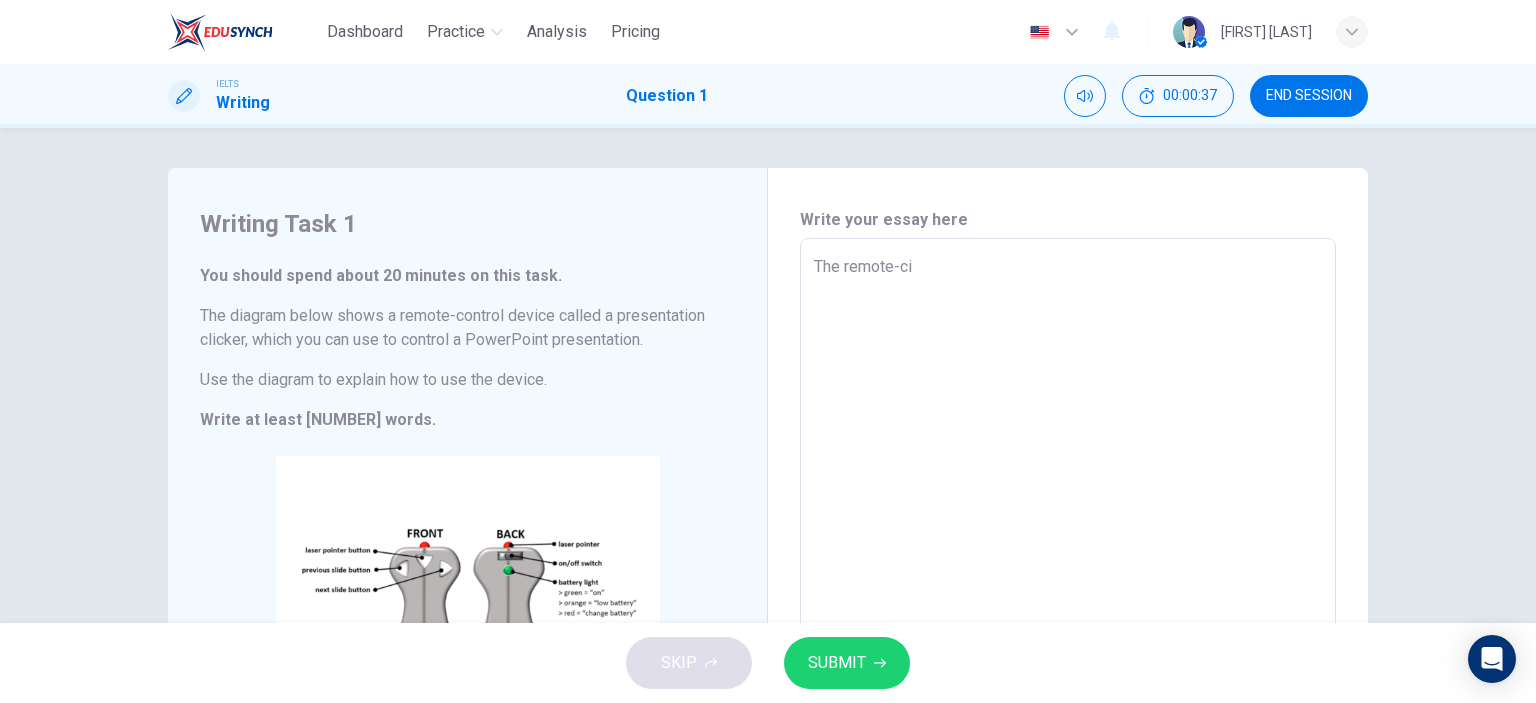 type on "The remote-c" 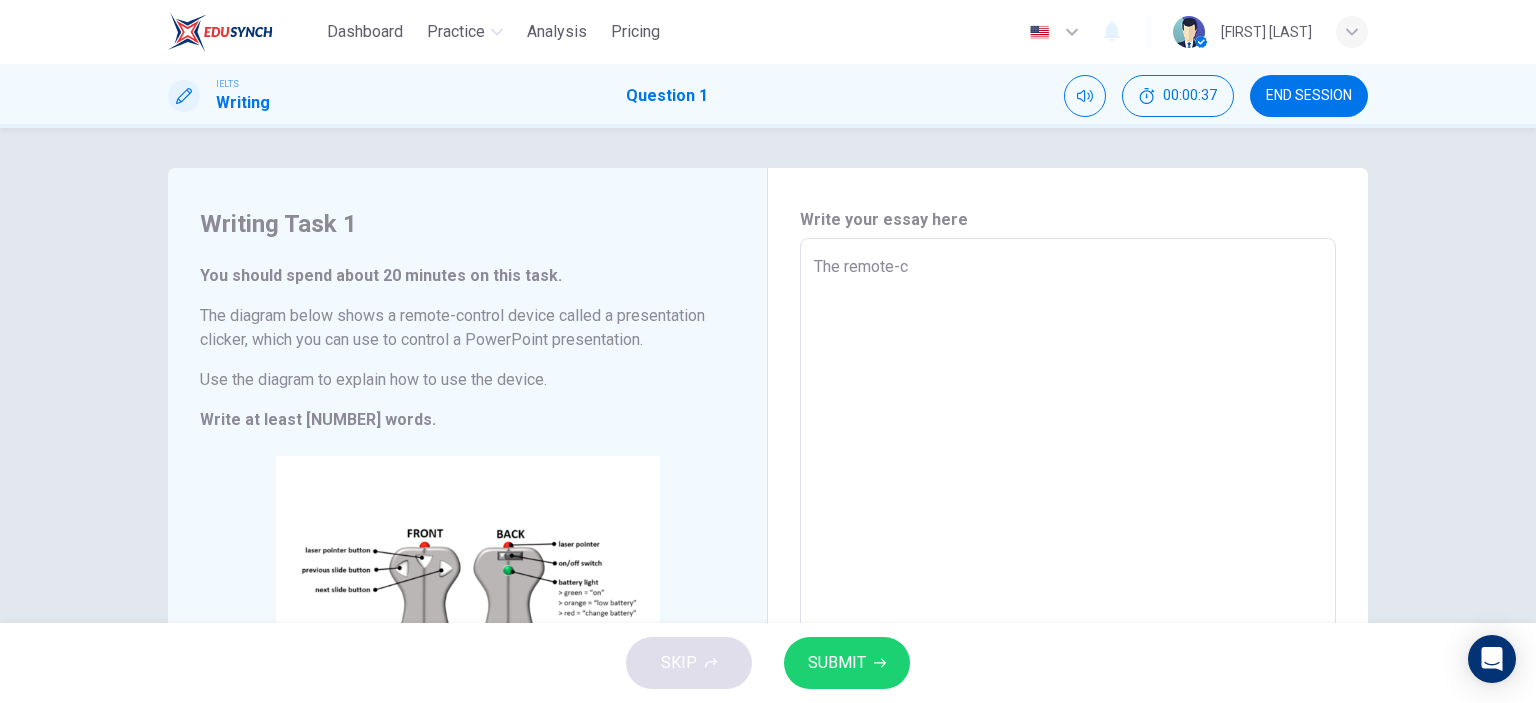 type on "x" 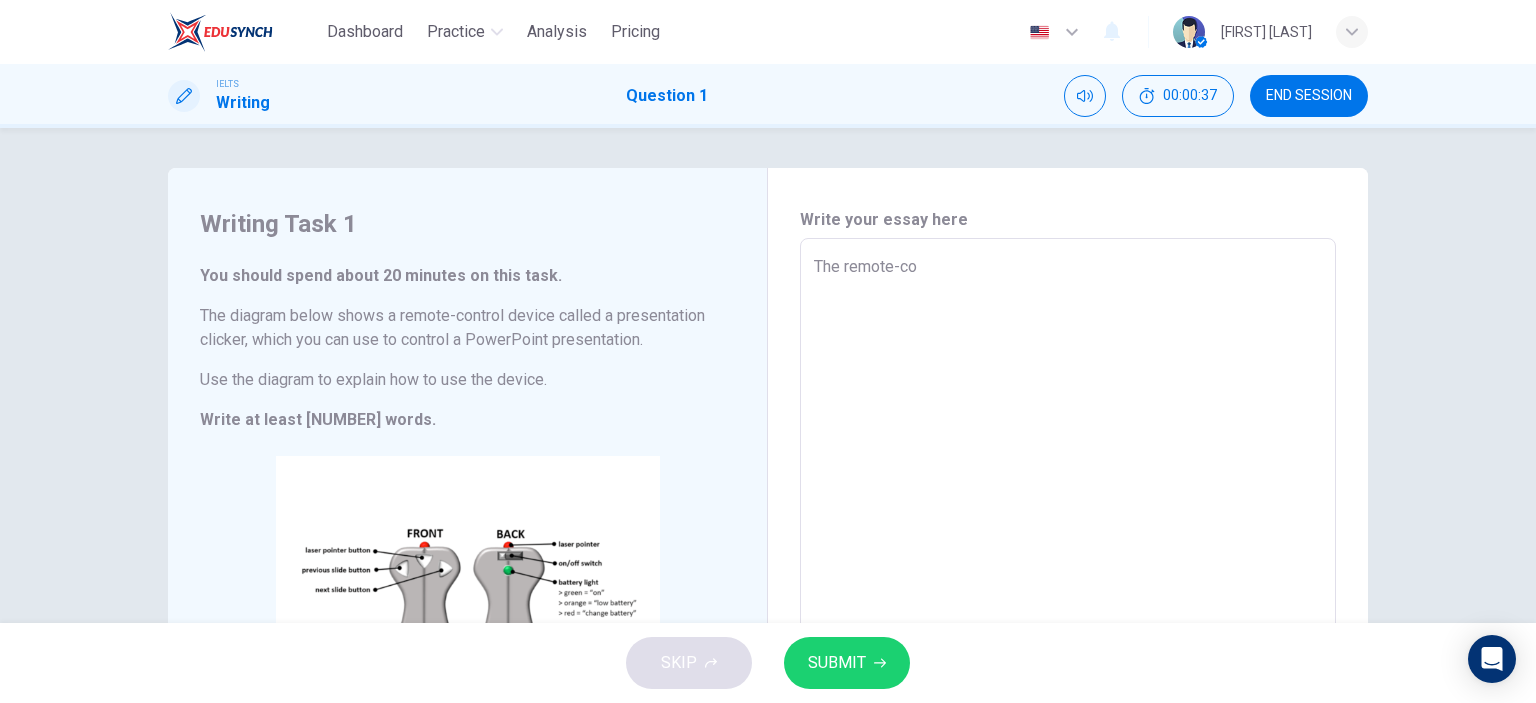 type on "The remote-con" 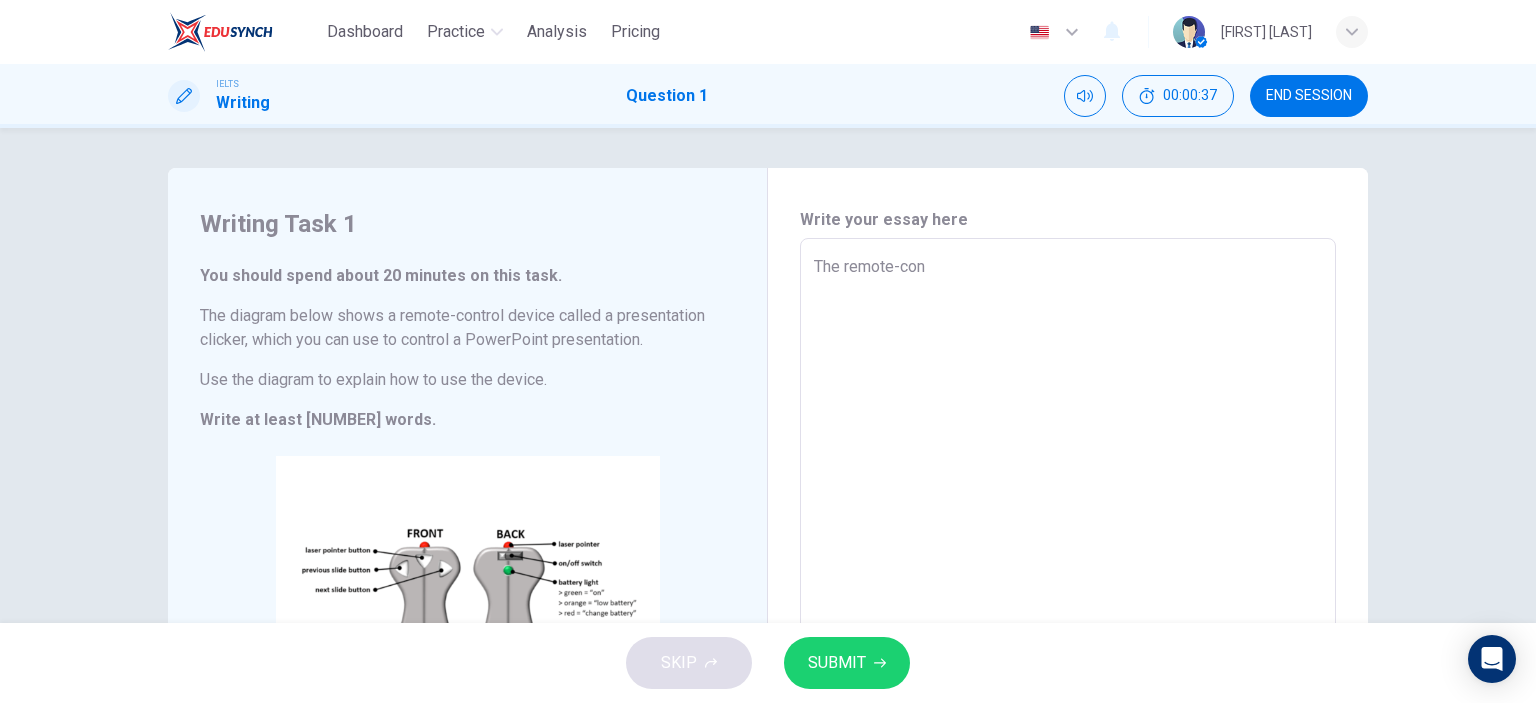 type on "x" 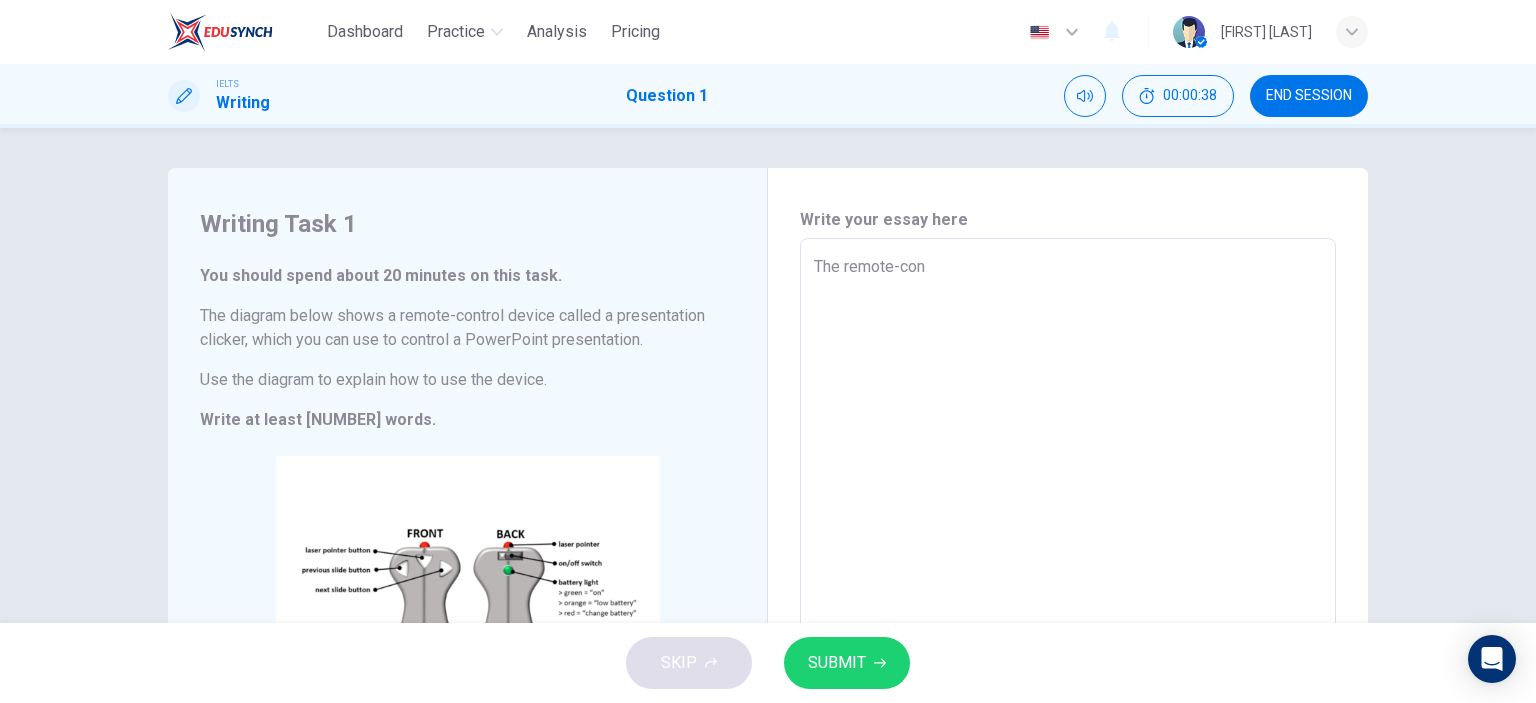 type on "The remote-con" 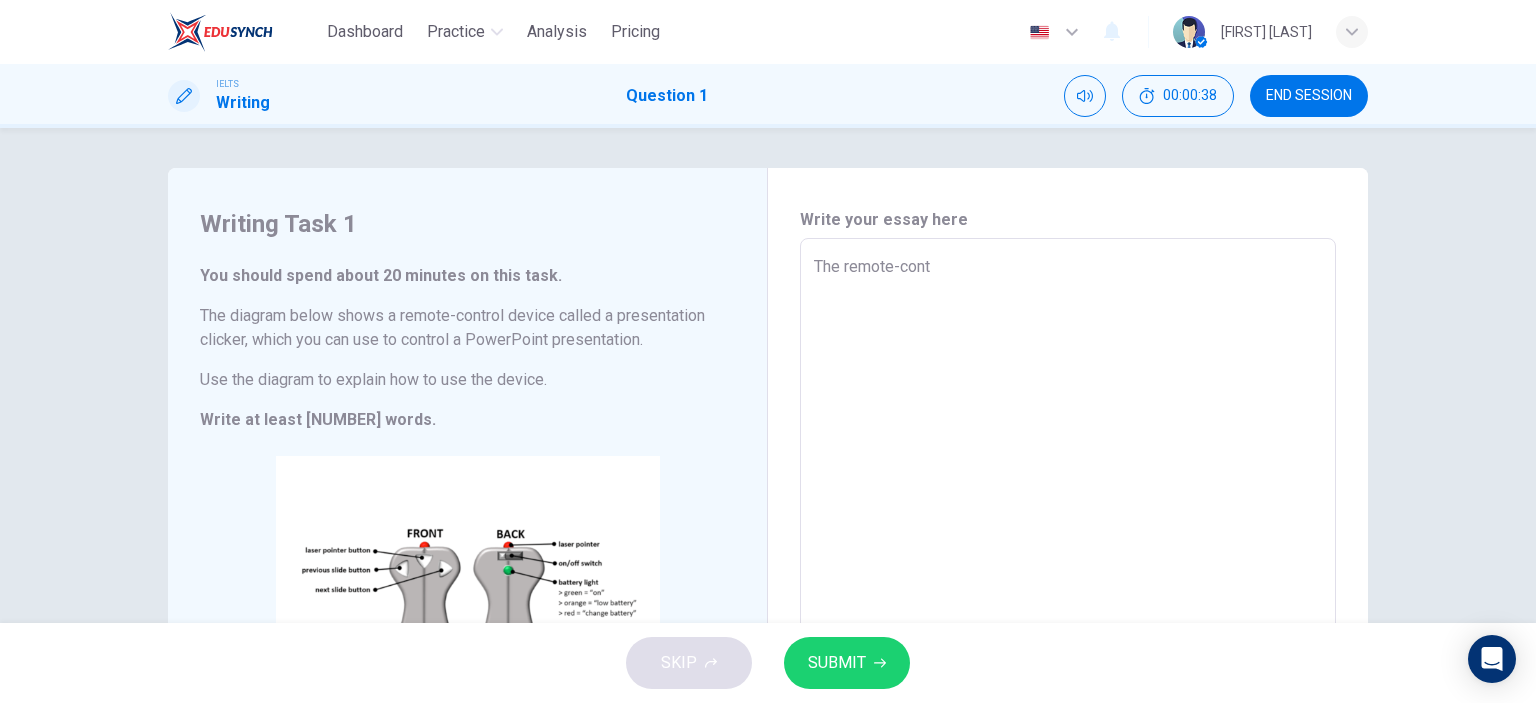 type on "x" 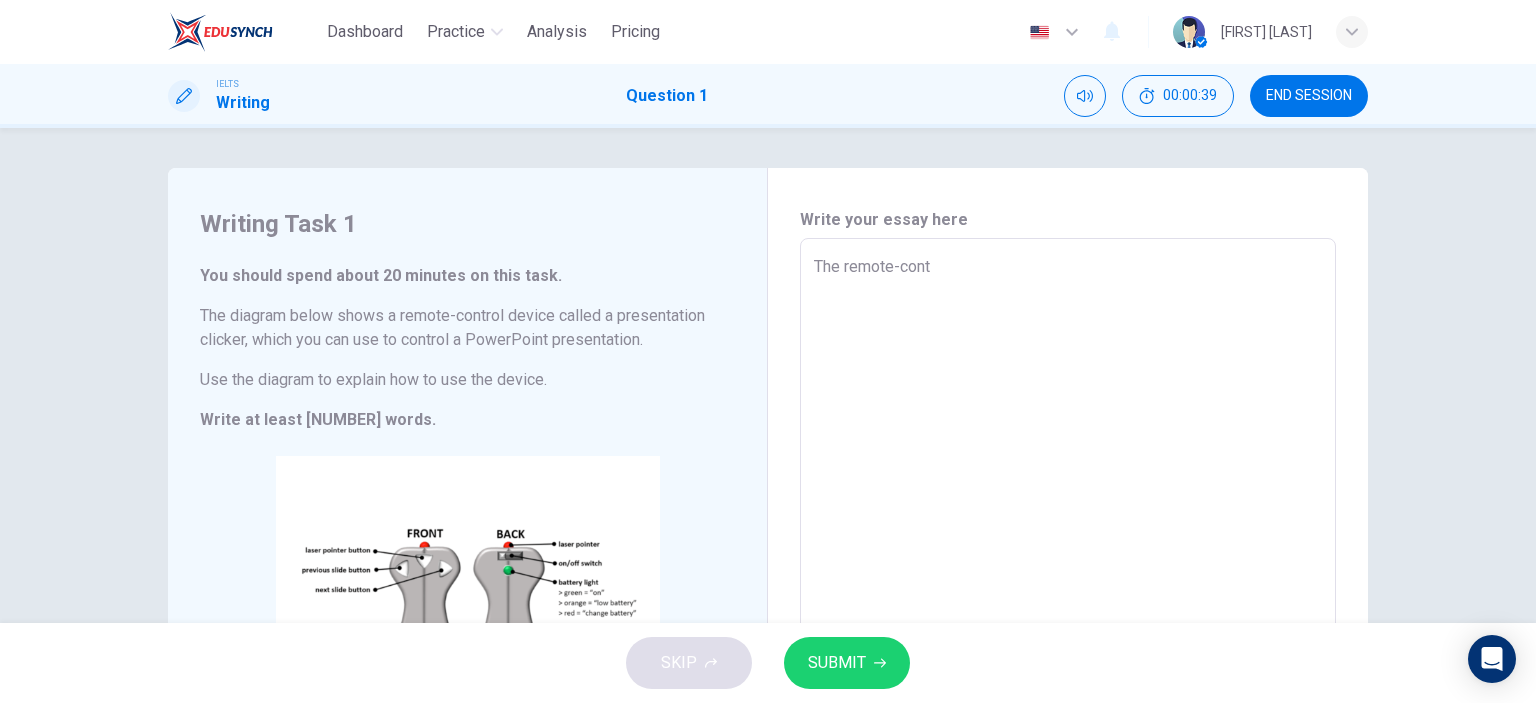 type on "The remote-contr" 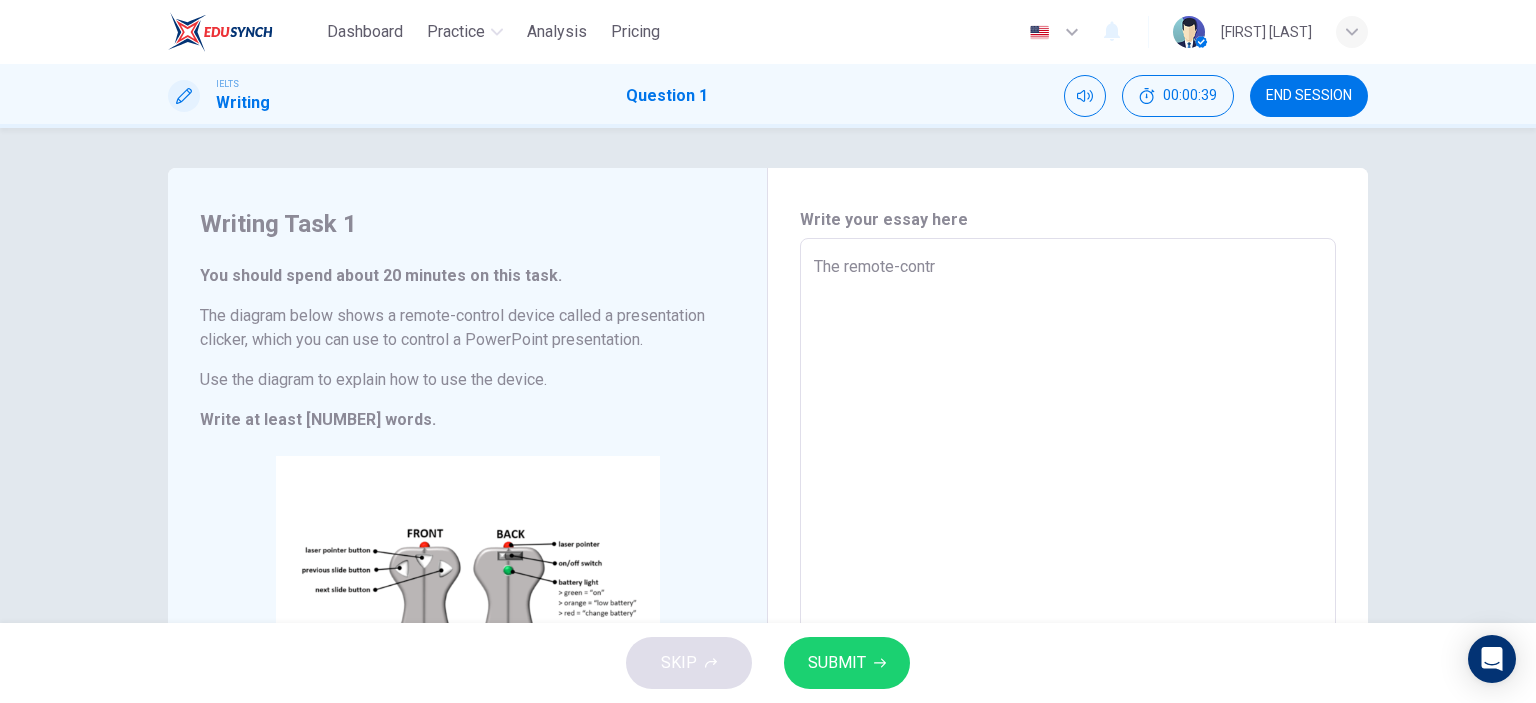 type on "The remote-contro" 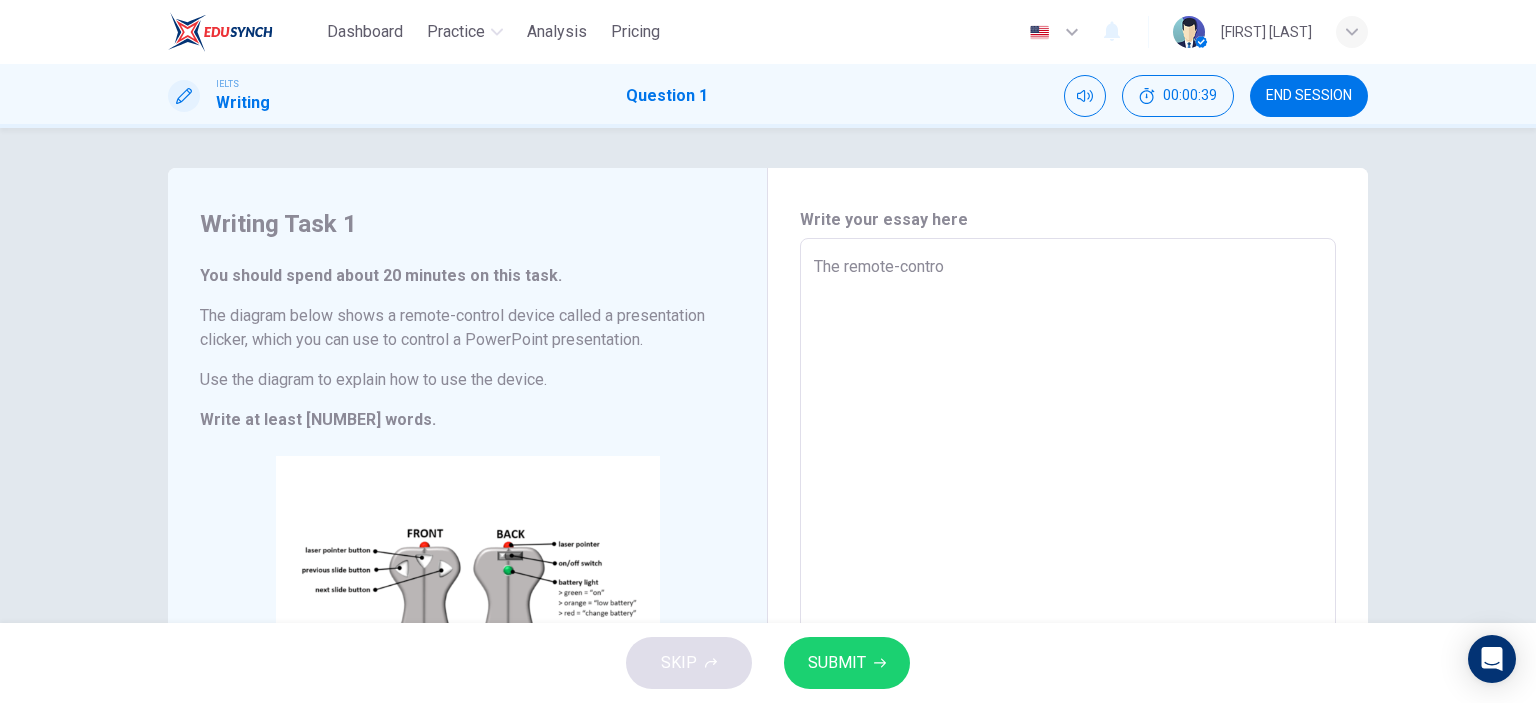 type on "x" 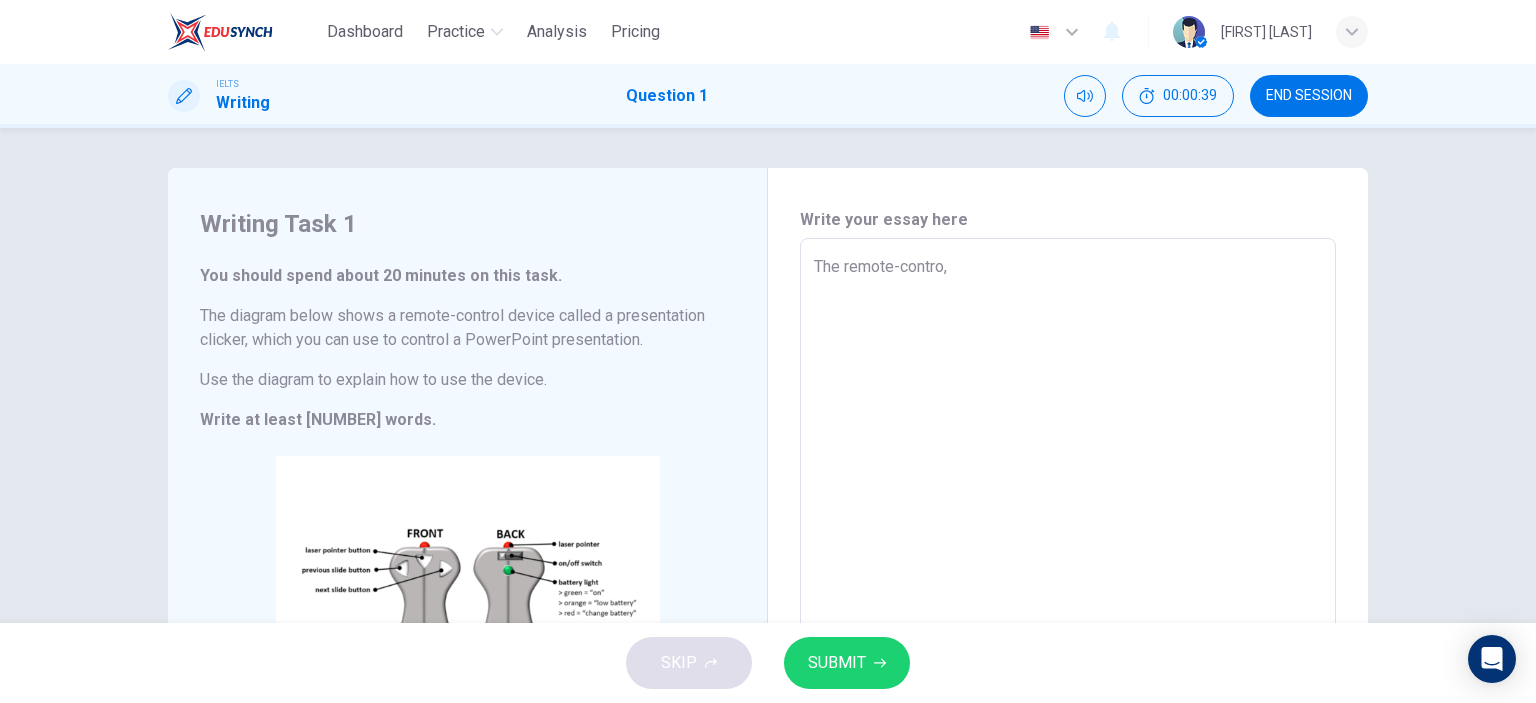 type on "x" 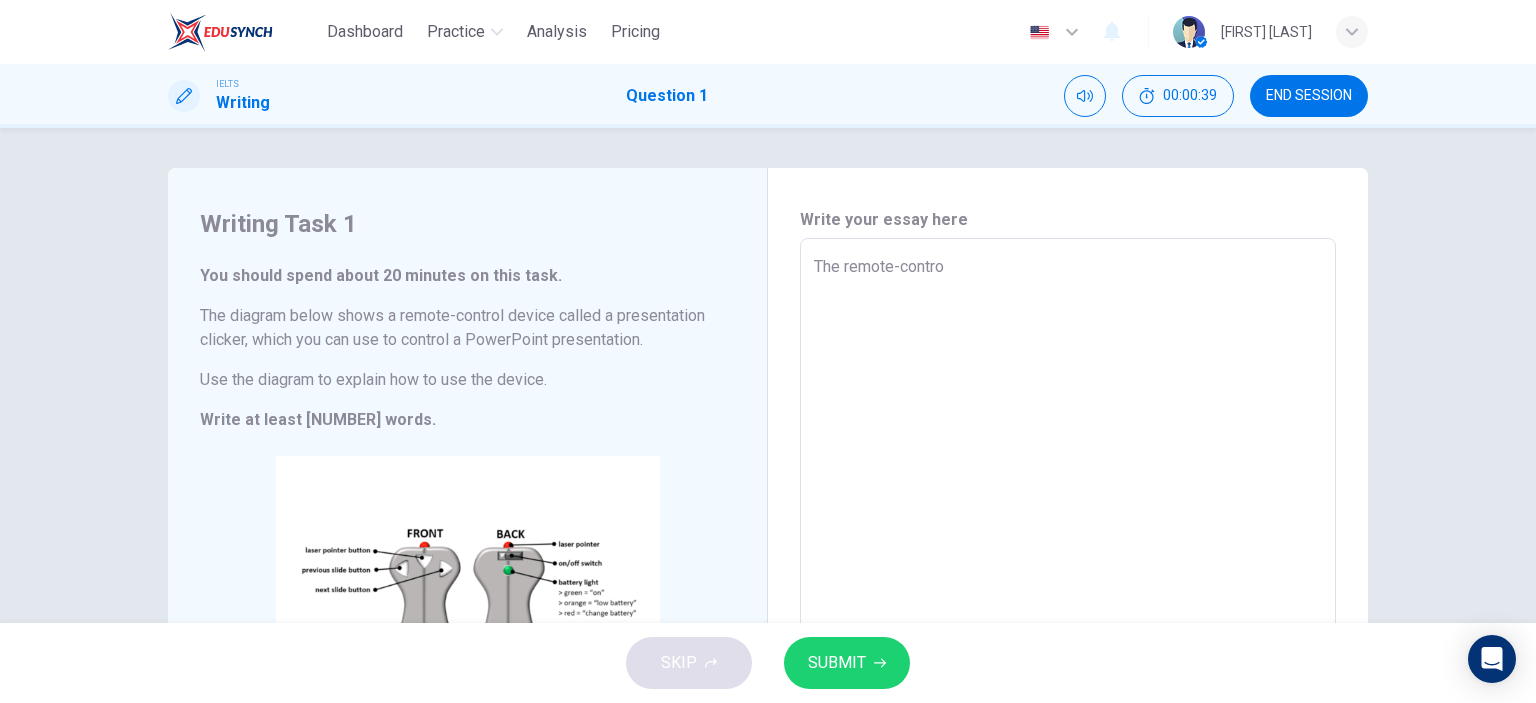 type on "The remote-control" 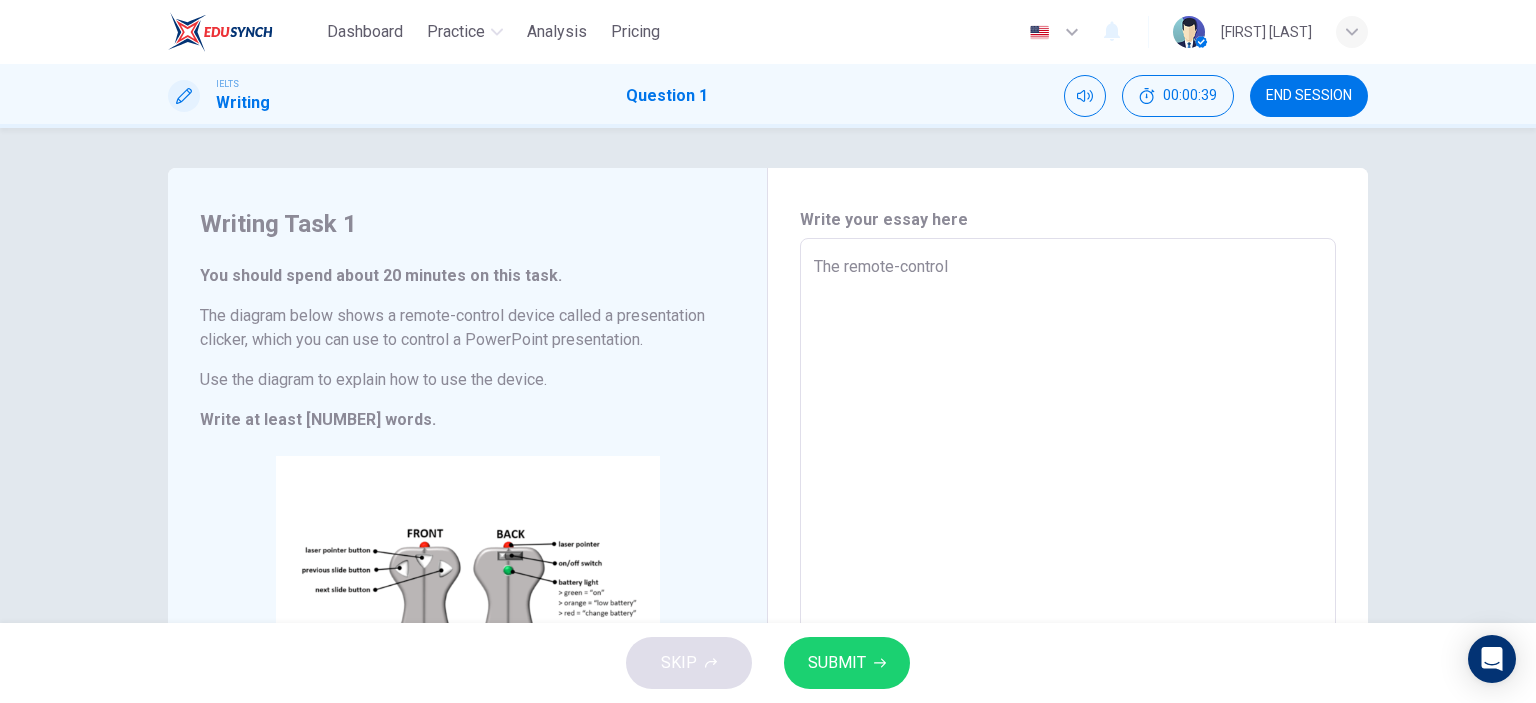 type on "x" 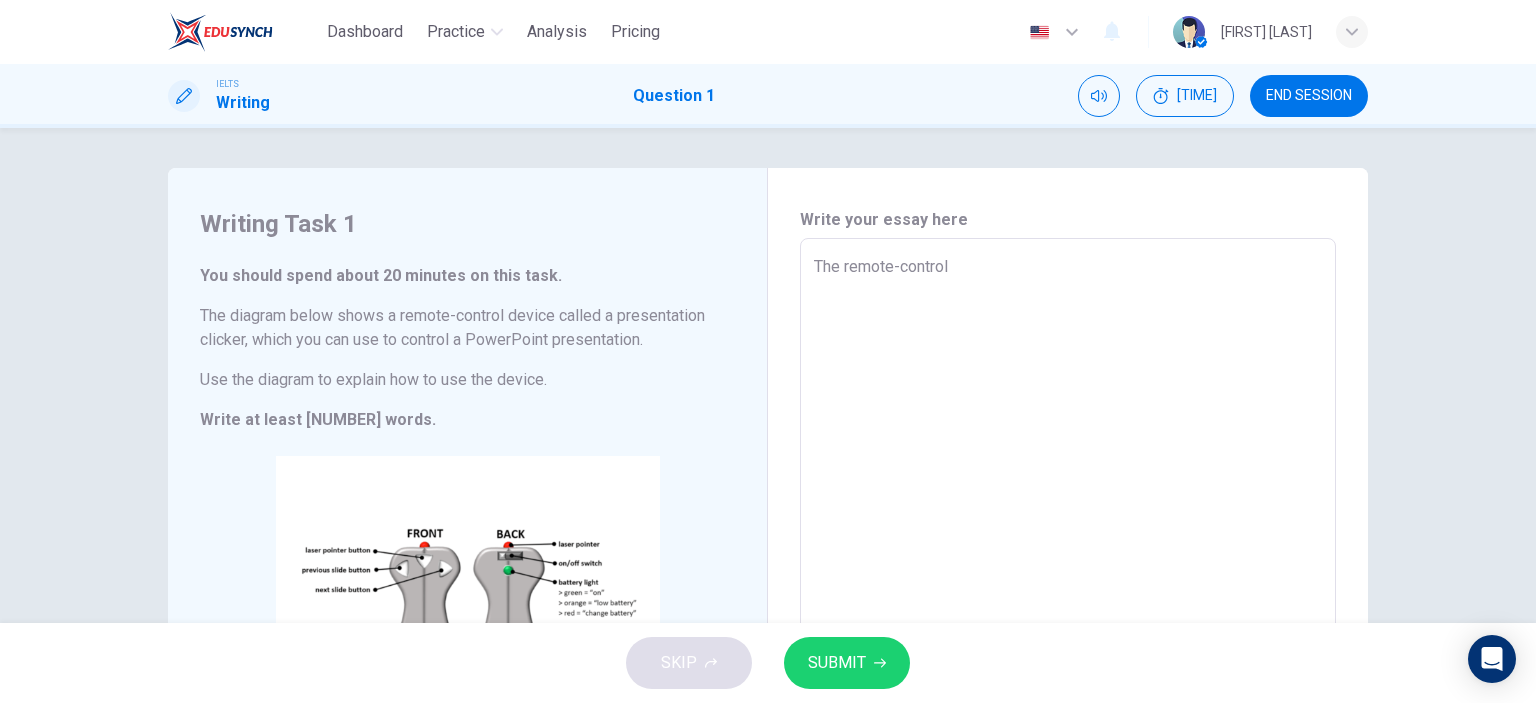 type on "The remote-control" 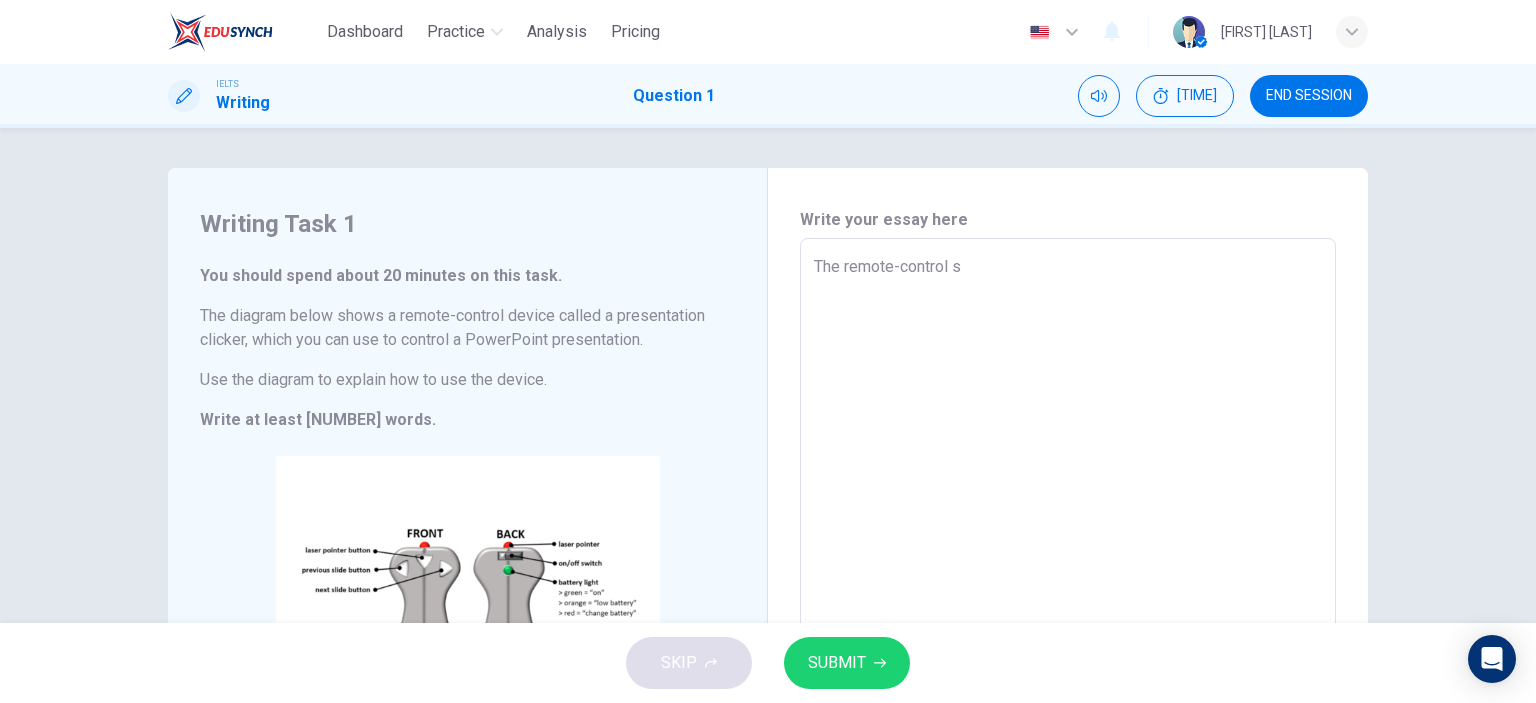 type on "The remote-control sh" 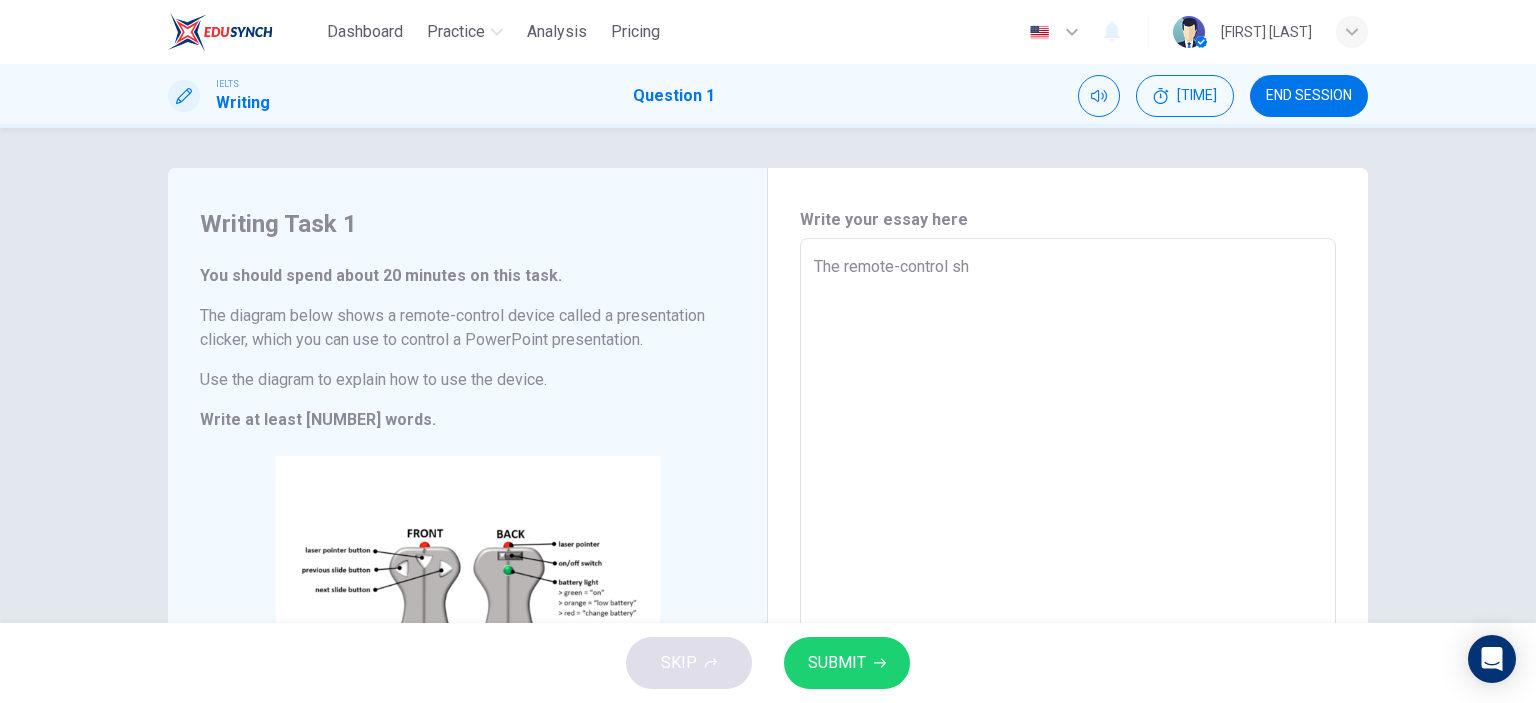 type on "x" 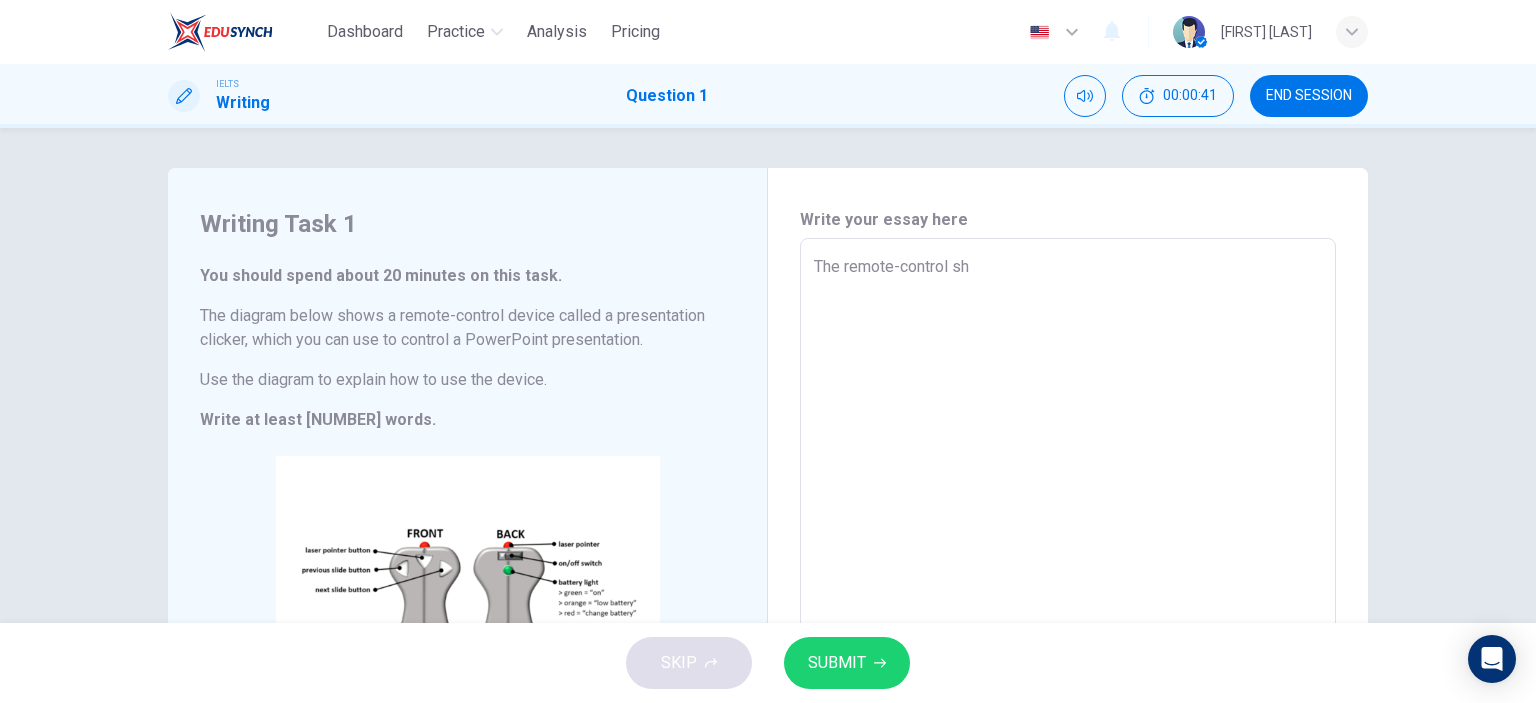 type on "The remote-control sho" 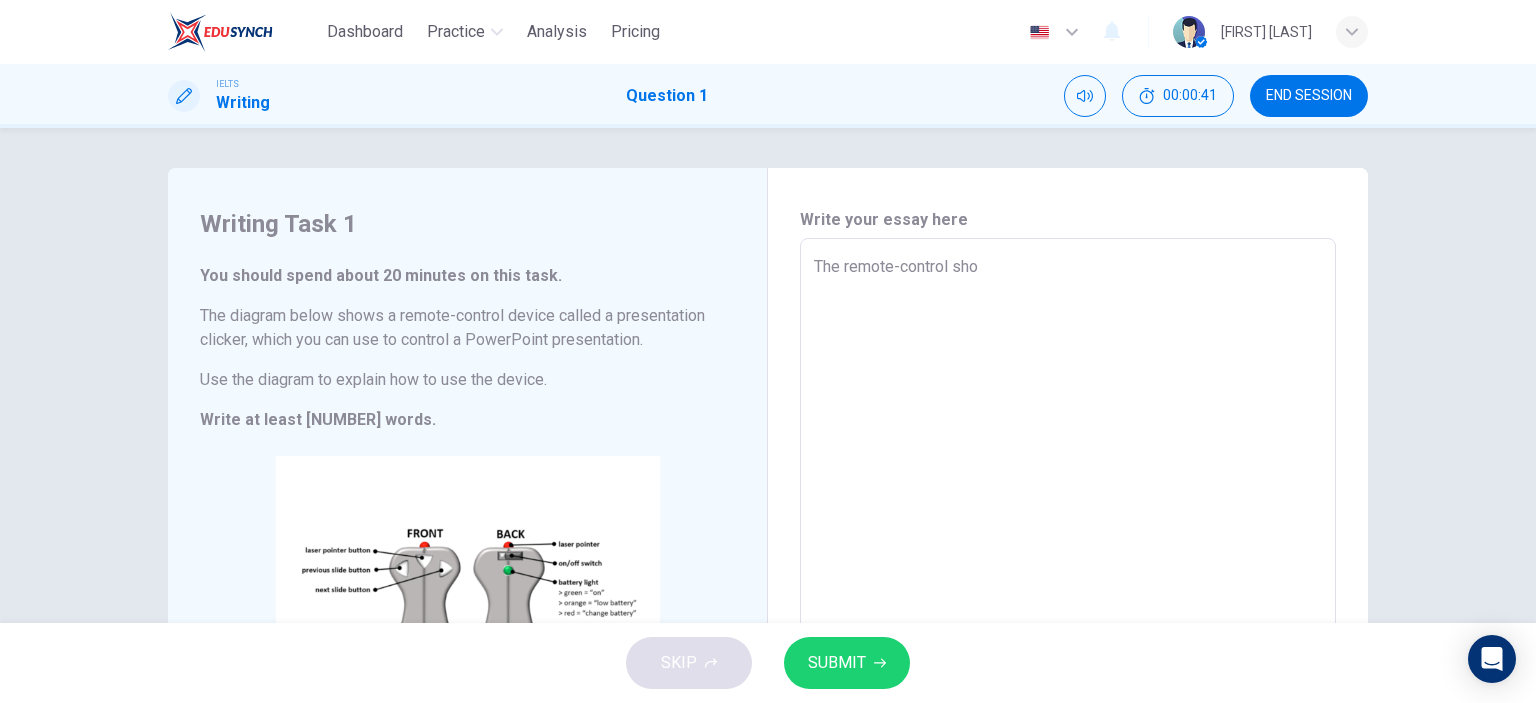 type on "x" 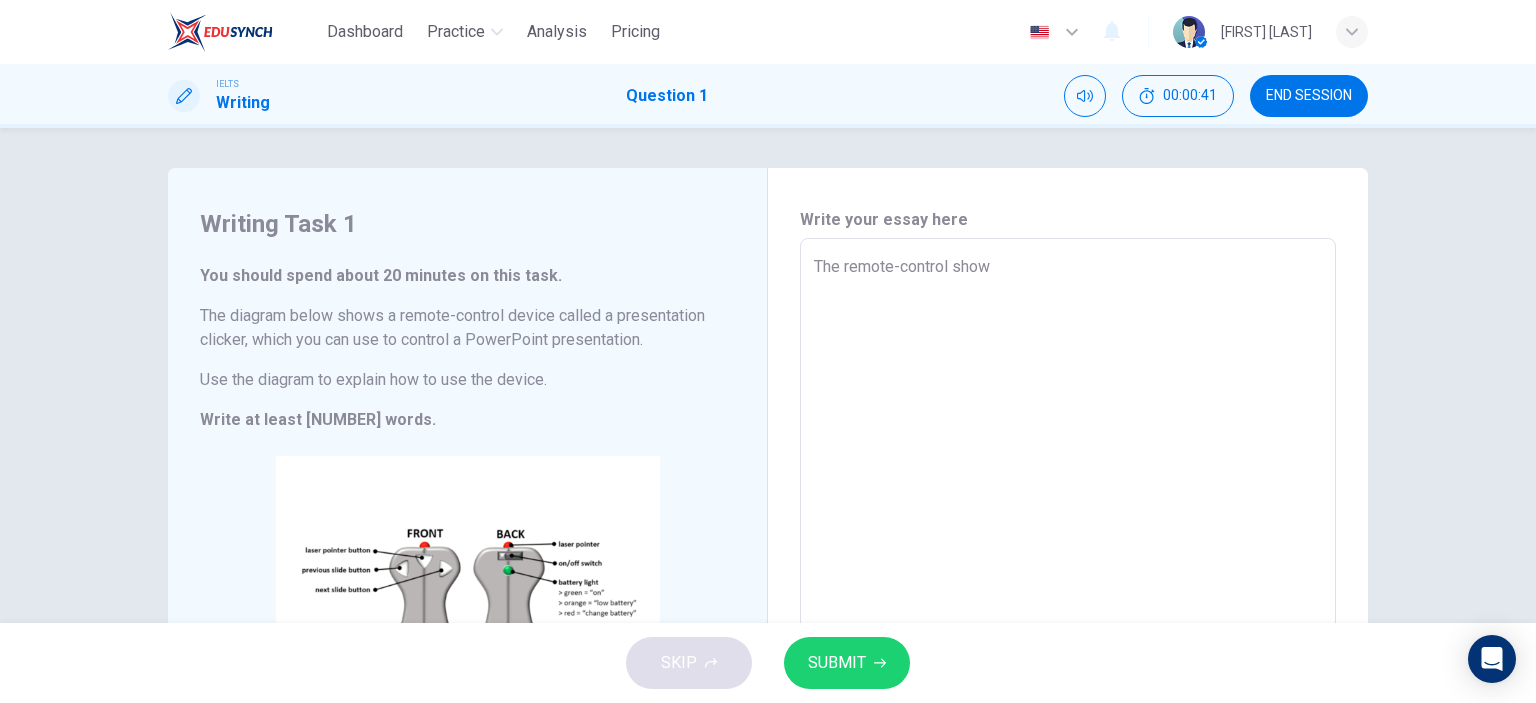 type on "x" 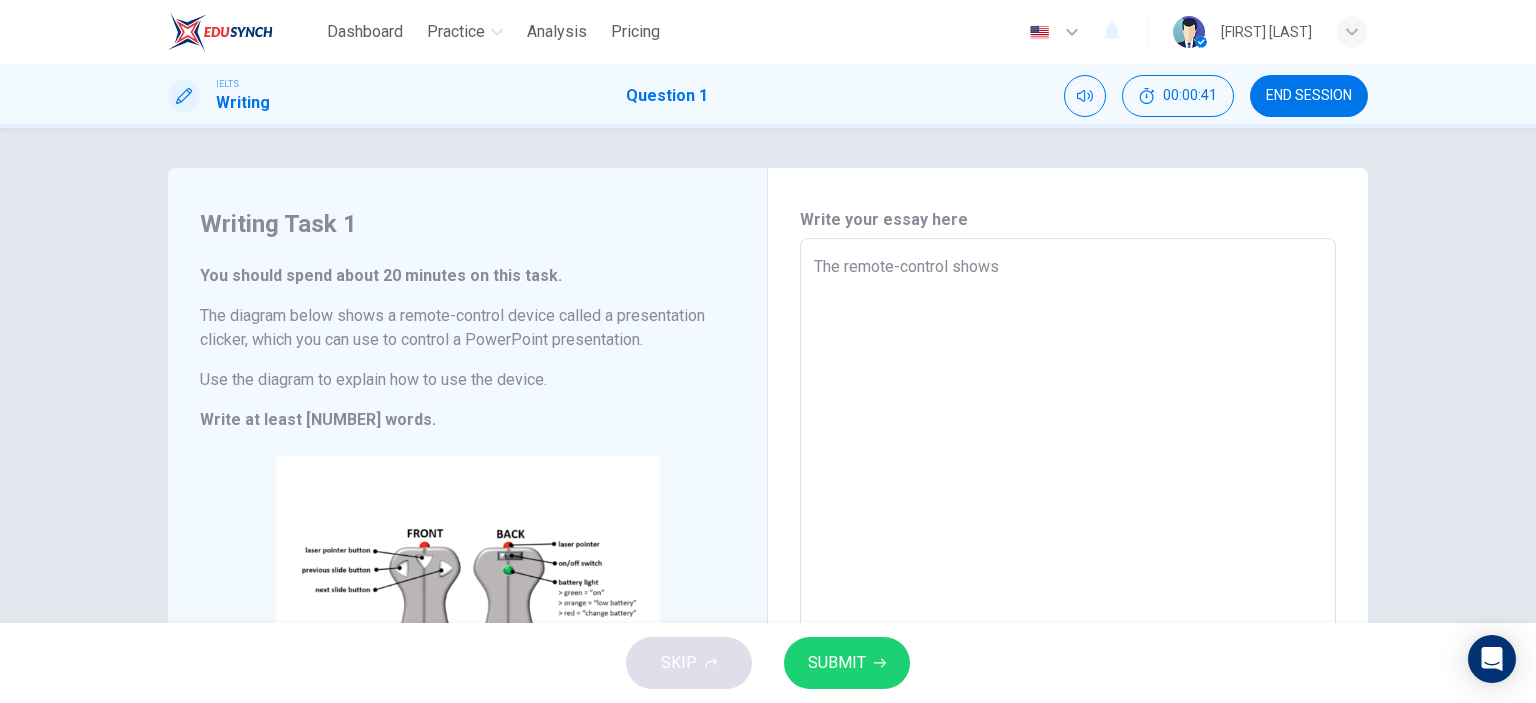 type on "x" 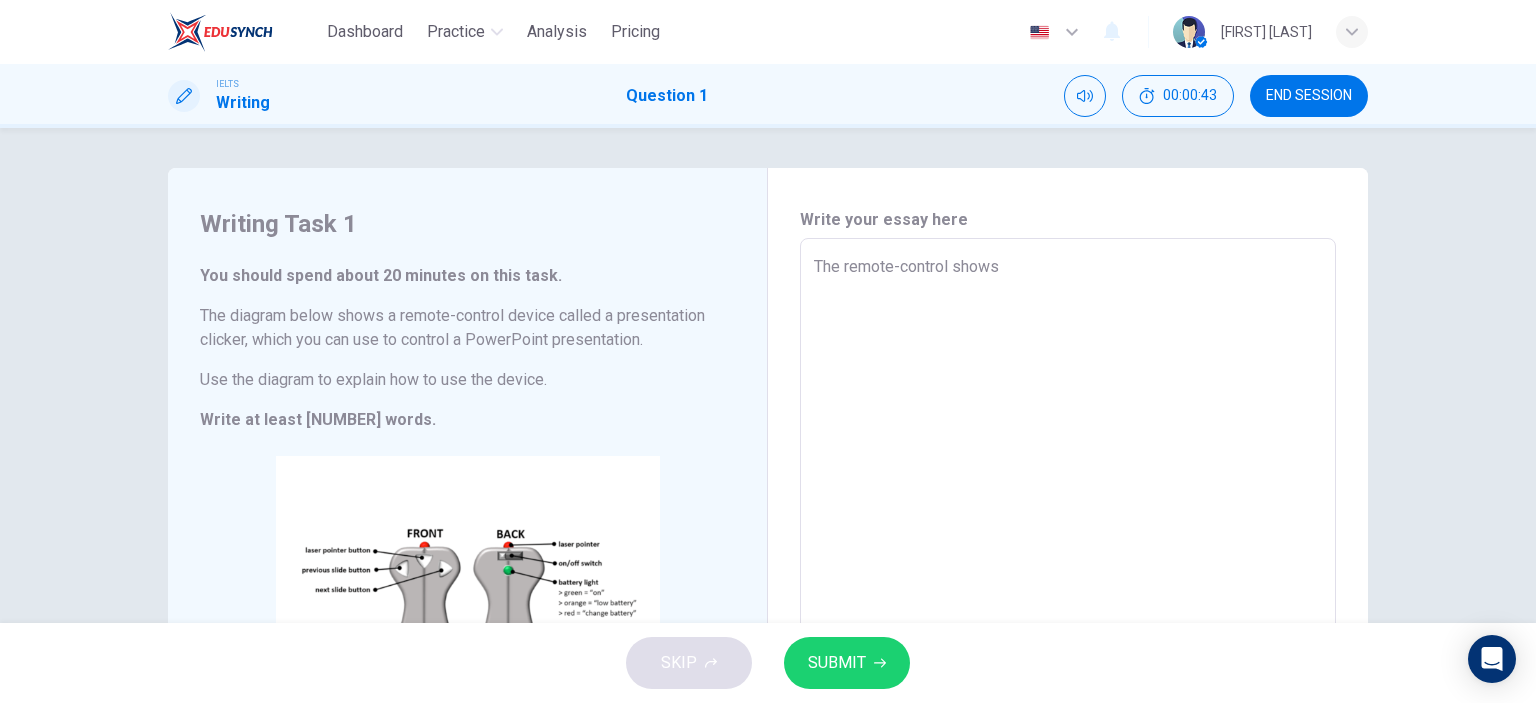 type on "The remote-control shows" 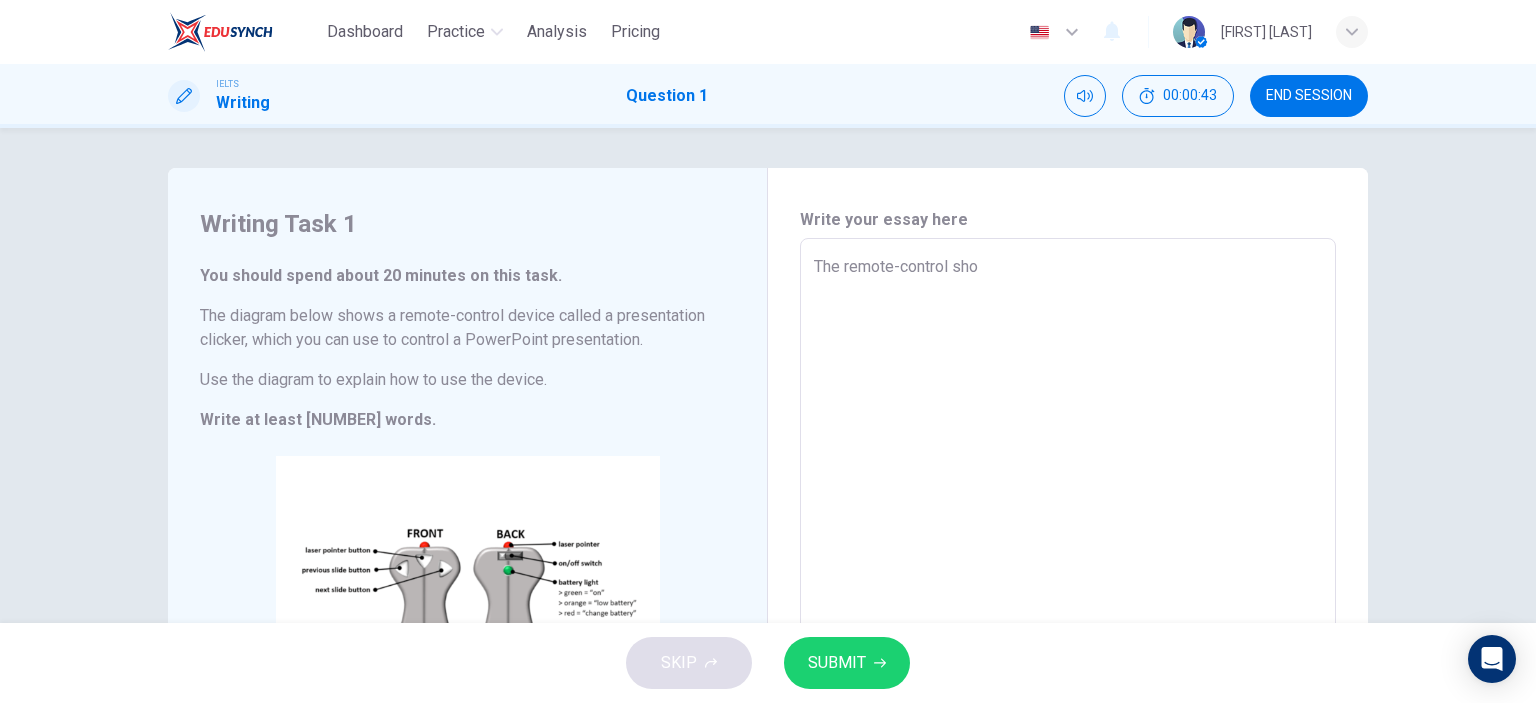 type on "The remote-control sh" 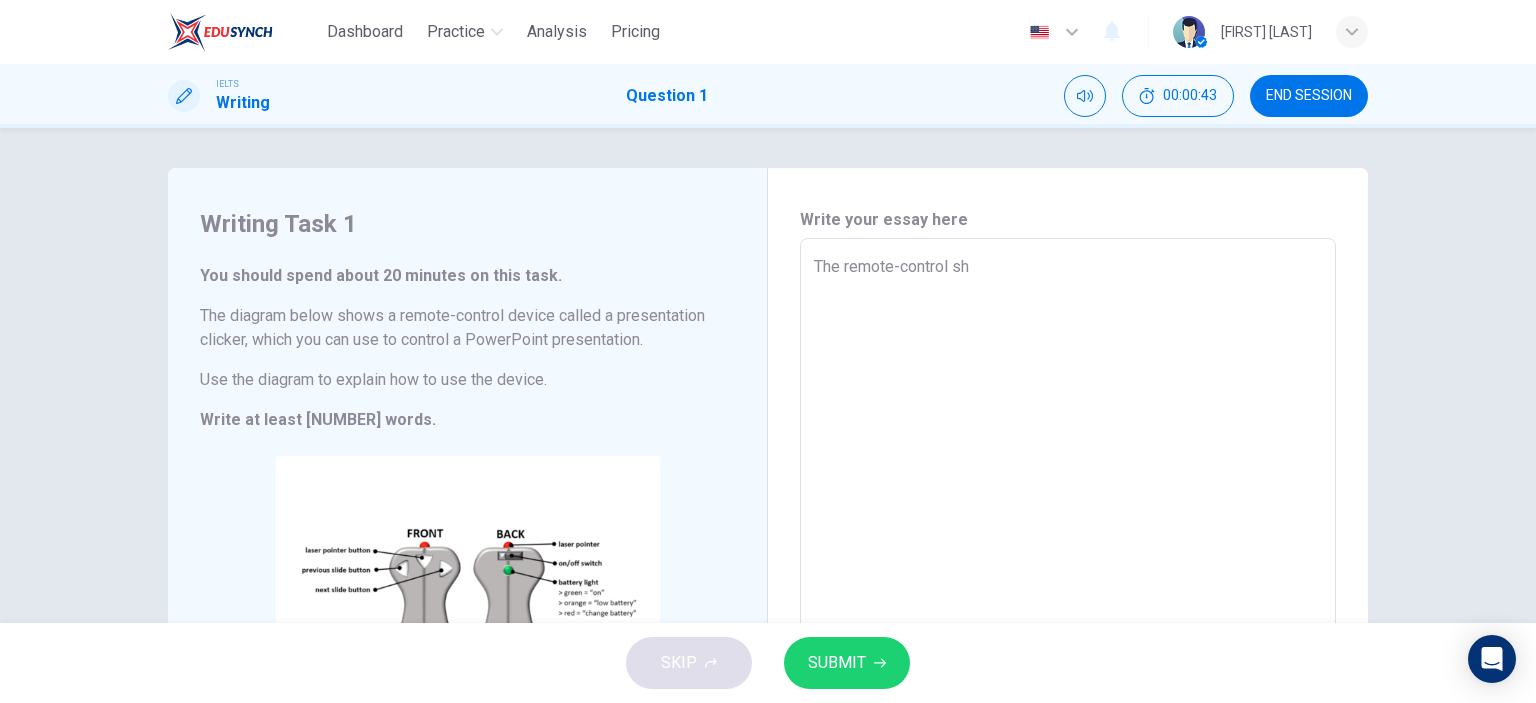 type on "The remote-control s" 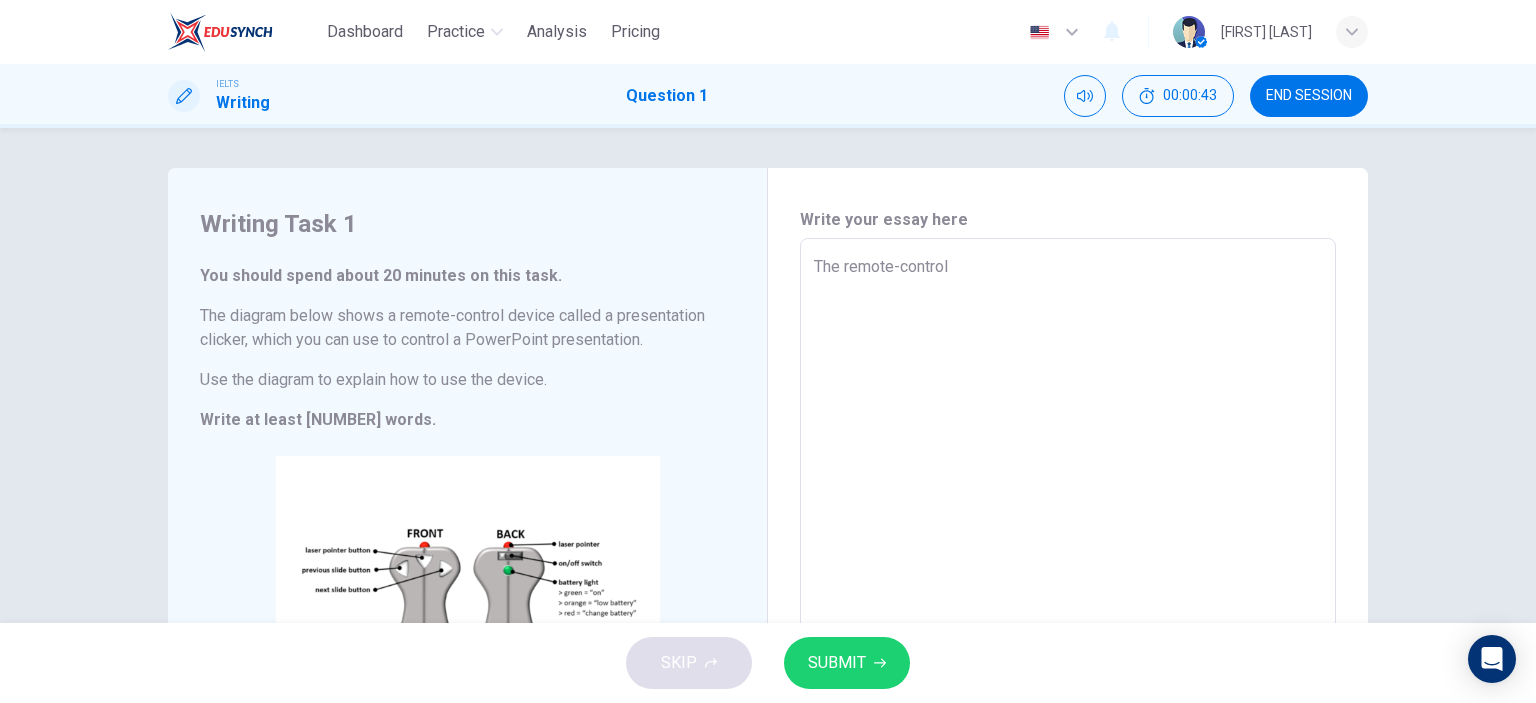 type on "The remote-control" 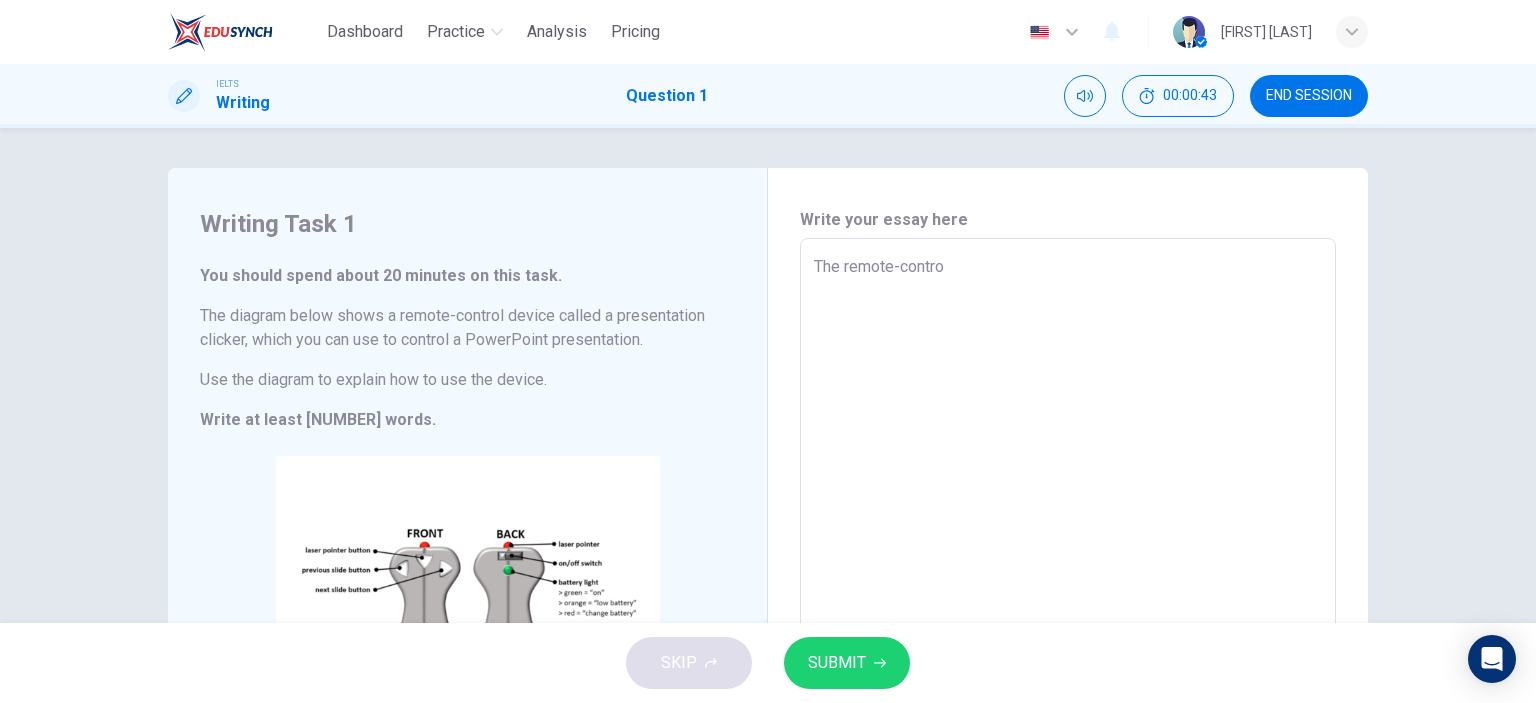 type on "The remote-contr" 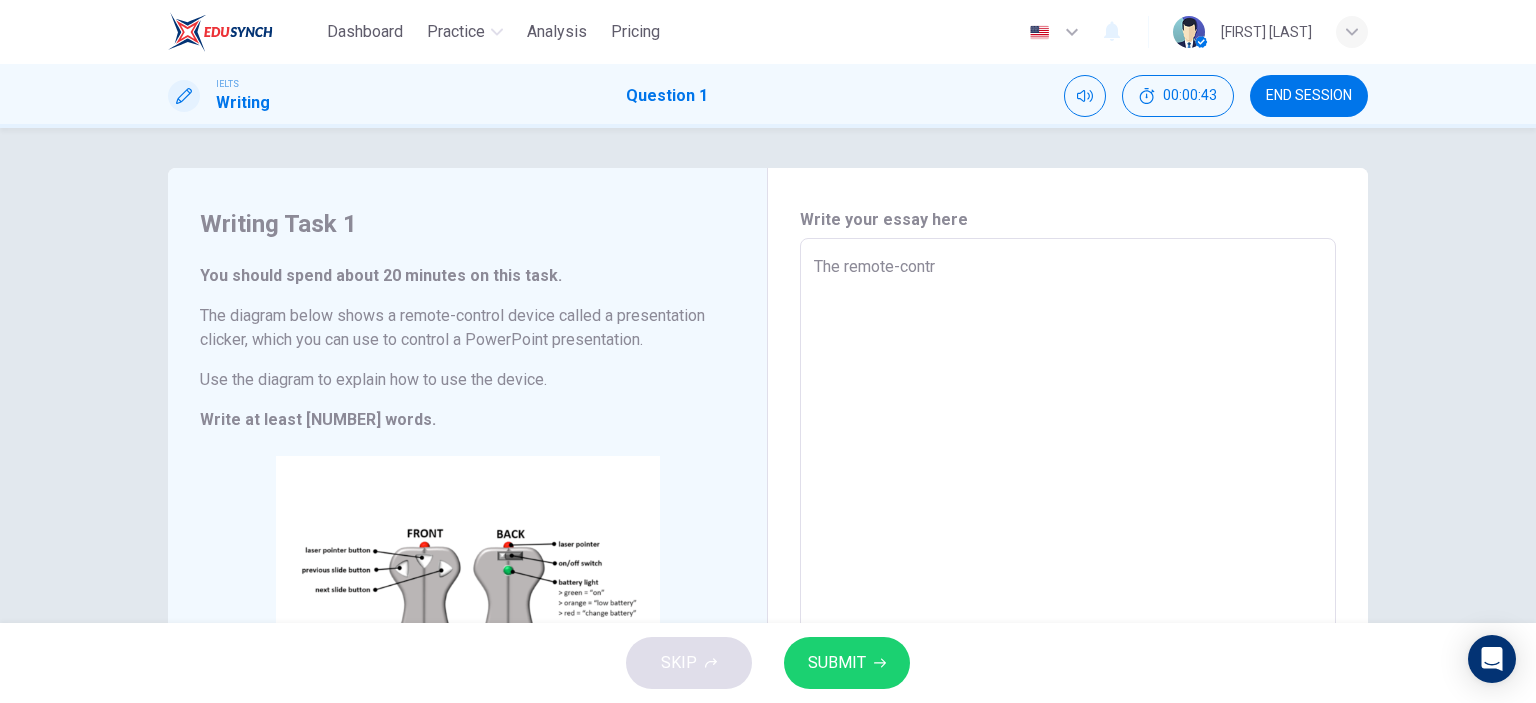 type on "The remote-cont" 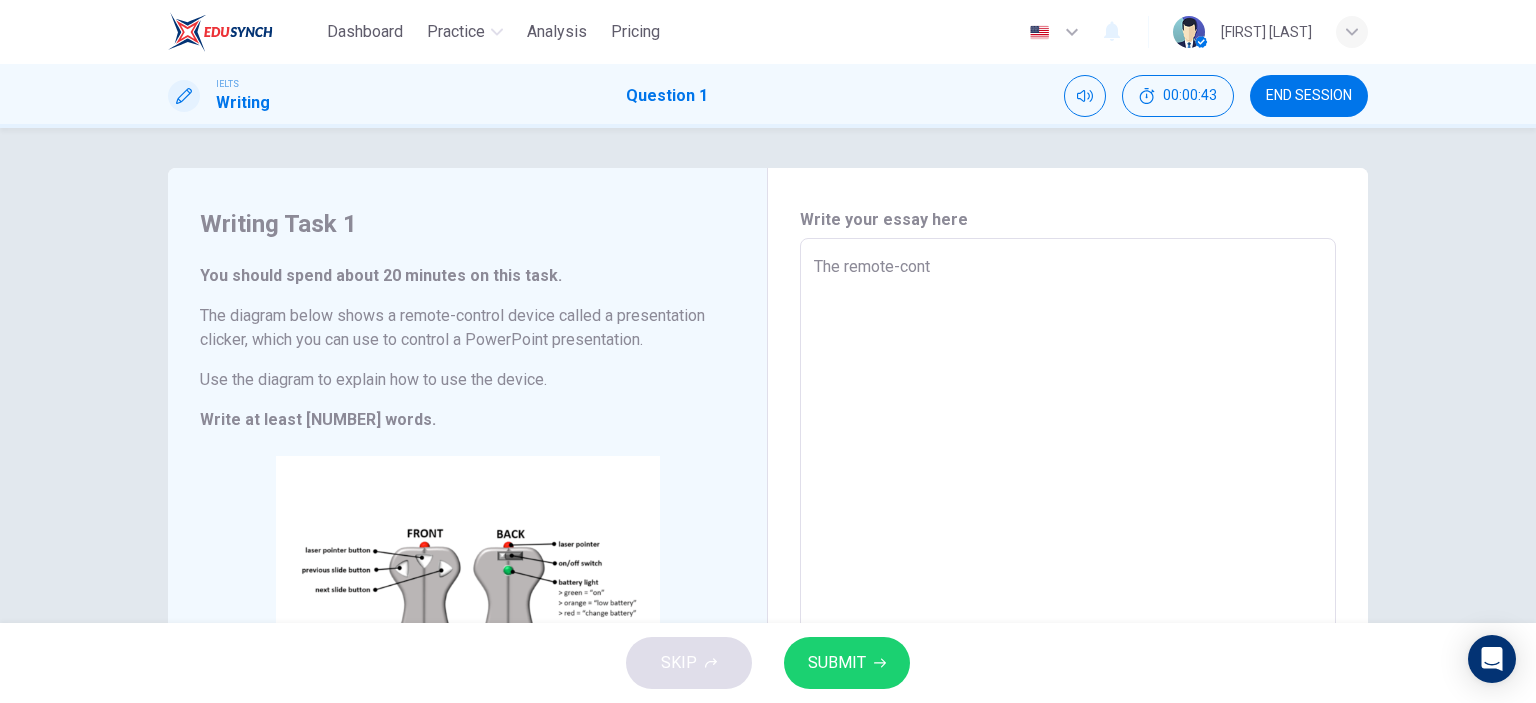 type on "x" 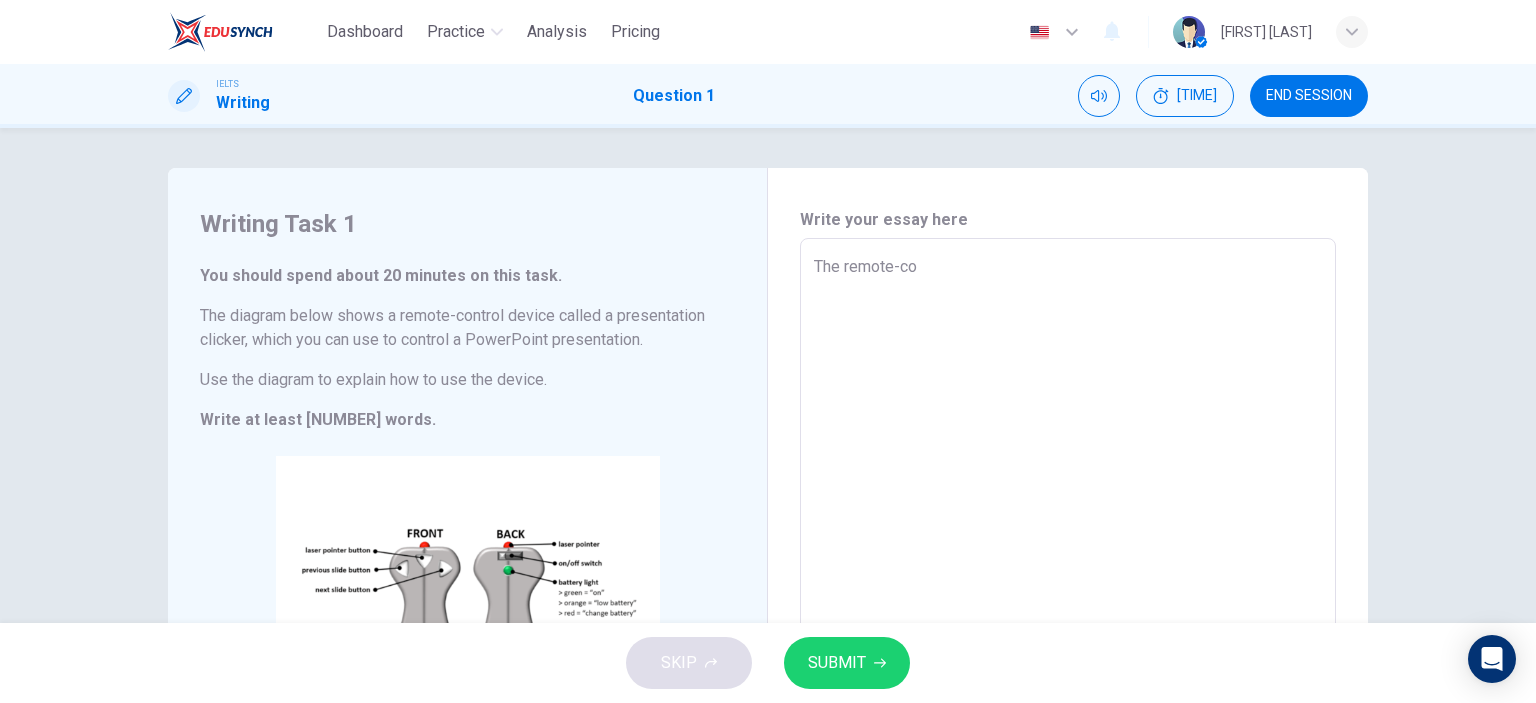 type on "The remote-c" 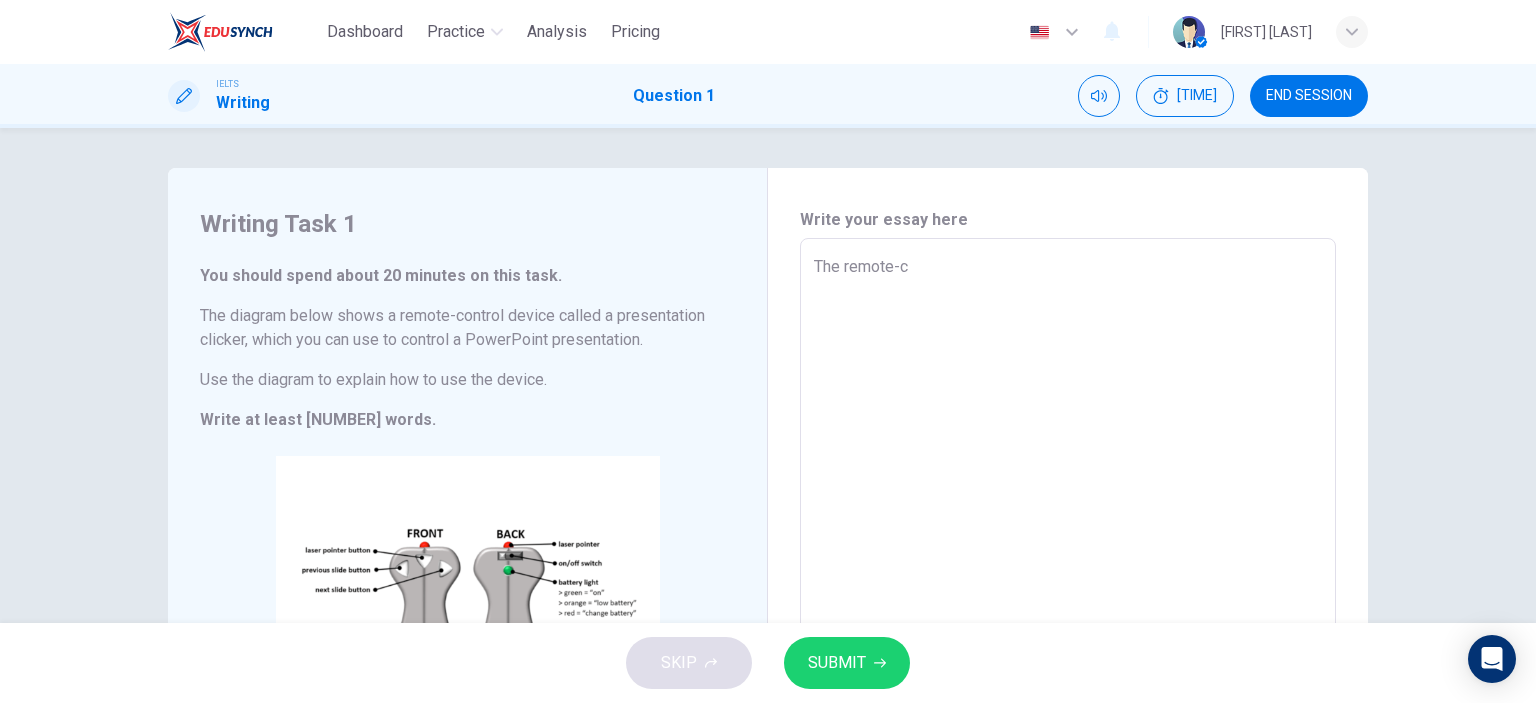 type on "The remote-" 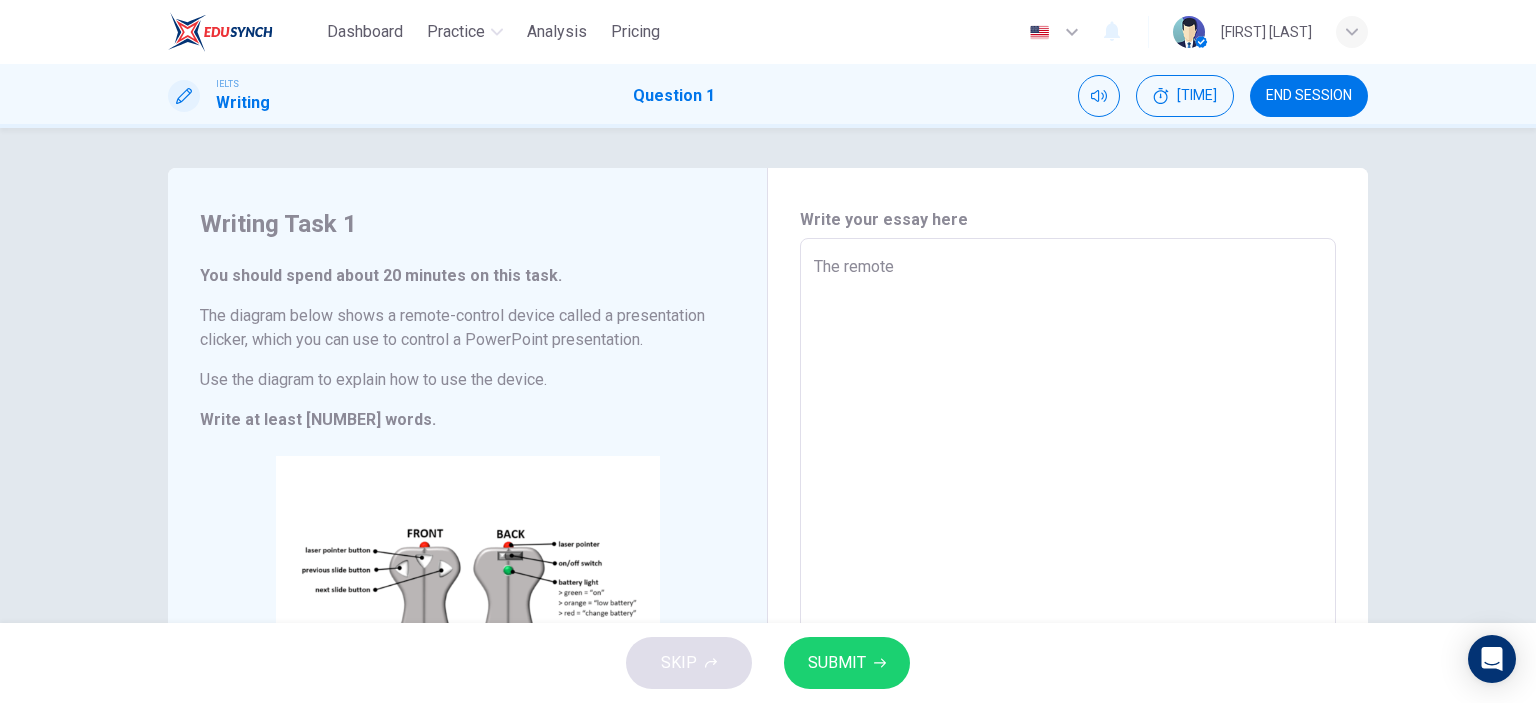 type on "The remot" 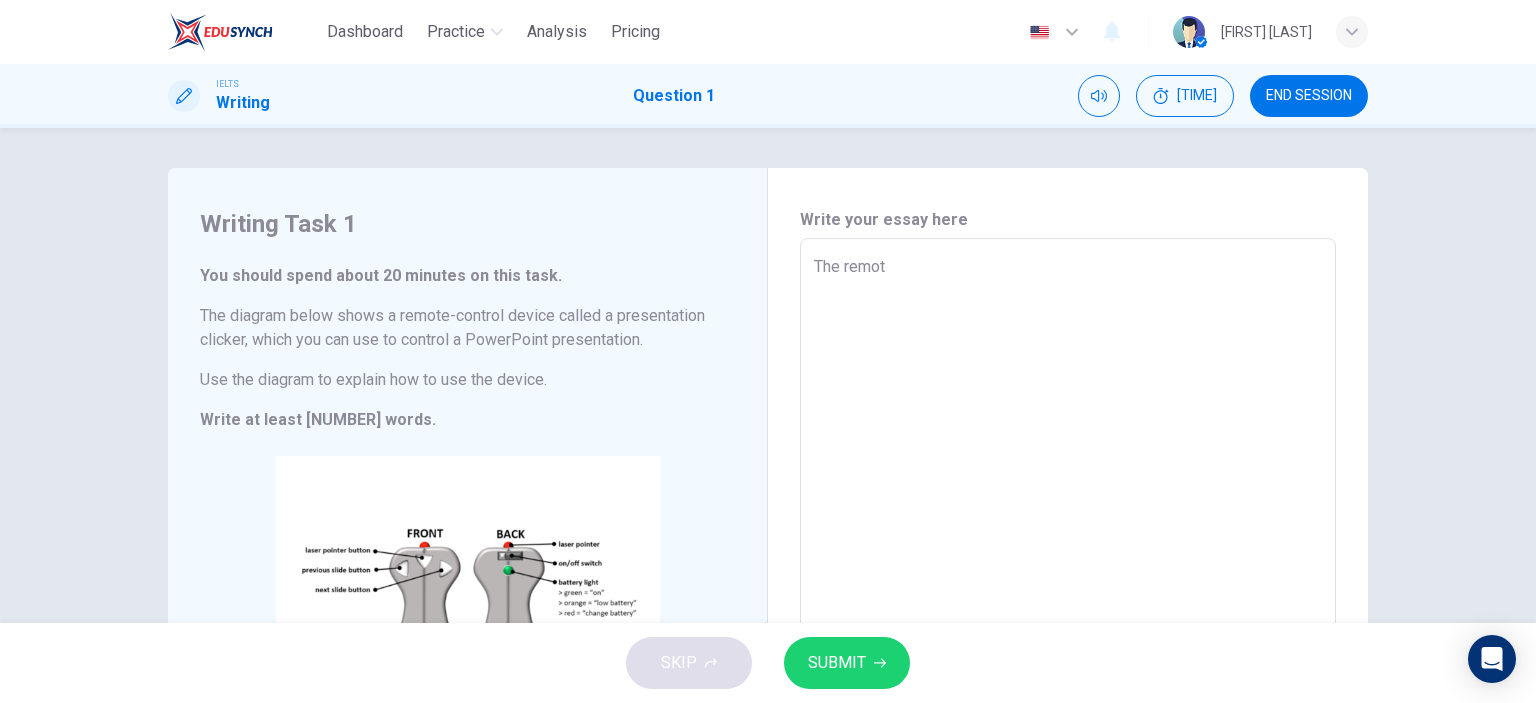 type on "The remo" 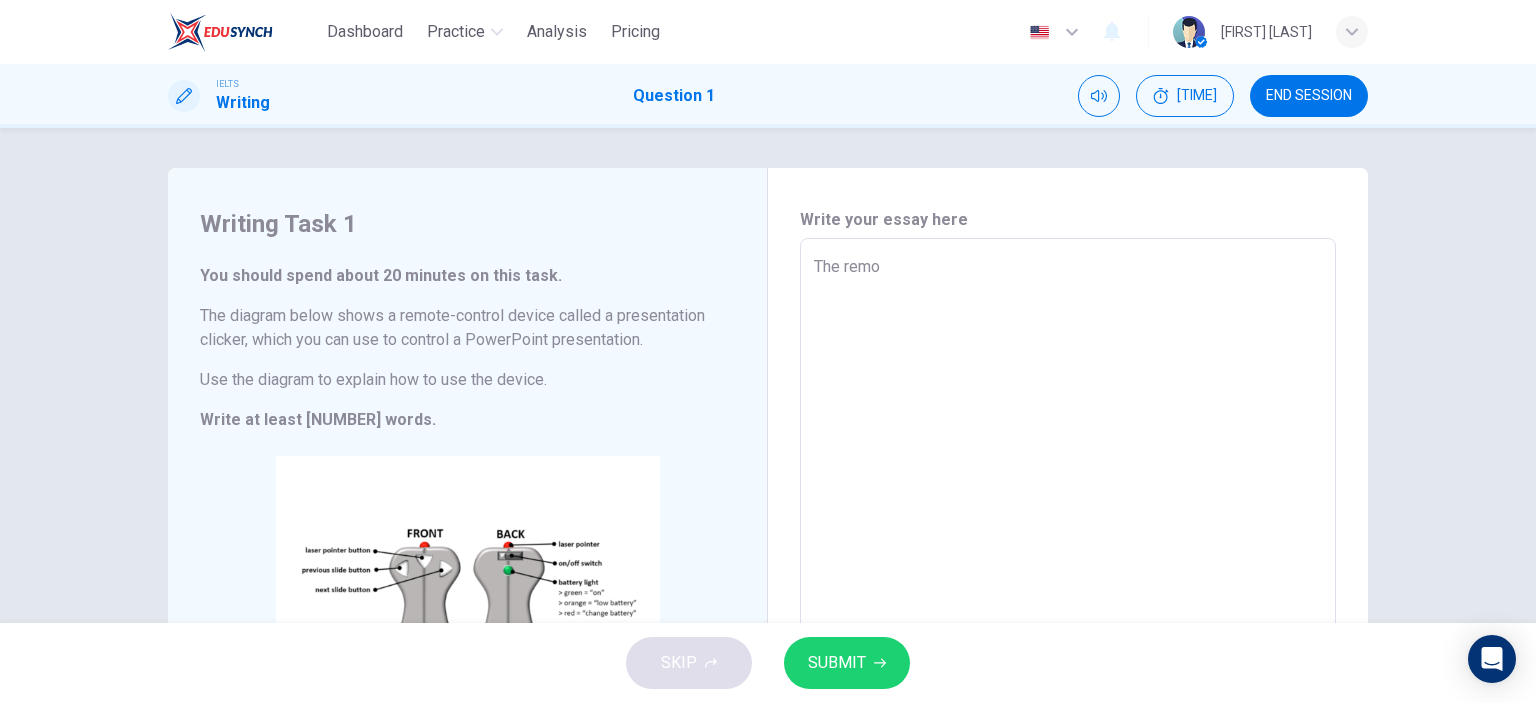 type on "The remote-c" 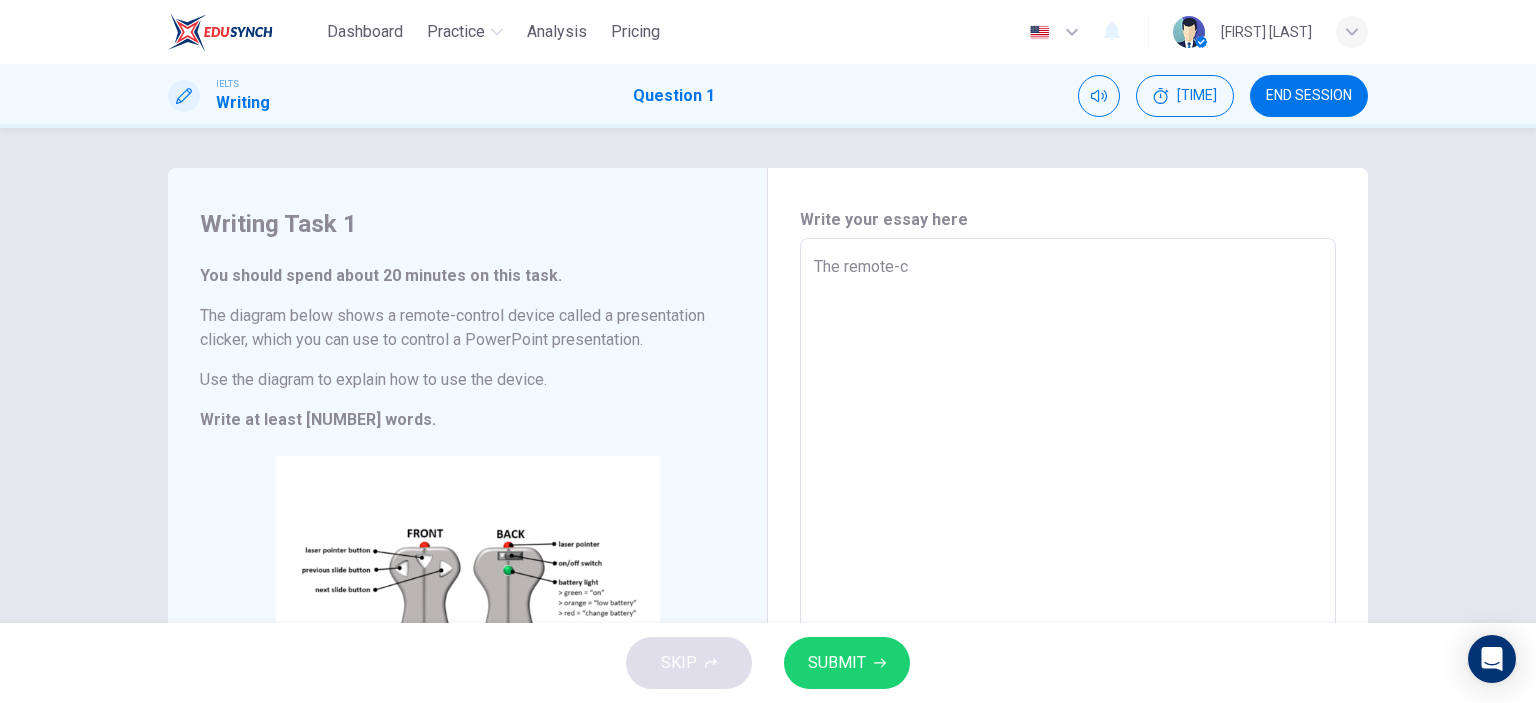 type on "x" 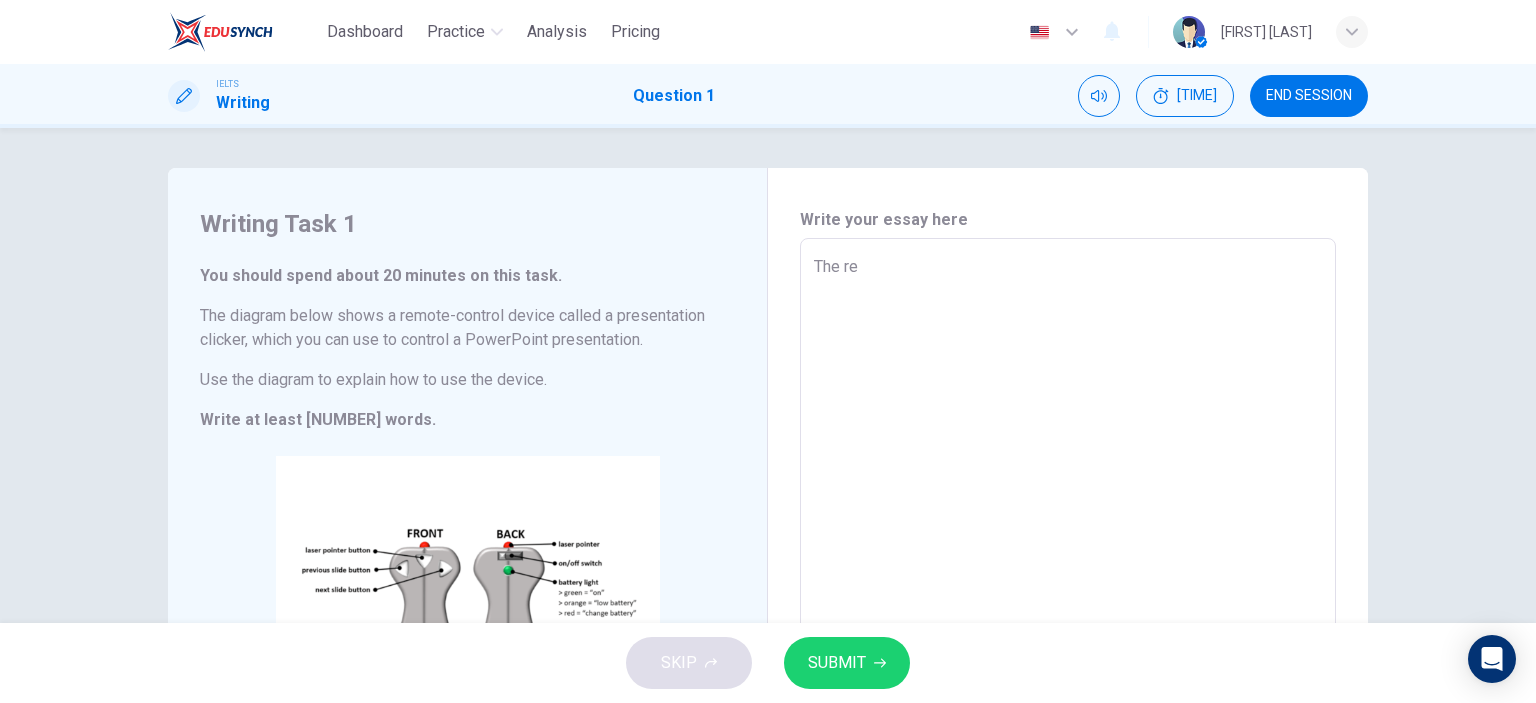 type on "x" 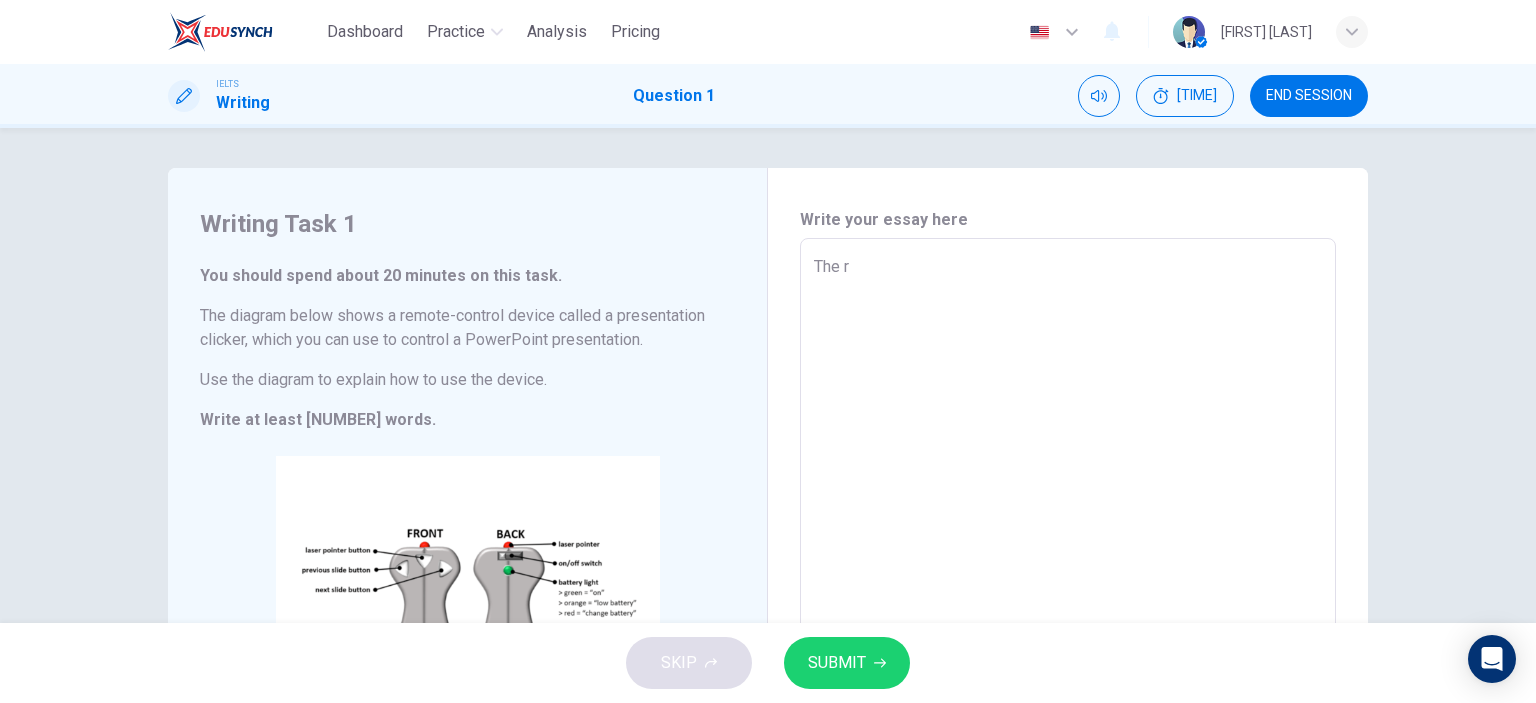 type on "x" 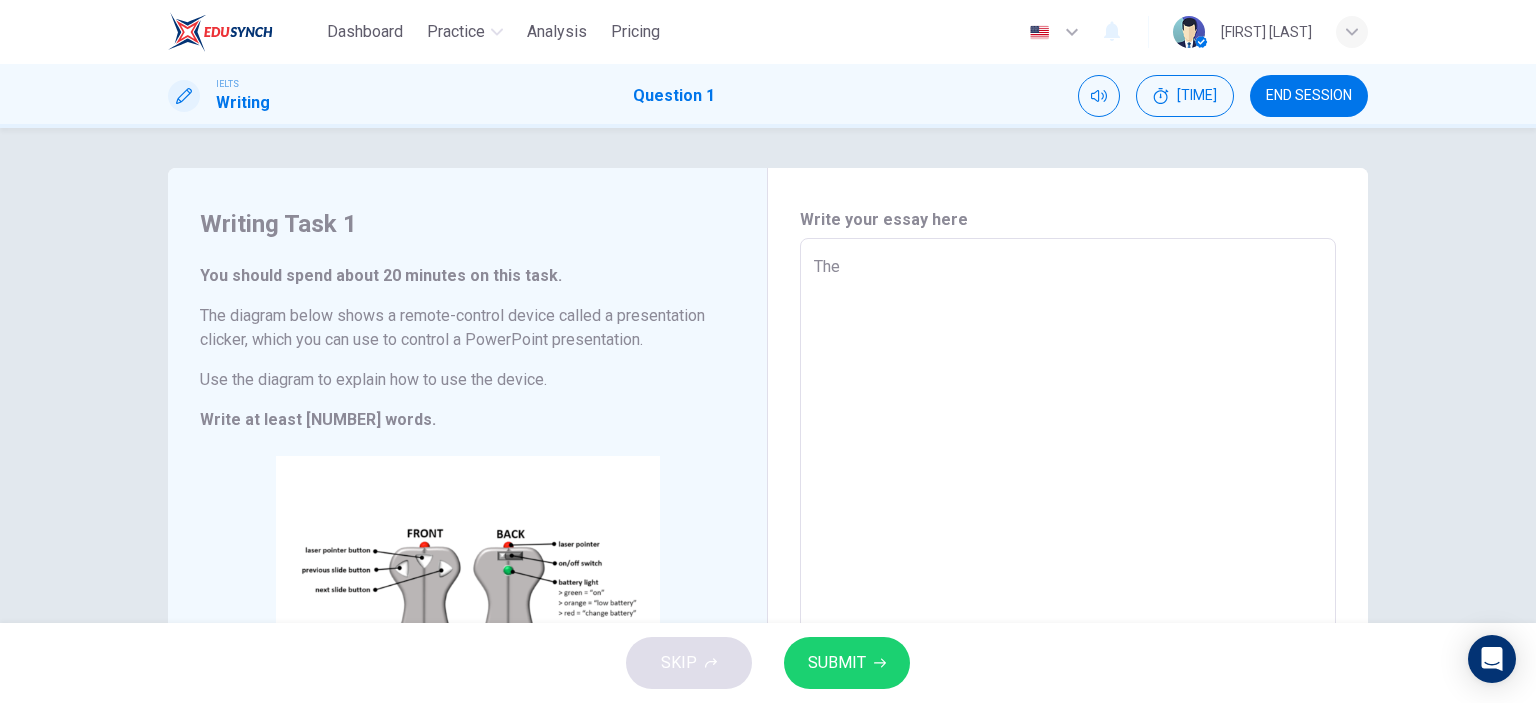 type on "The" 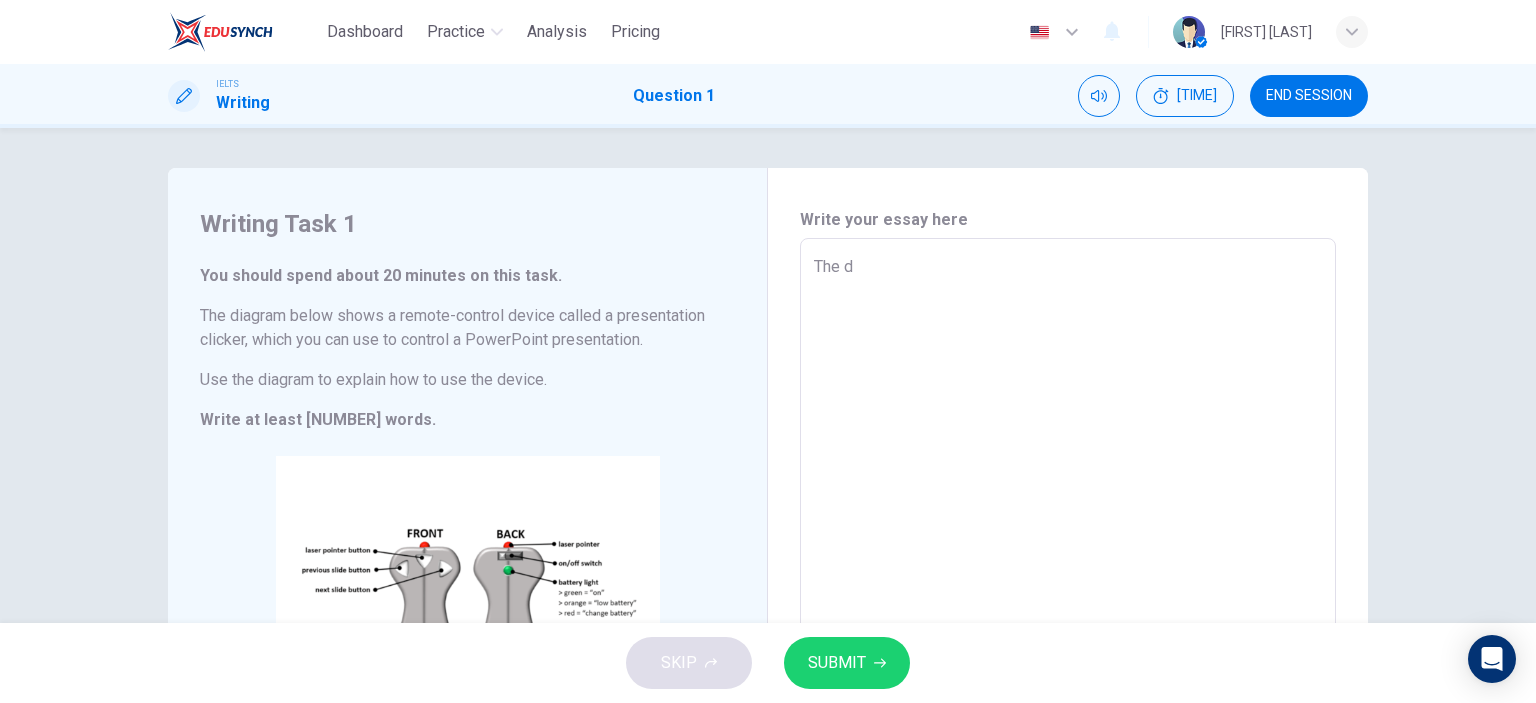 type on "The di" 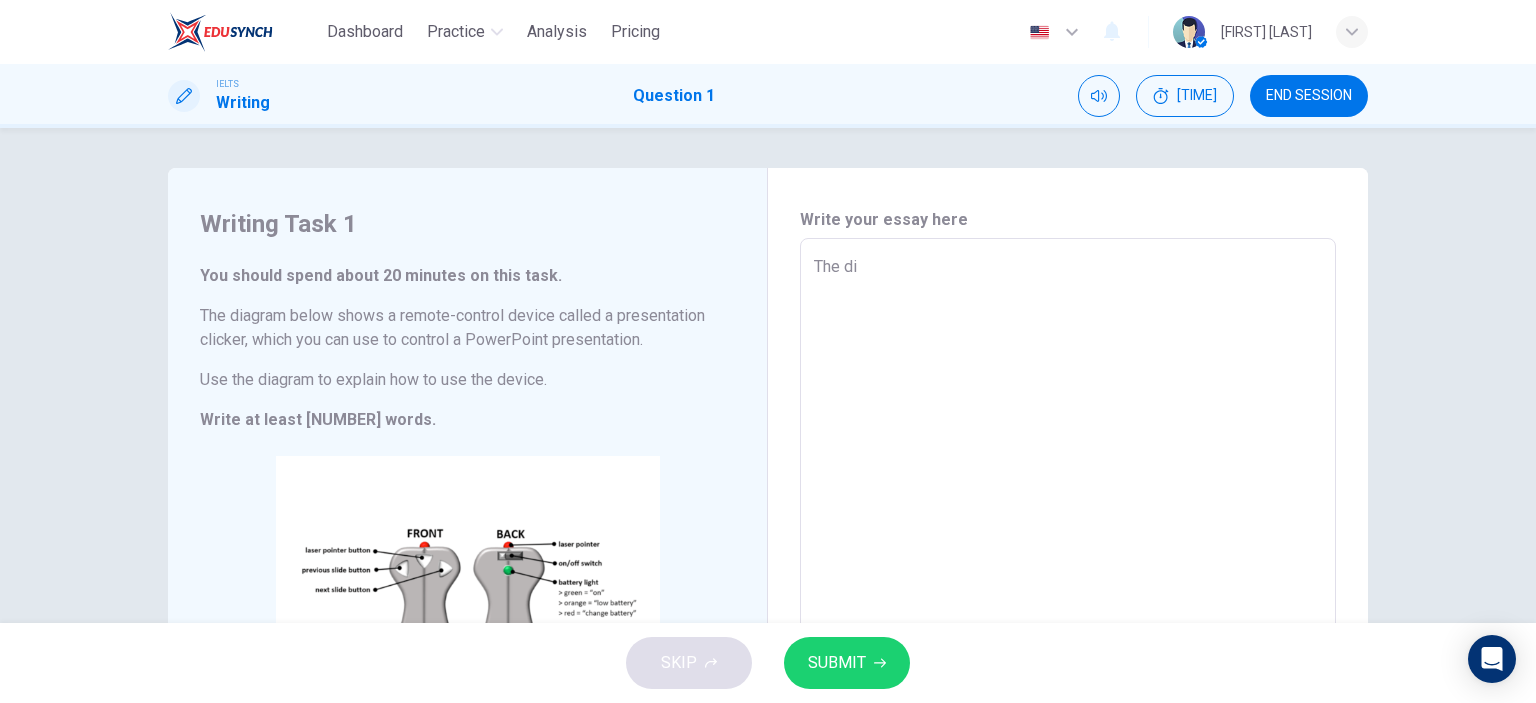 type on "x" 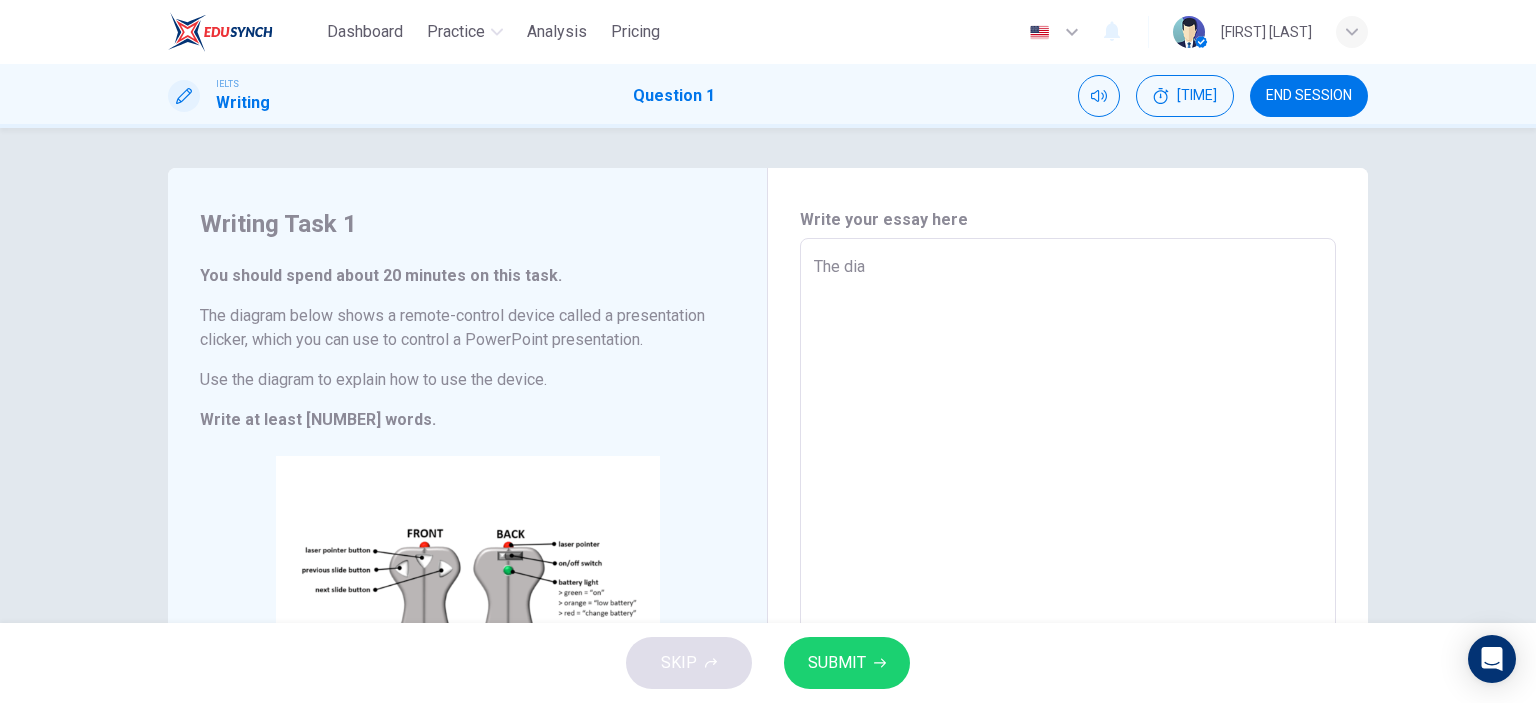 type on "x" 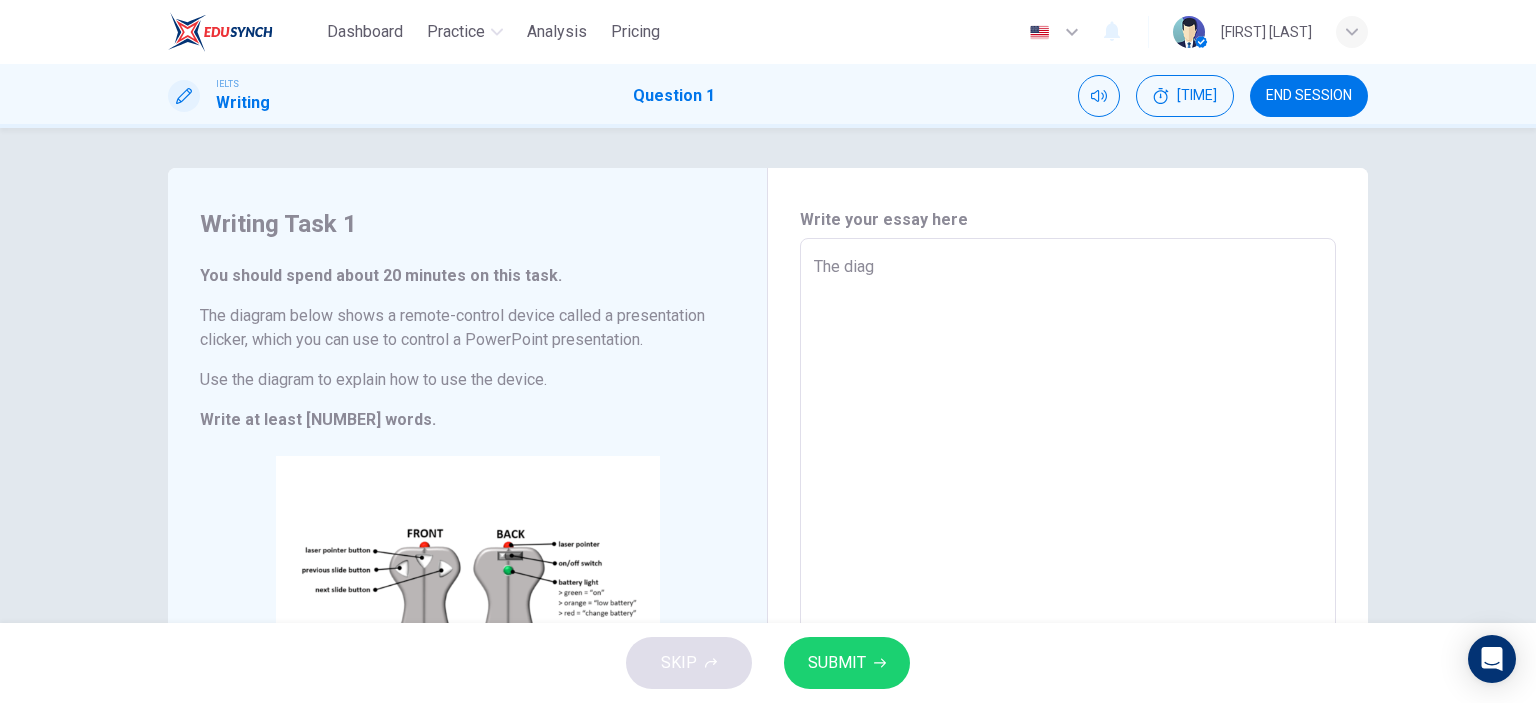 type on "x" 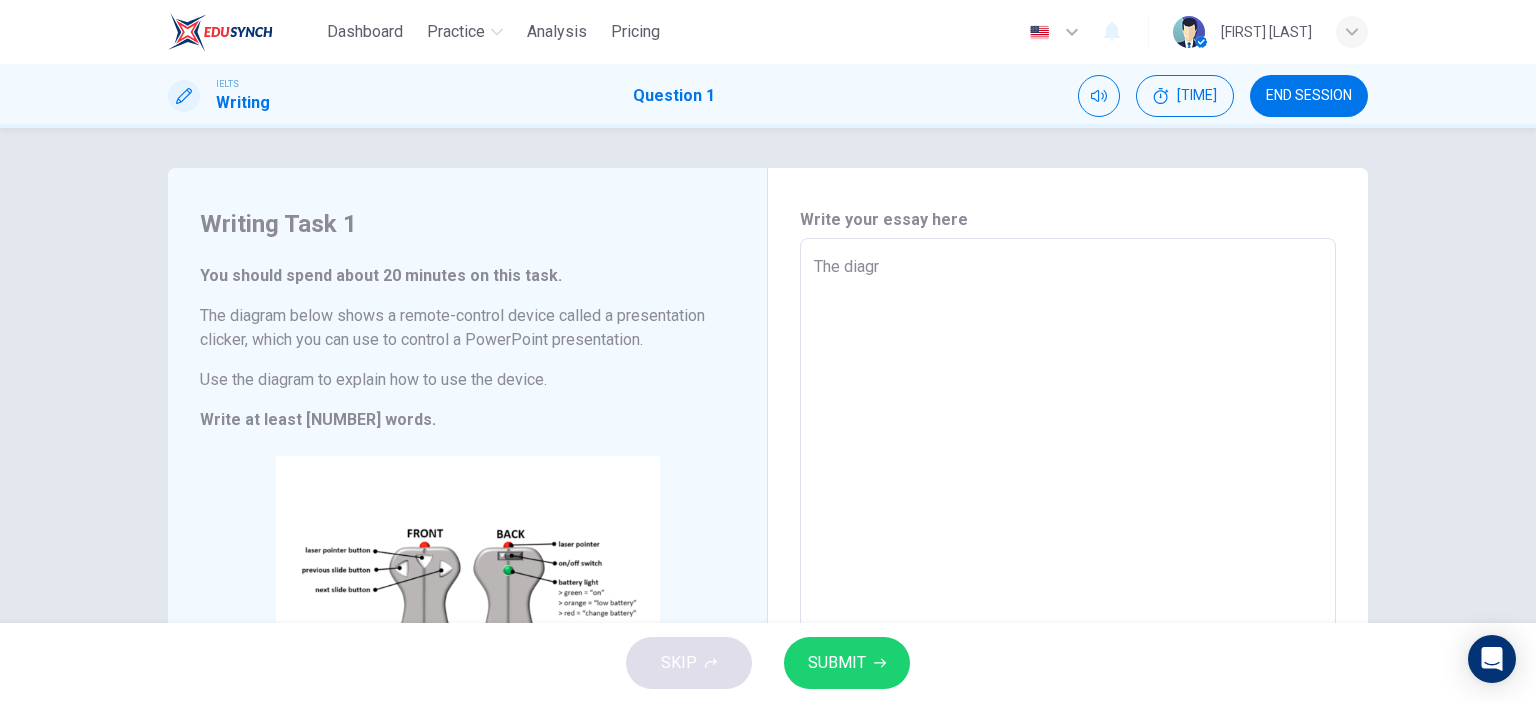 type on "x" 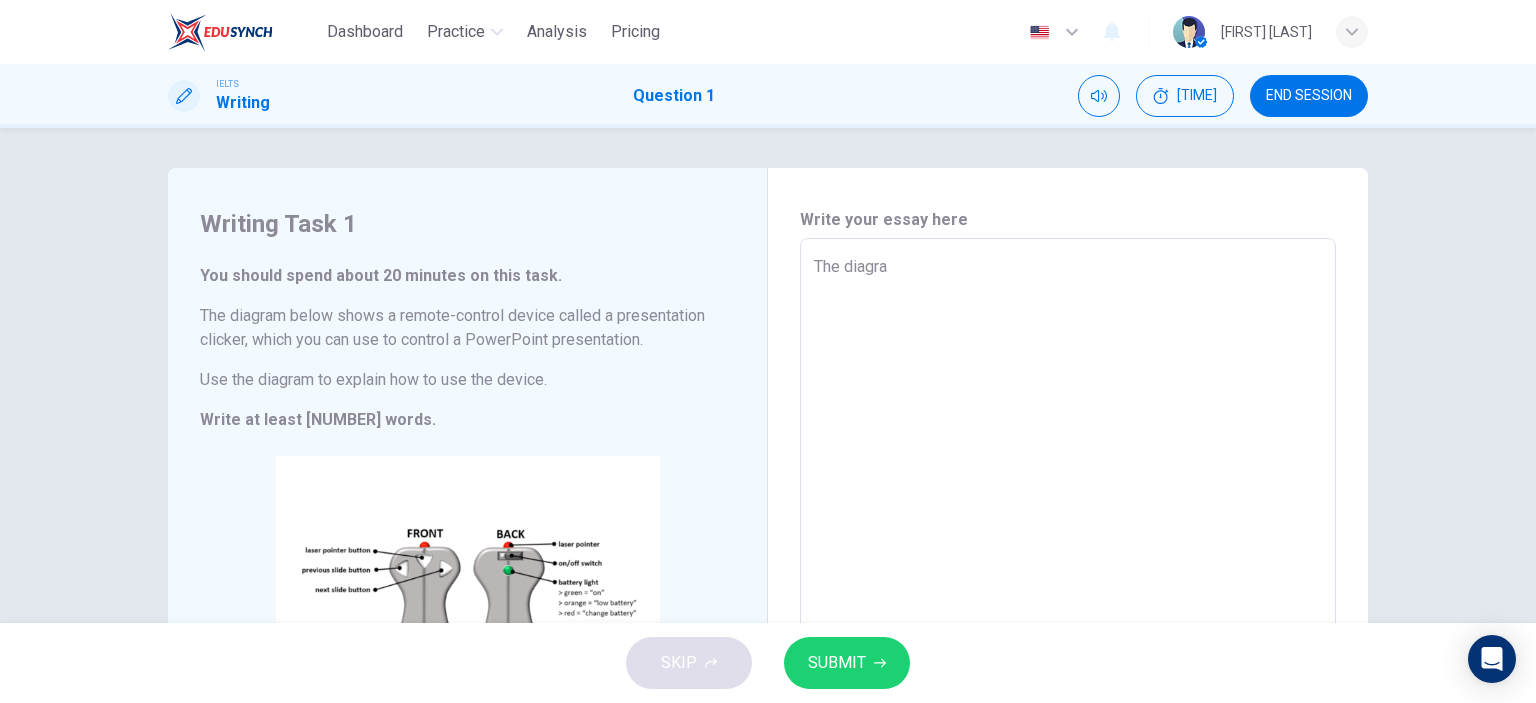 type on "The diagram" 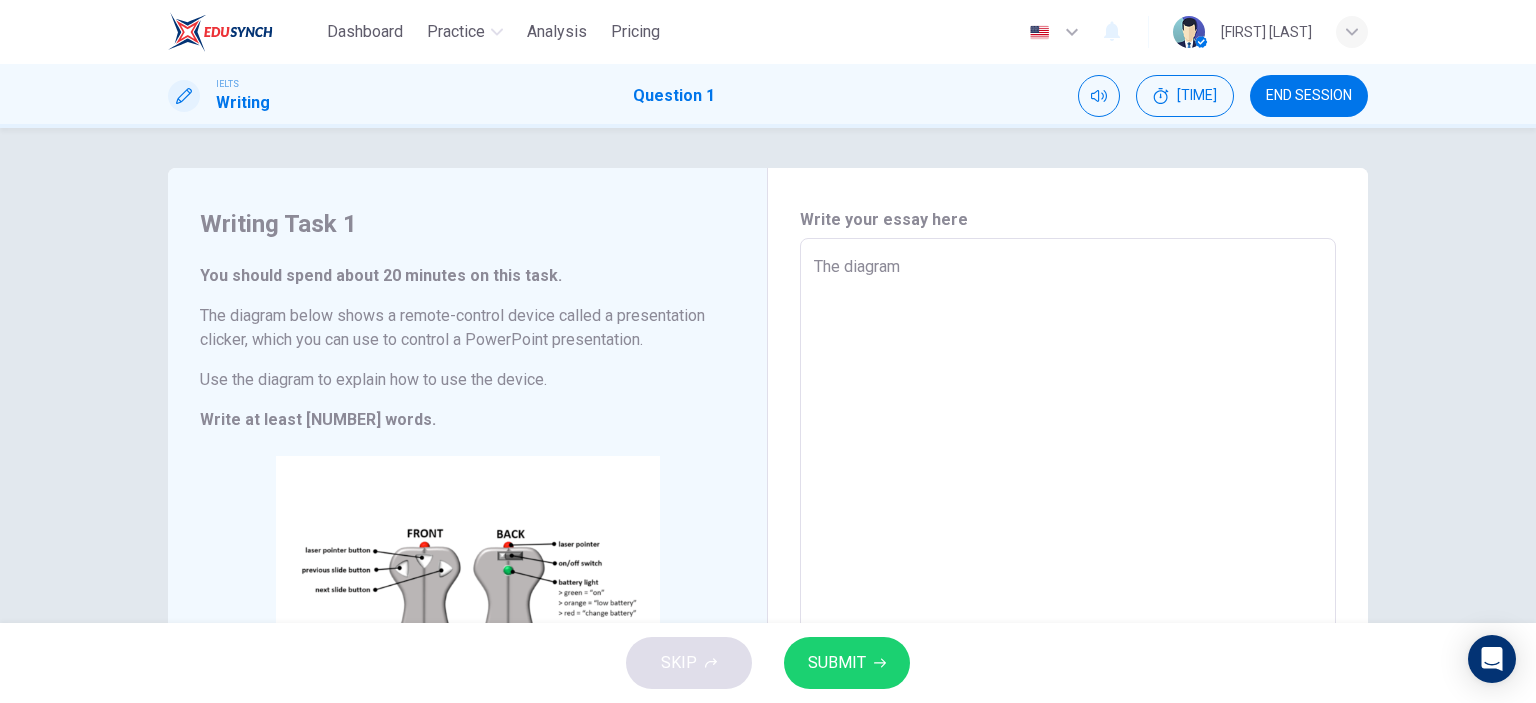 type on "x" 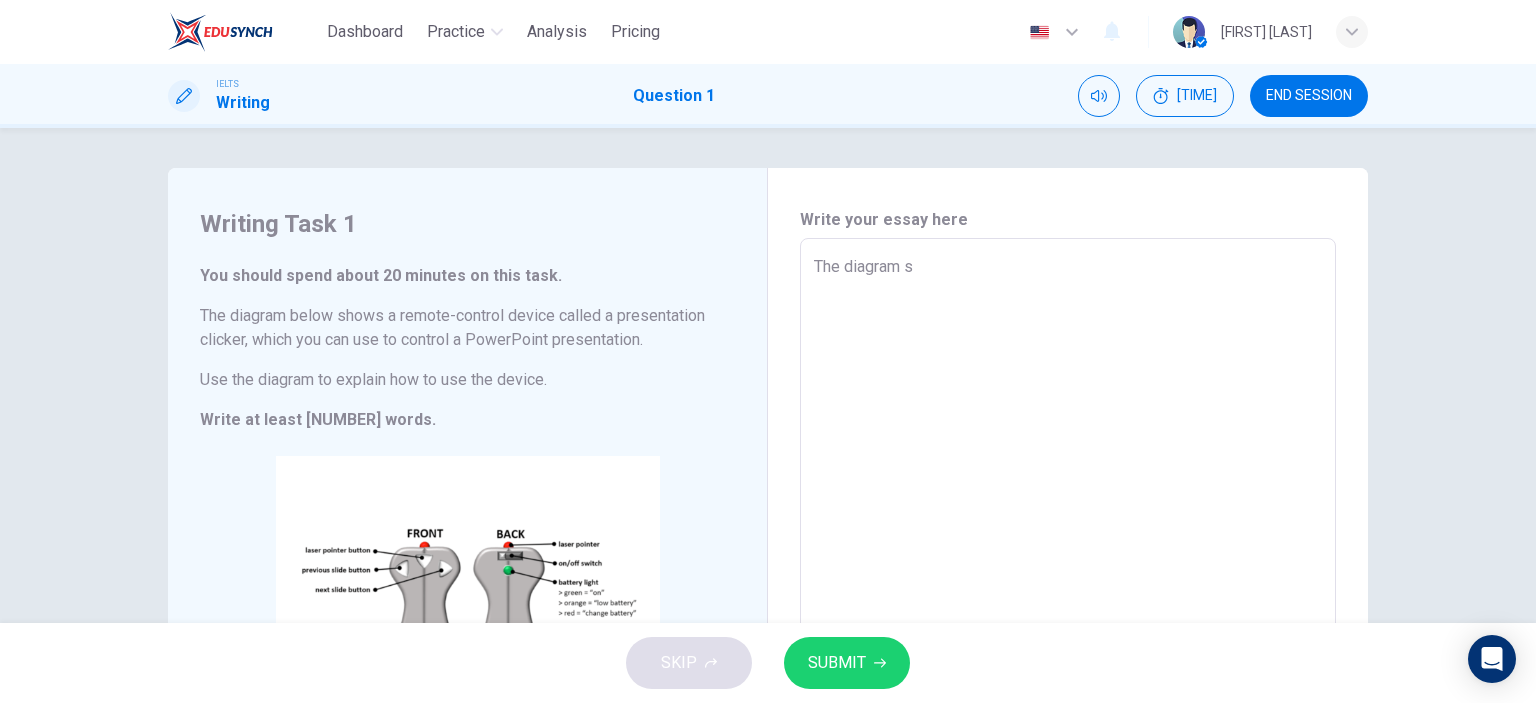 type on "The diagram sh" 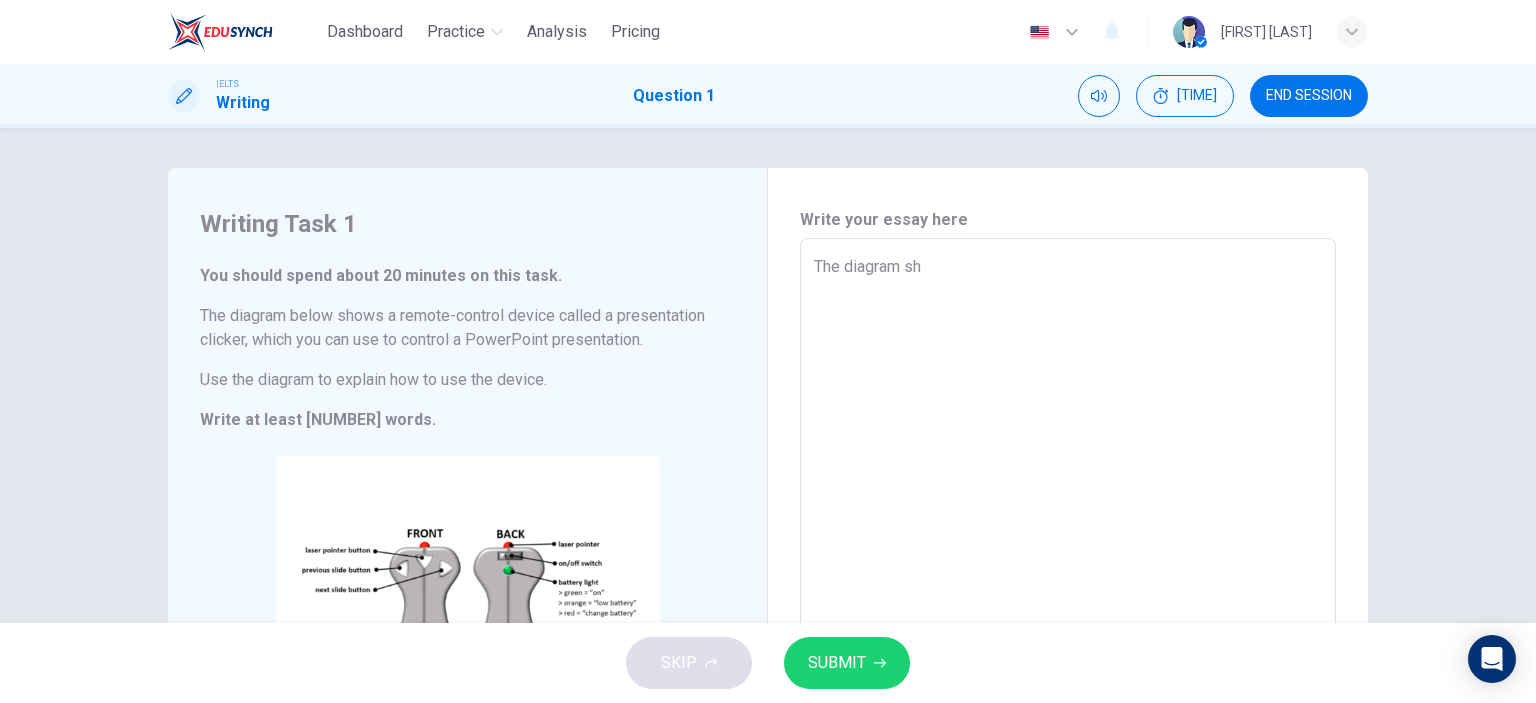 type on "x" 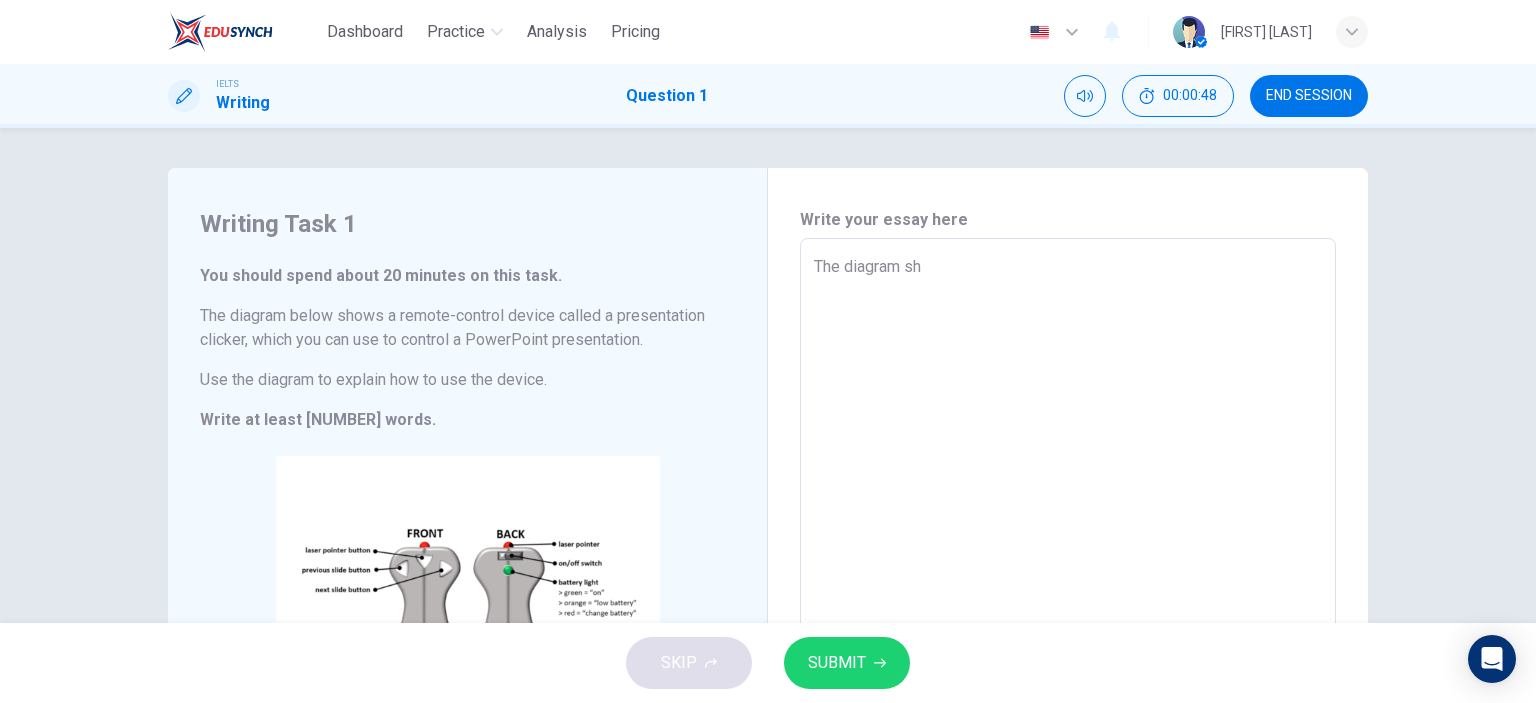 type on "The diagram sho" 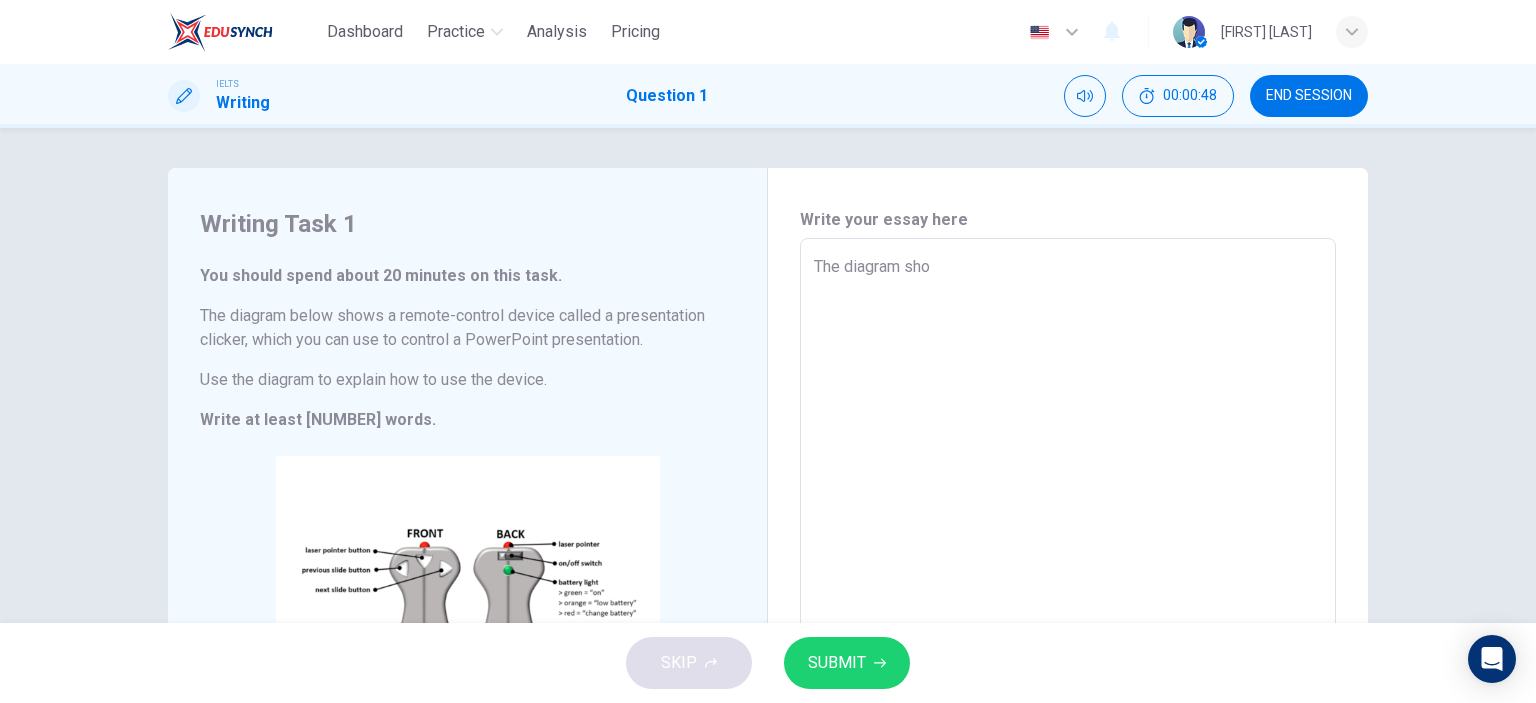 type on "x" 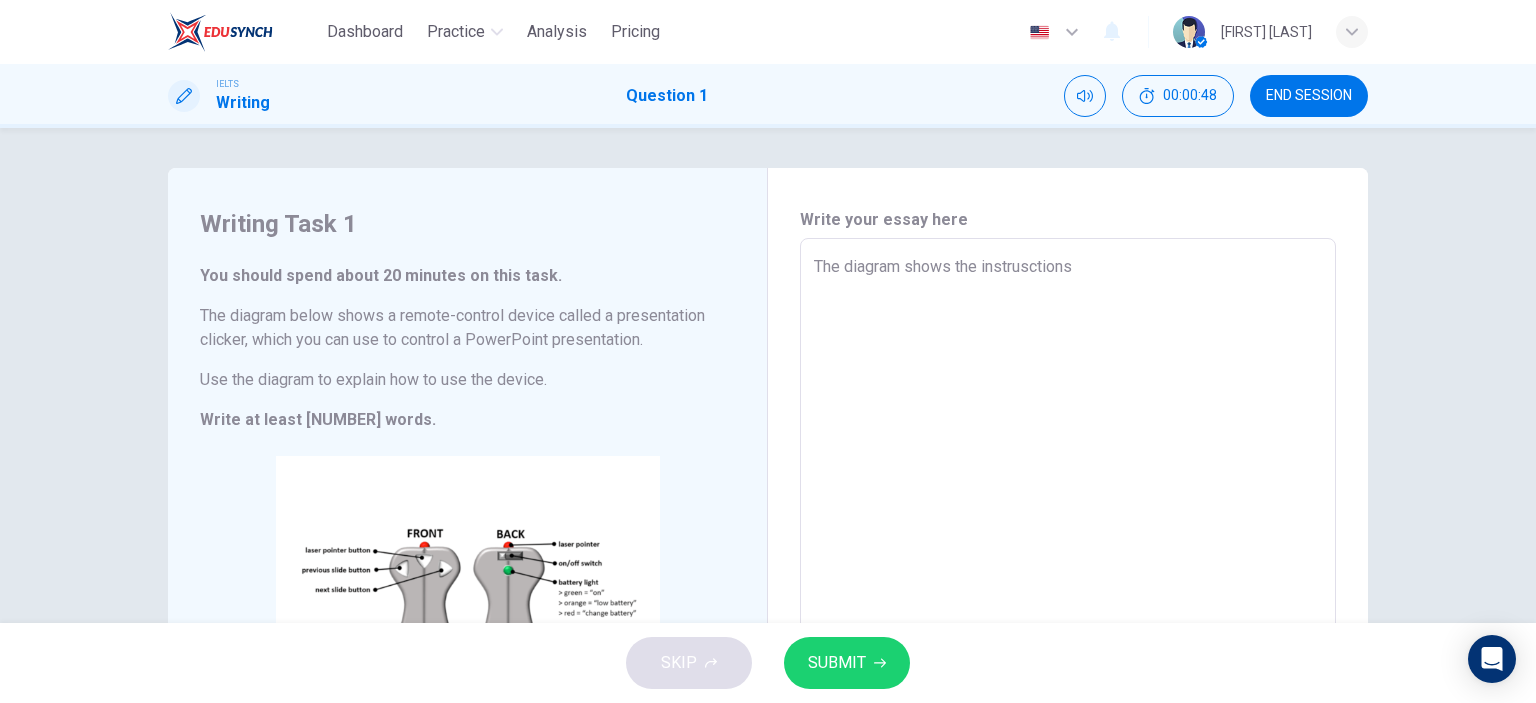 type on "x" 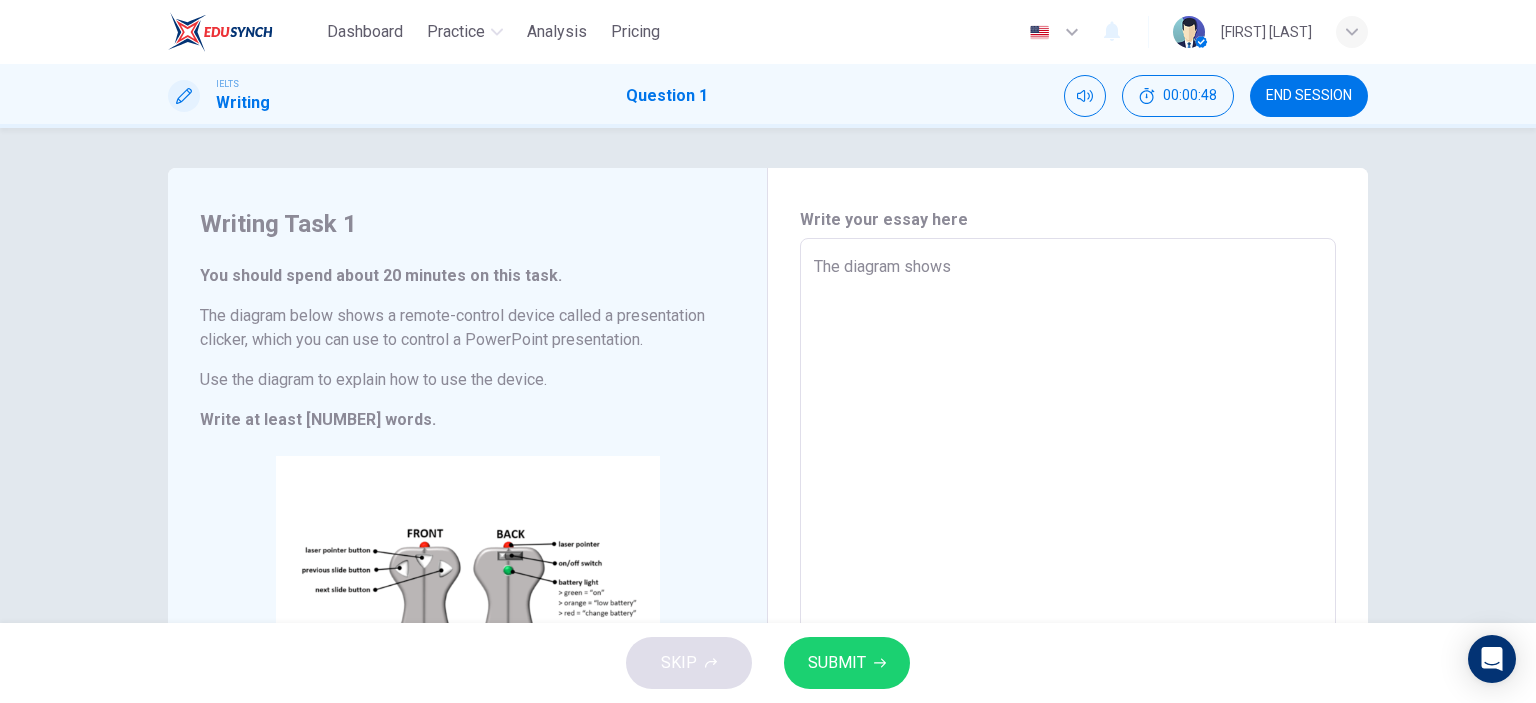 type on "x" 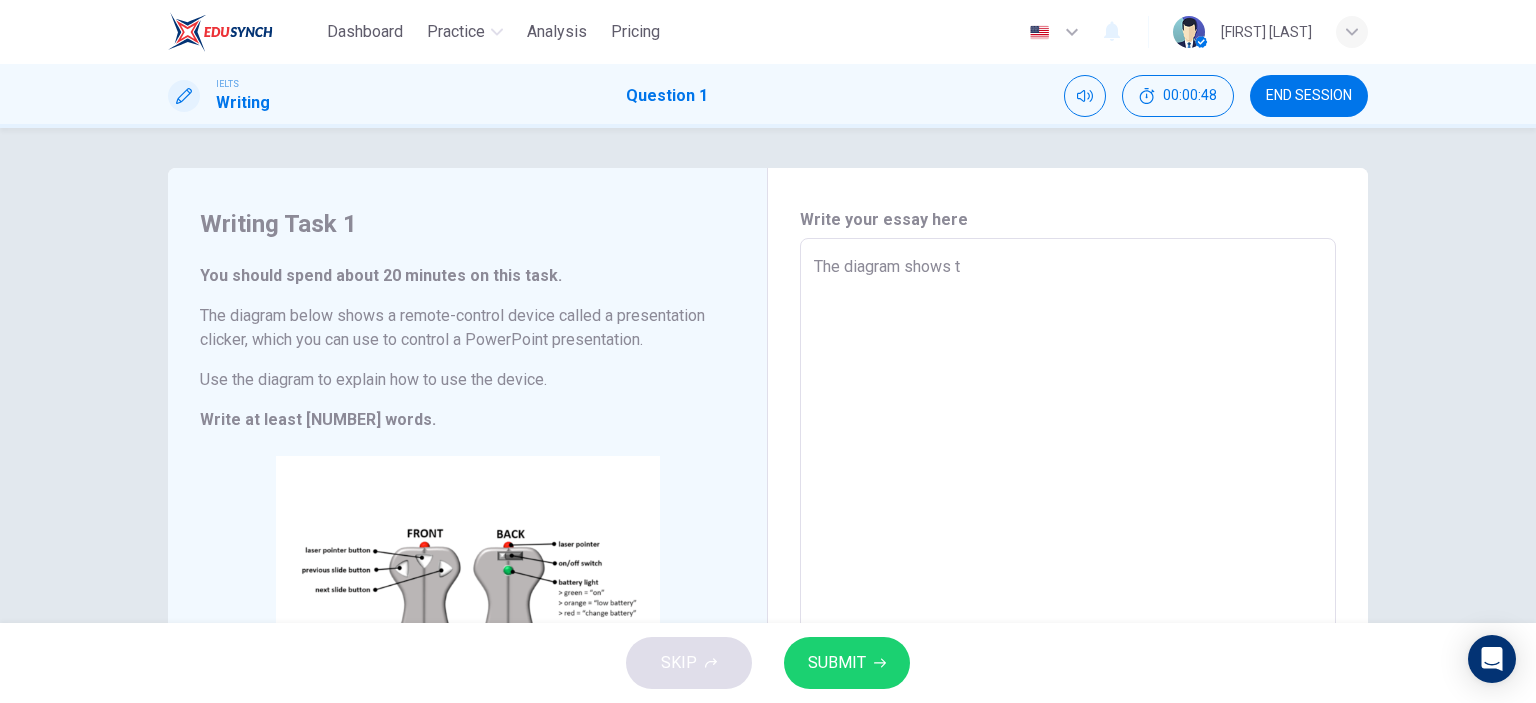 type on "The diagram shows th" 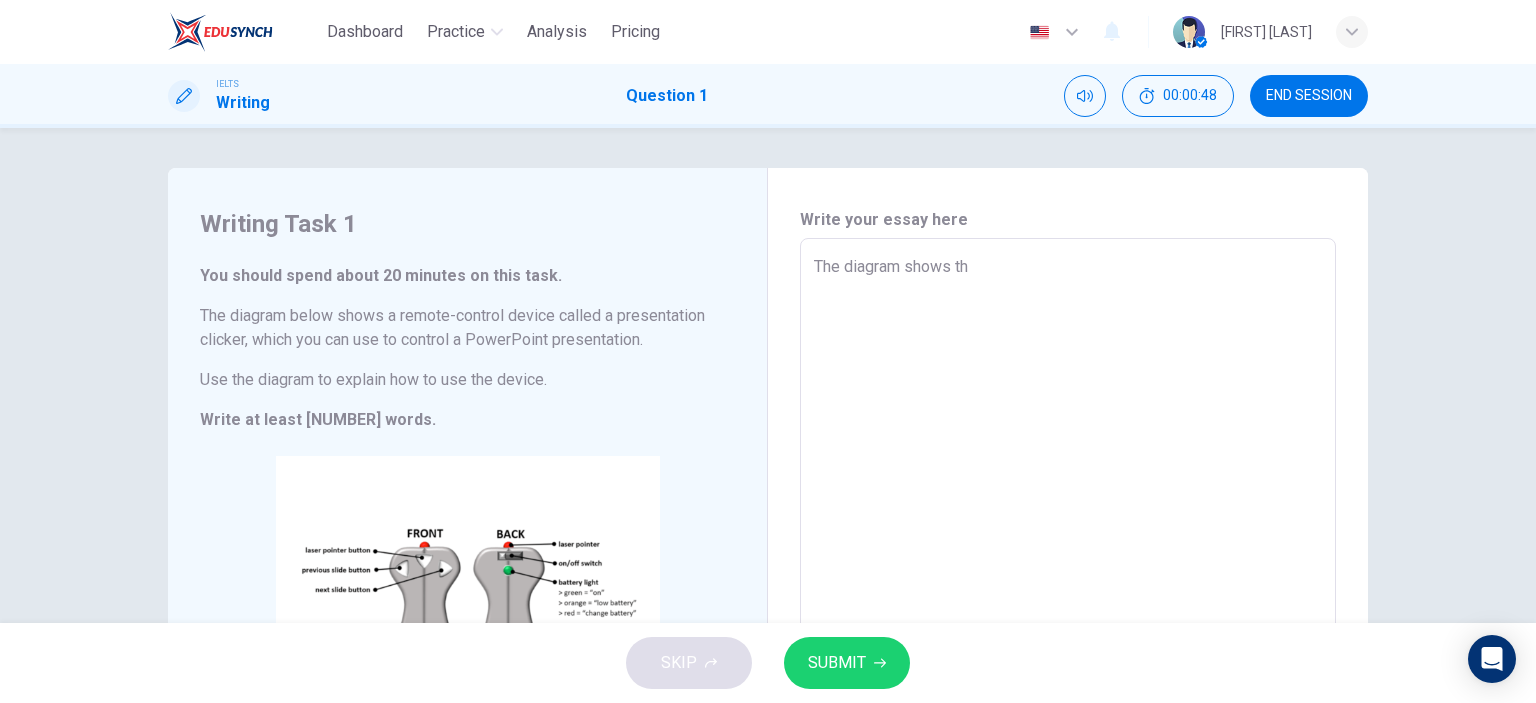 type on "x" 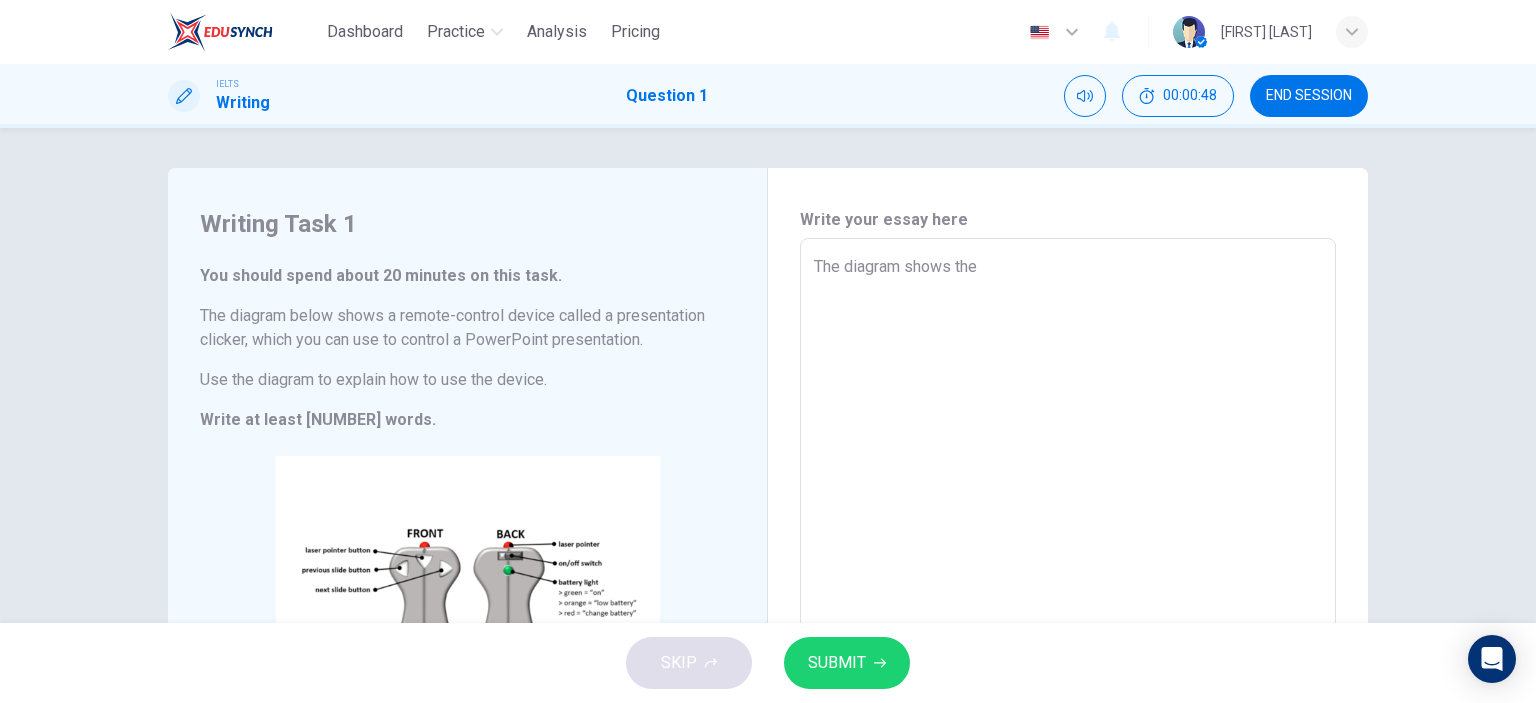 type on "x" 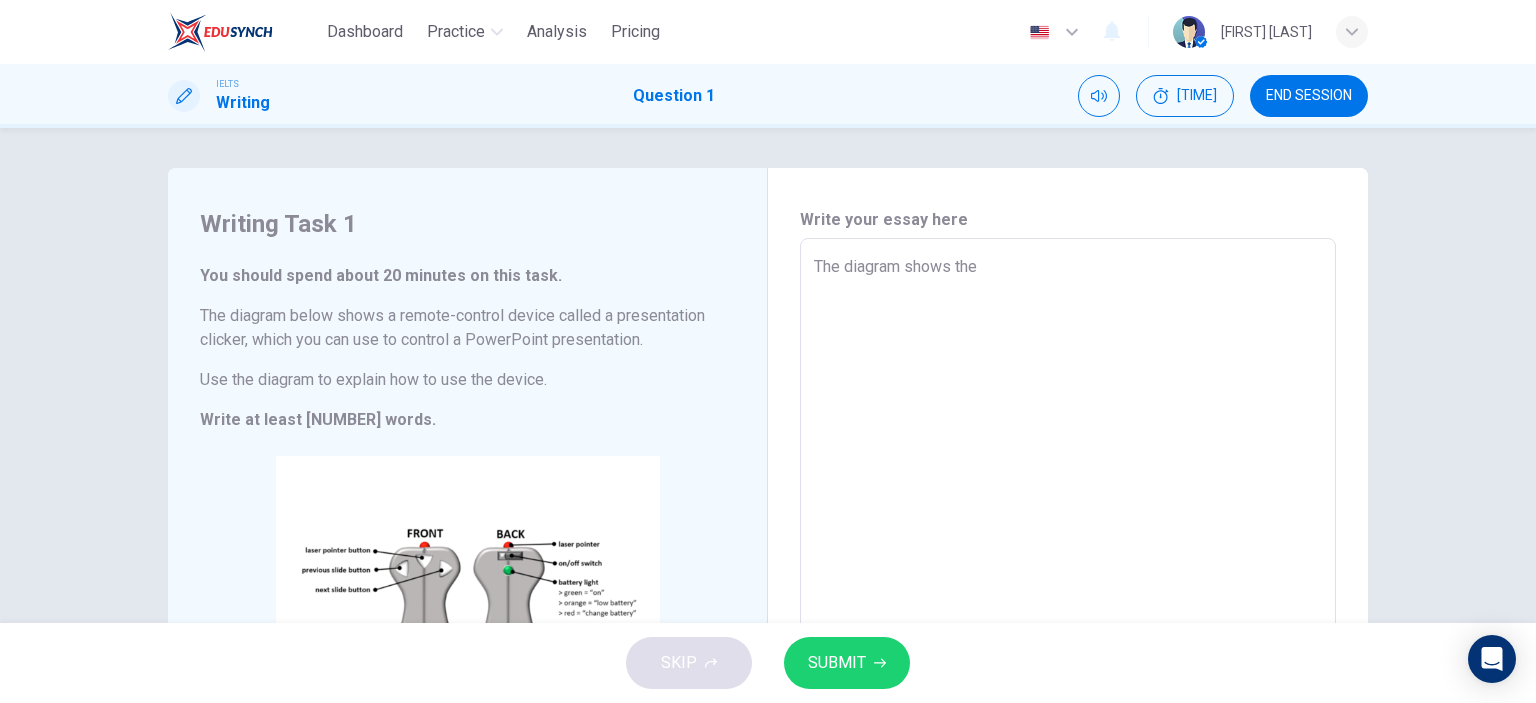 type on "The diagram shows the i" 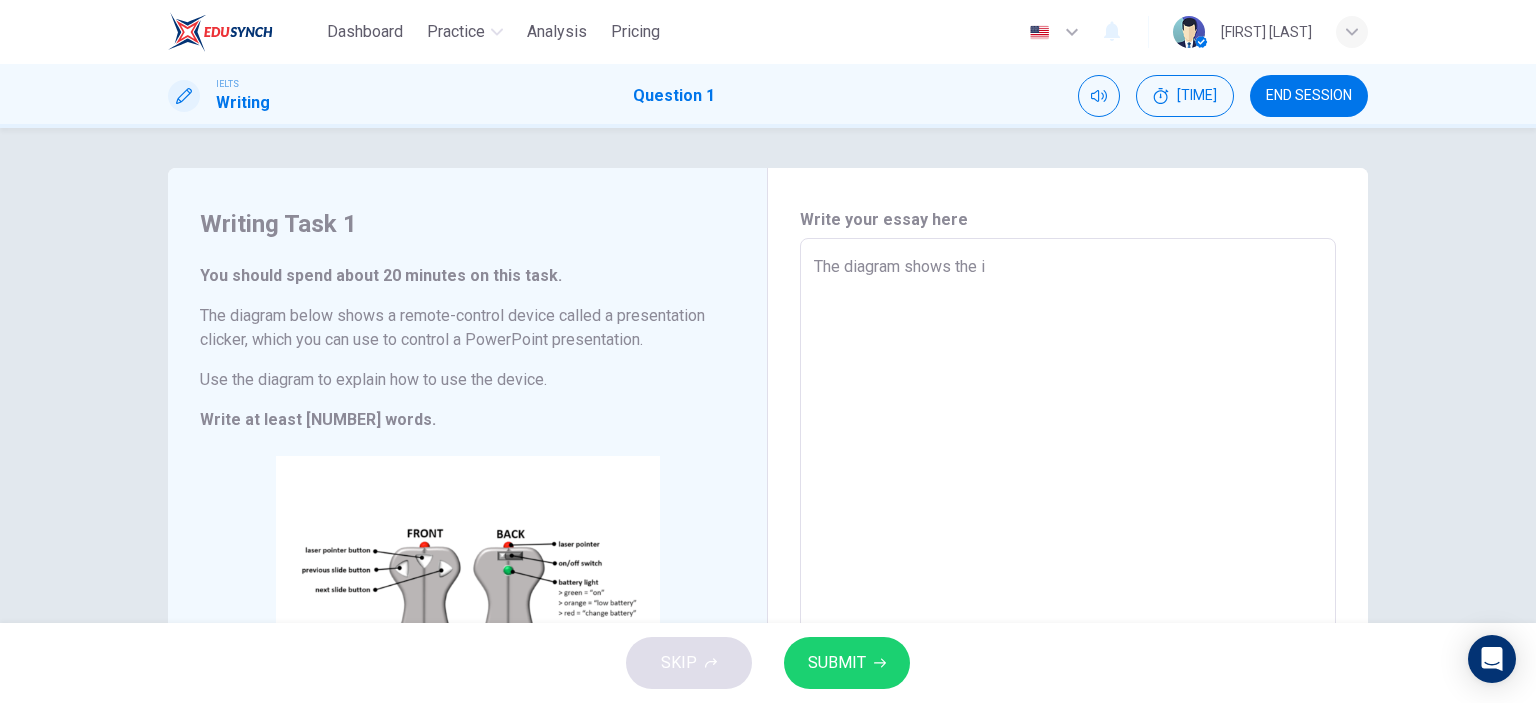 type on "x" 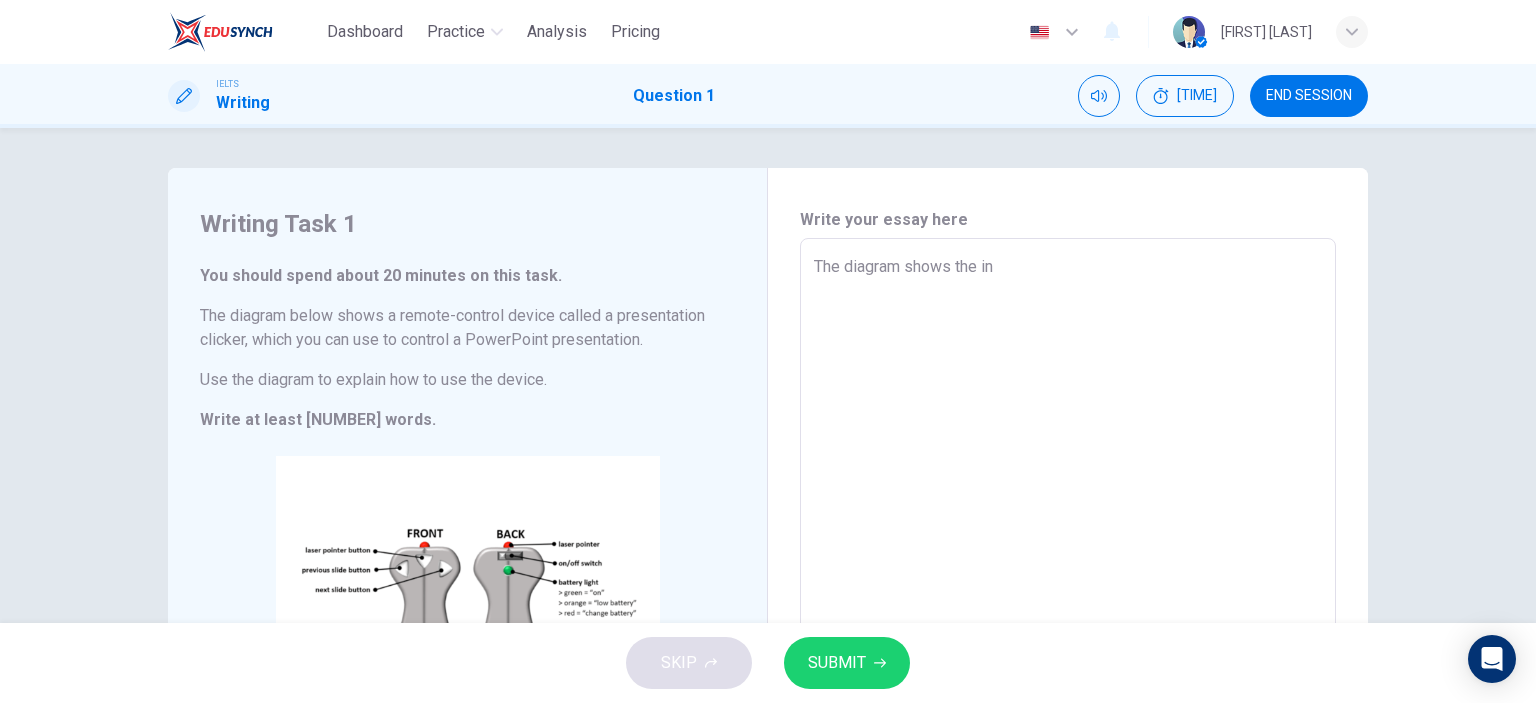 type on "x" 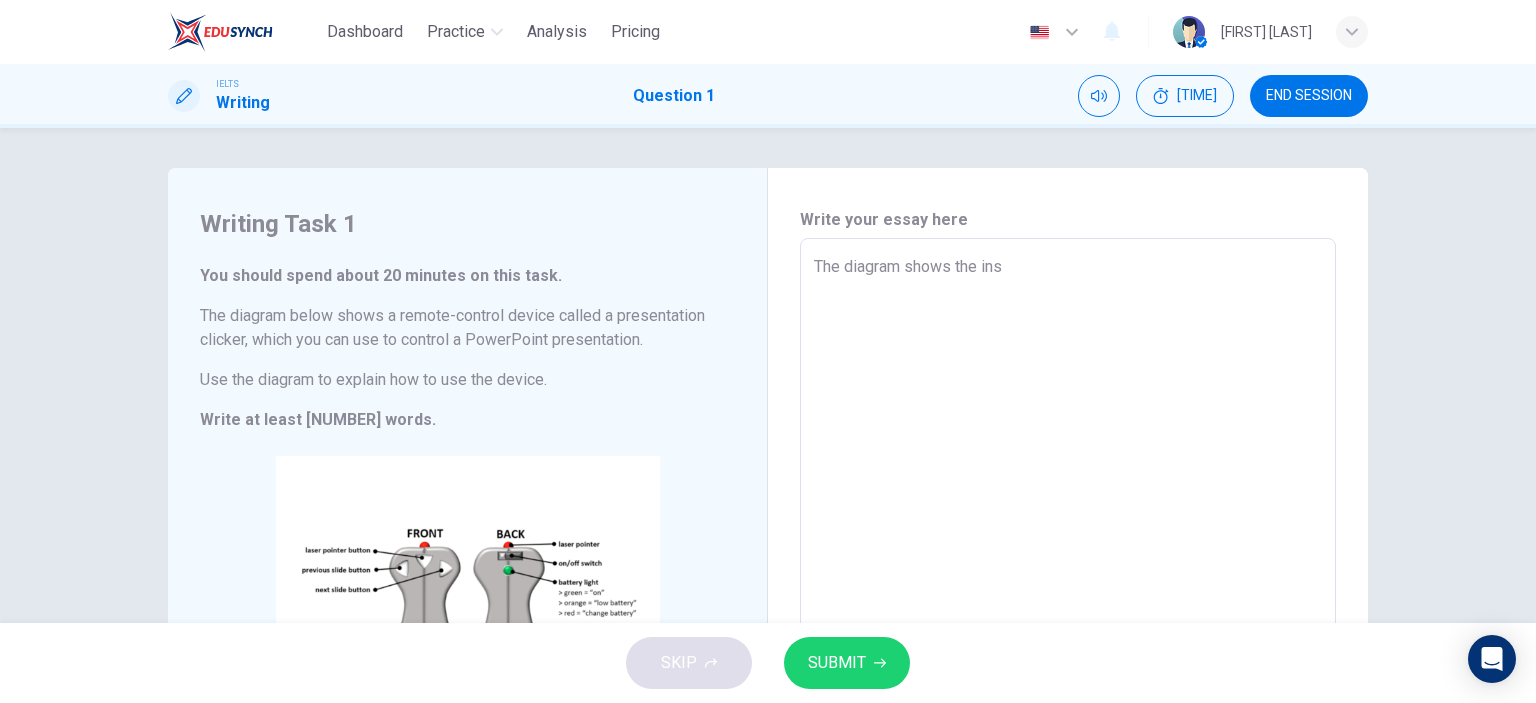 type on "x" 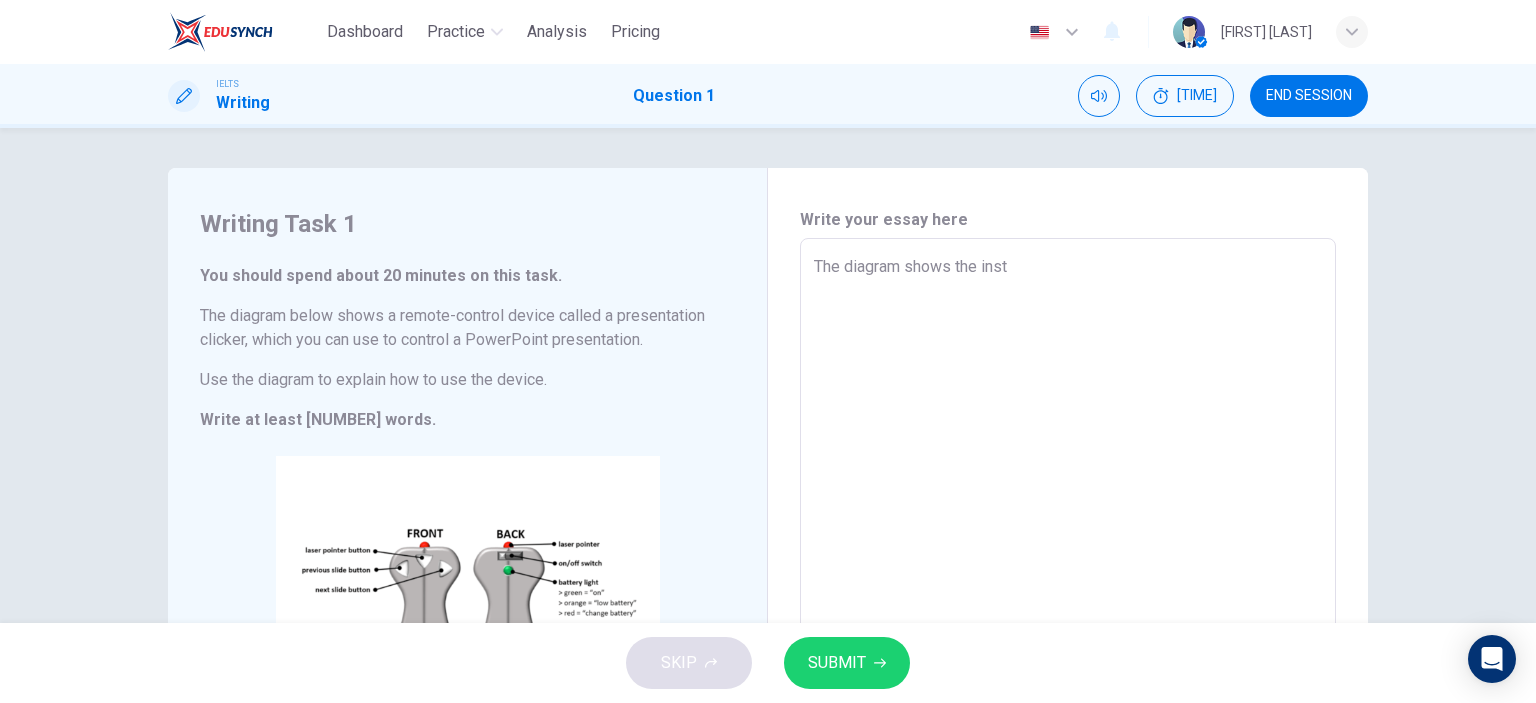 type on "The diagram shows the instr" 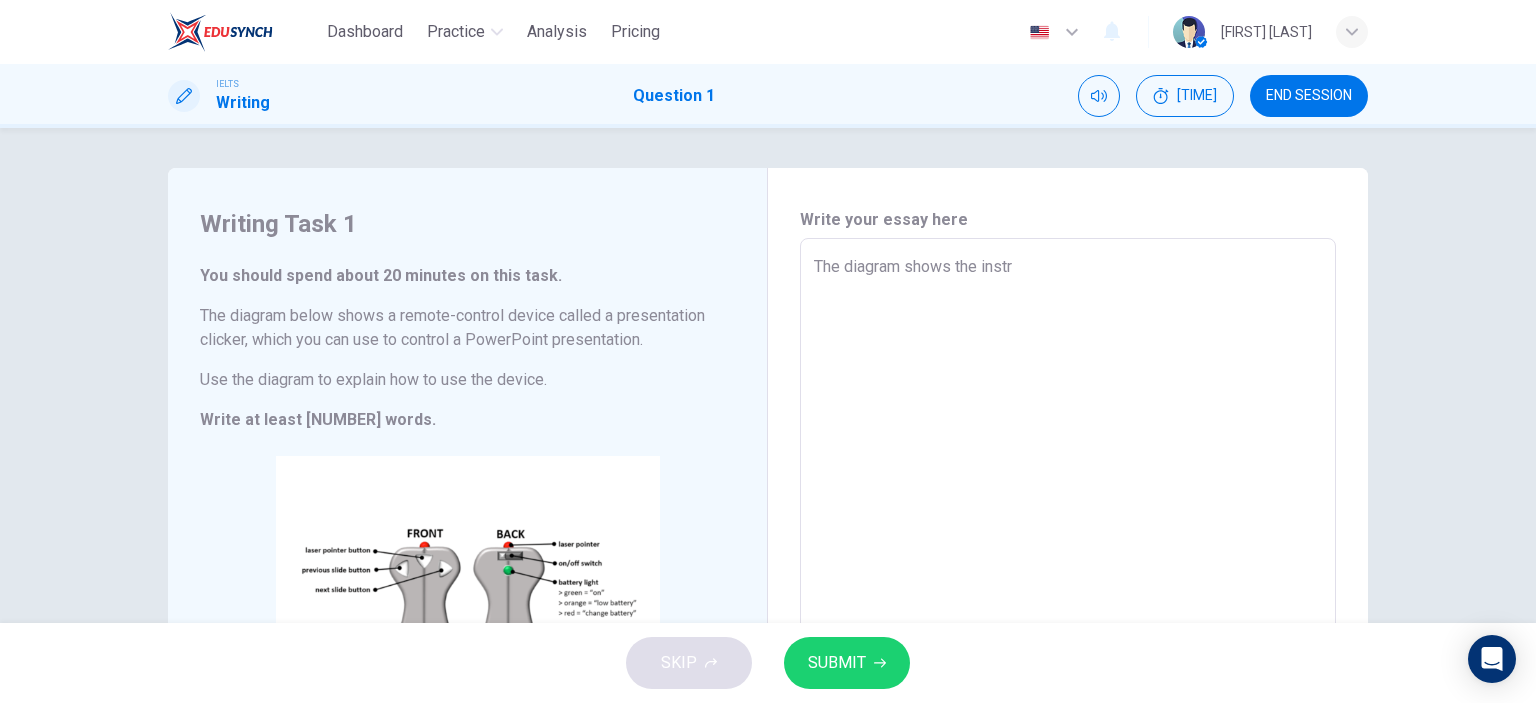 type on "x" 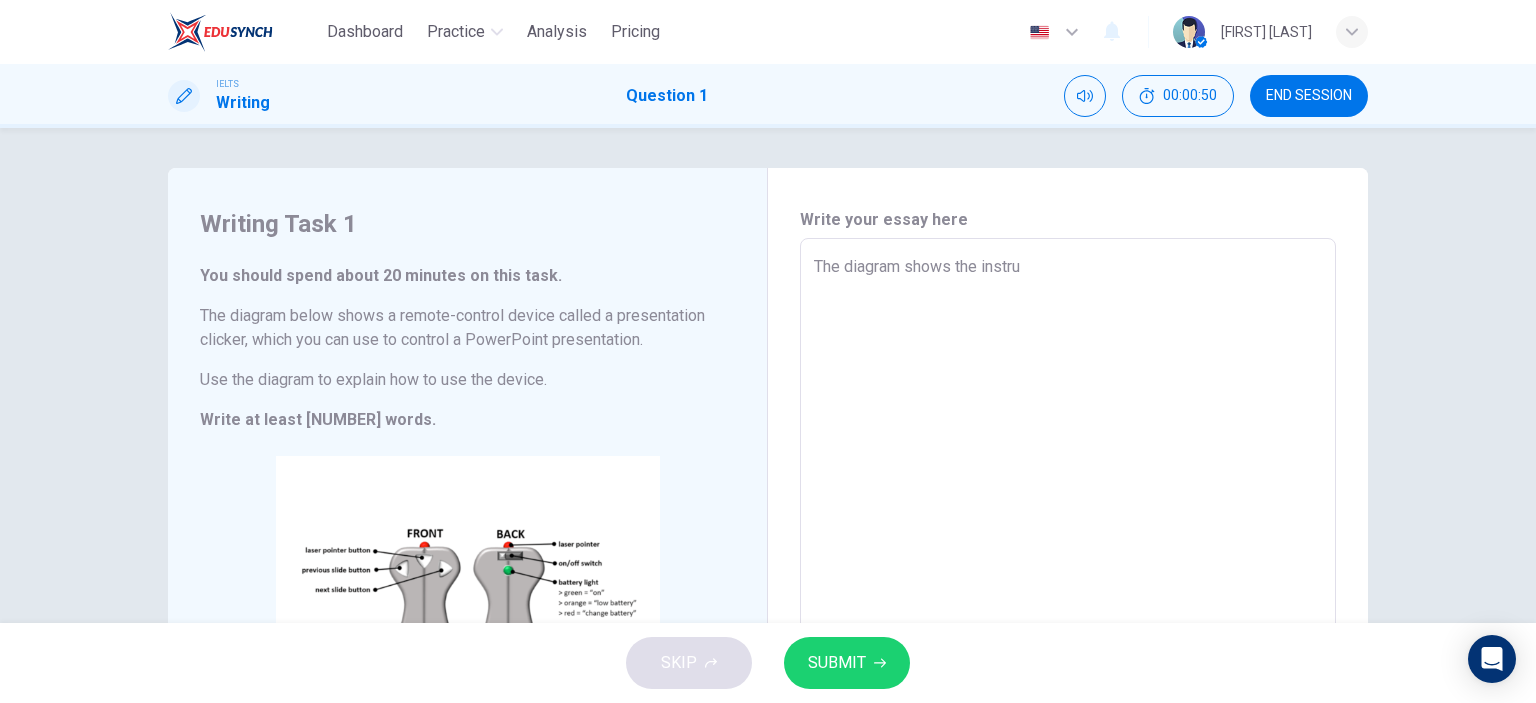 type on "The diagram shows the instrus" 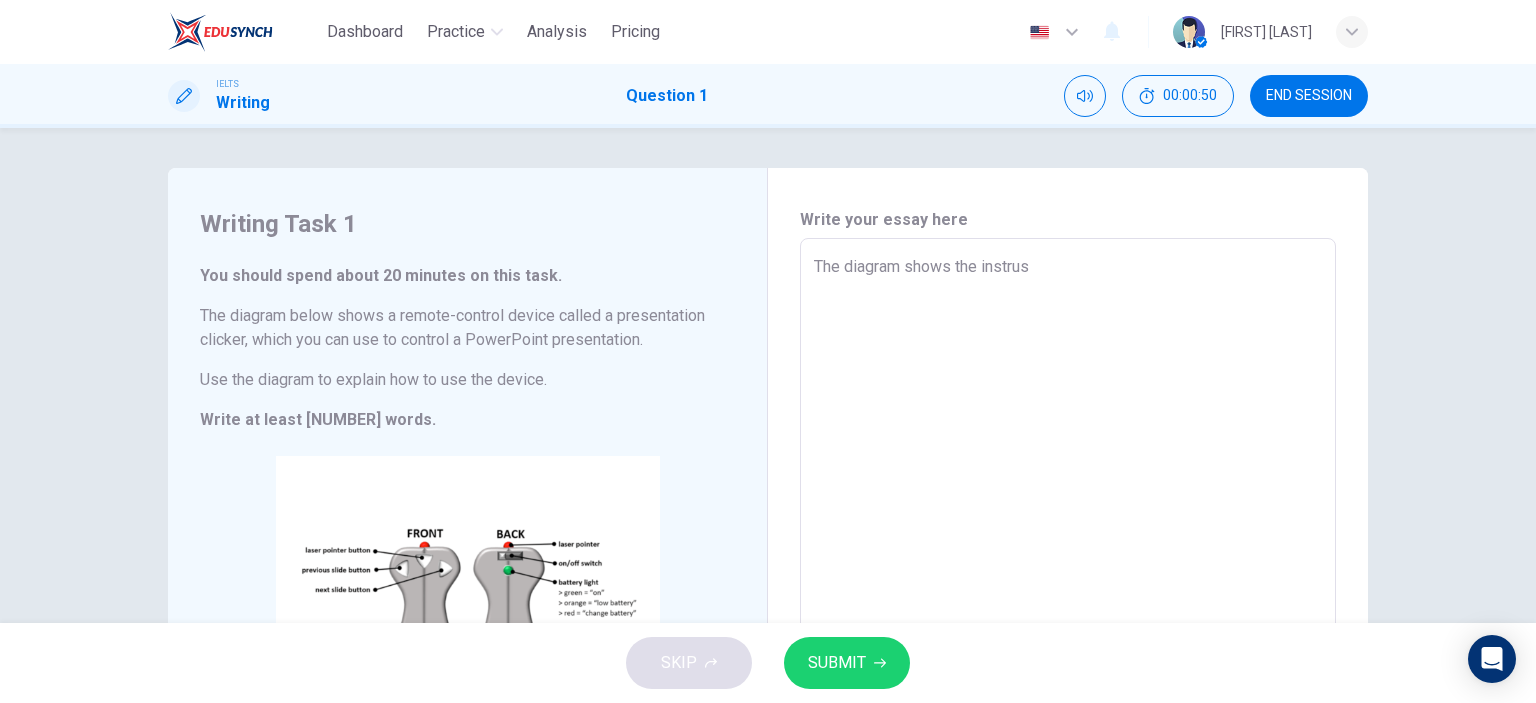 type on "x" 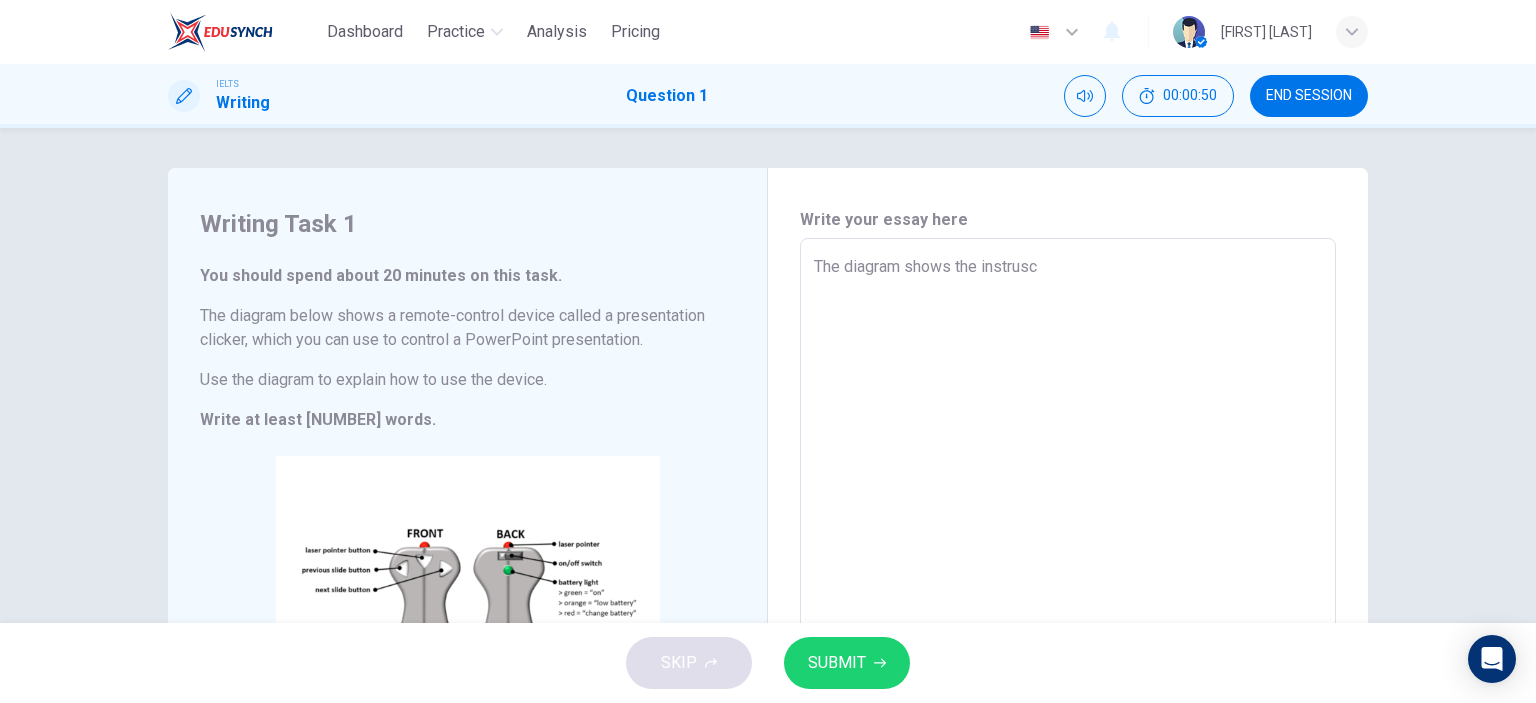 type on "x" 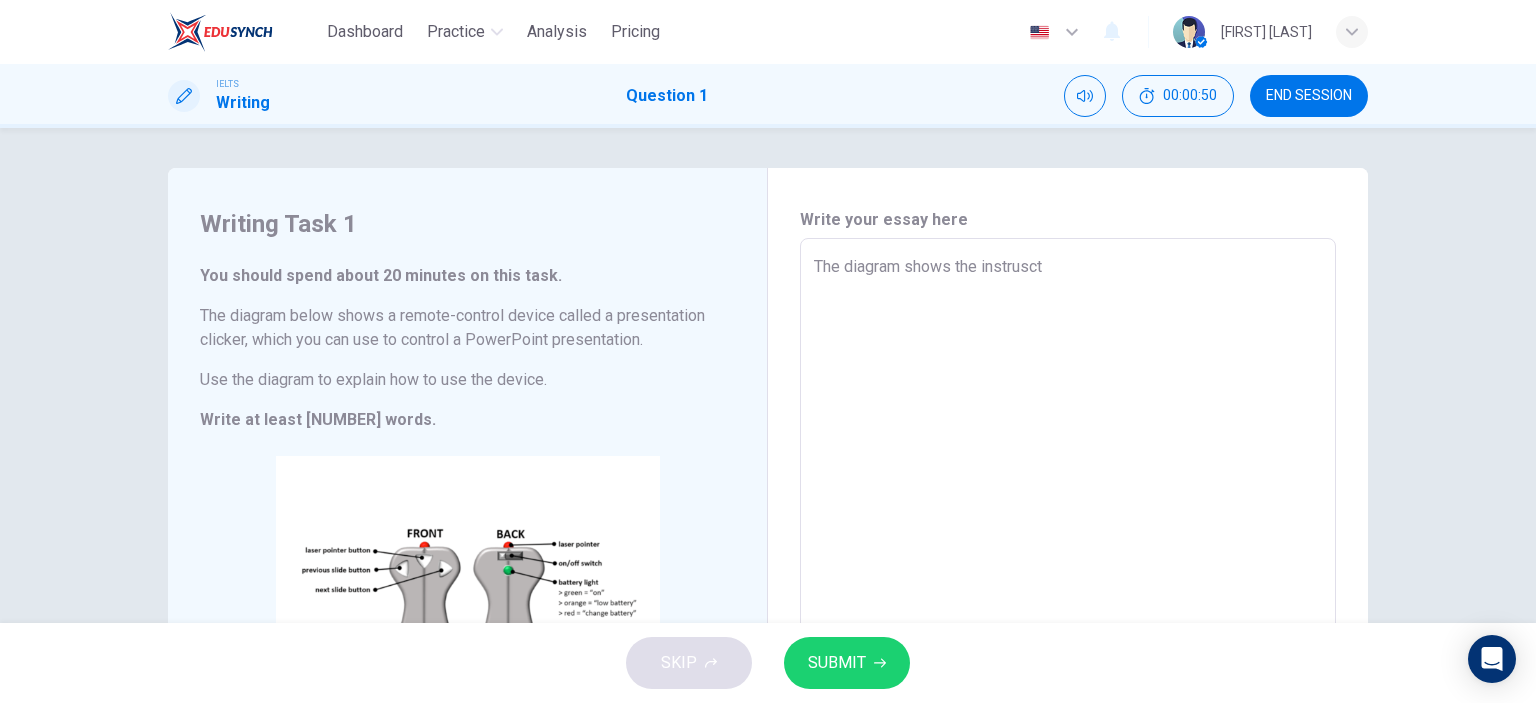type on "x" 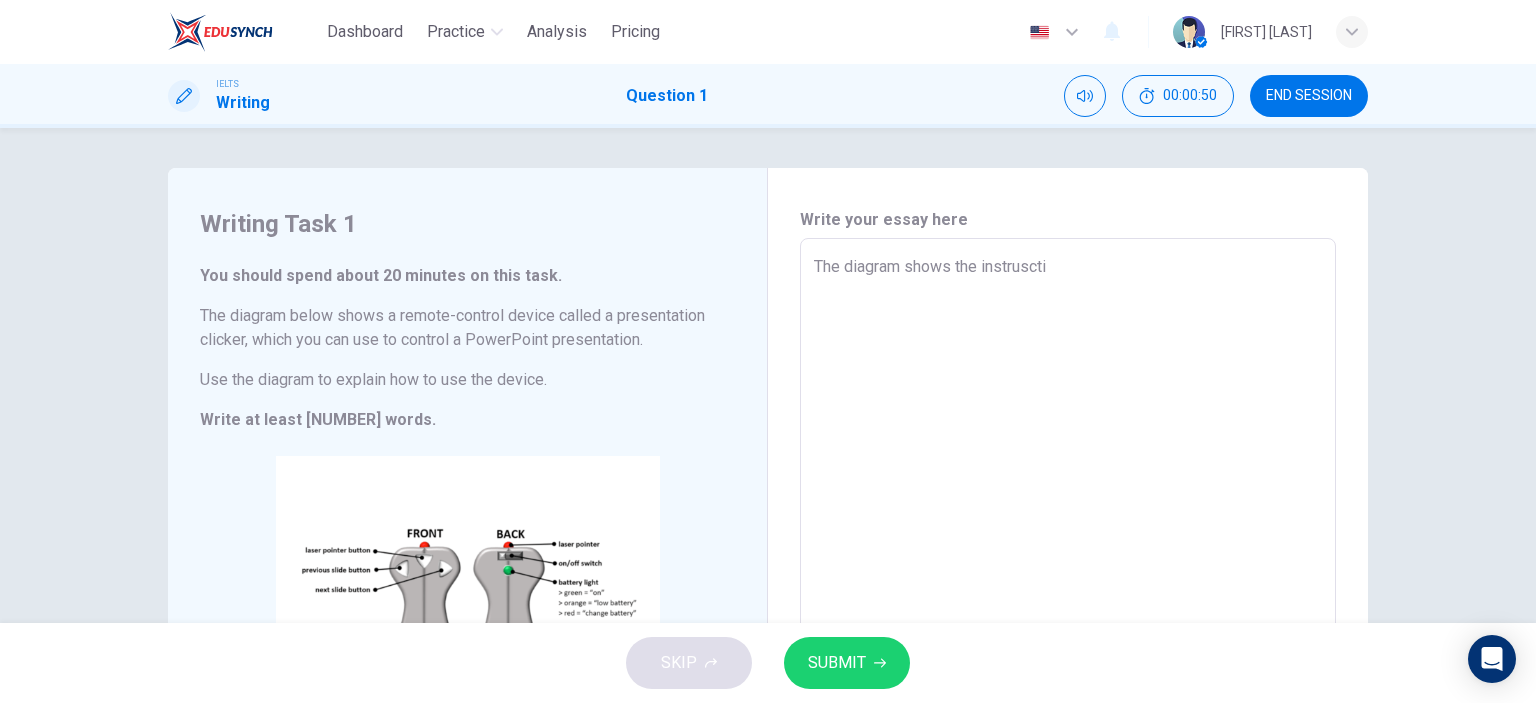 type on "The diagram shows the instrusctio" 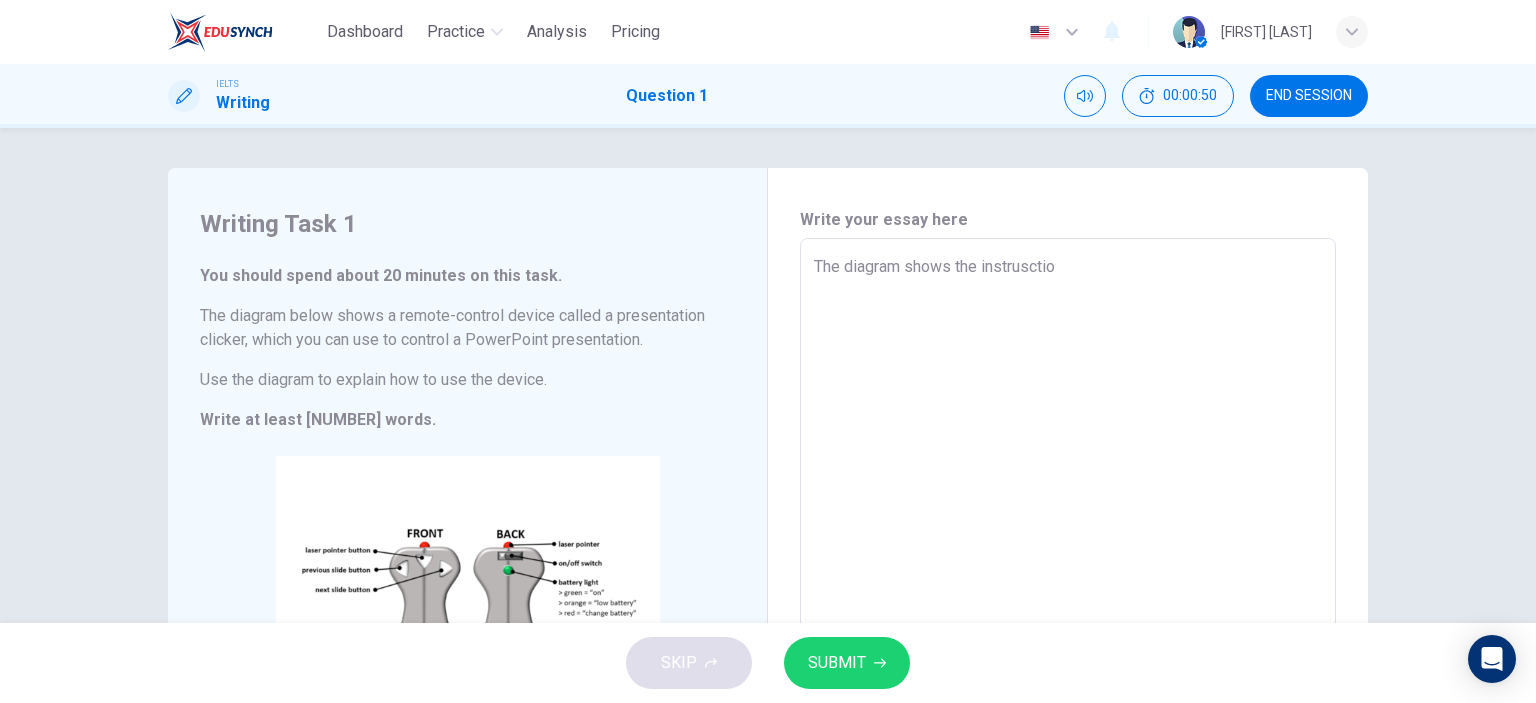 type on "x" 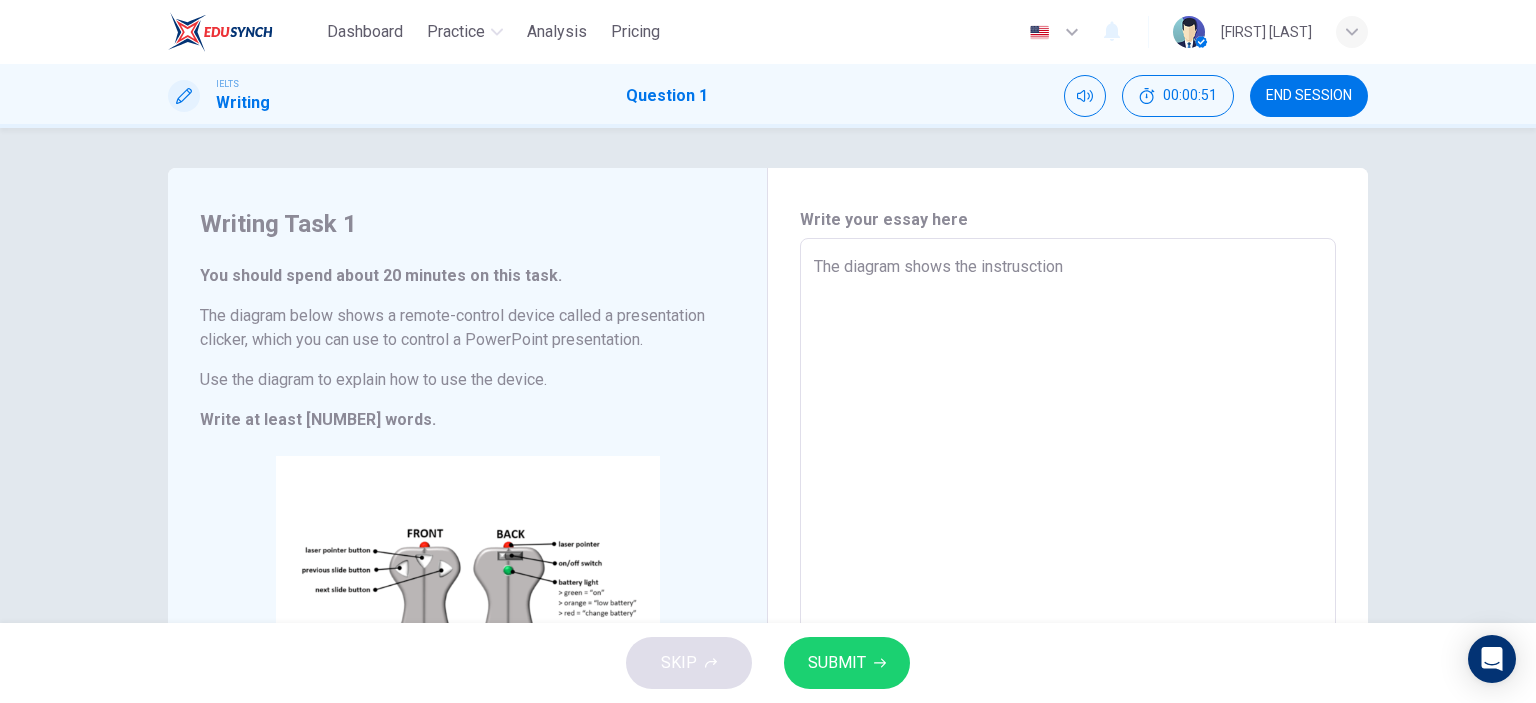 type on "x" 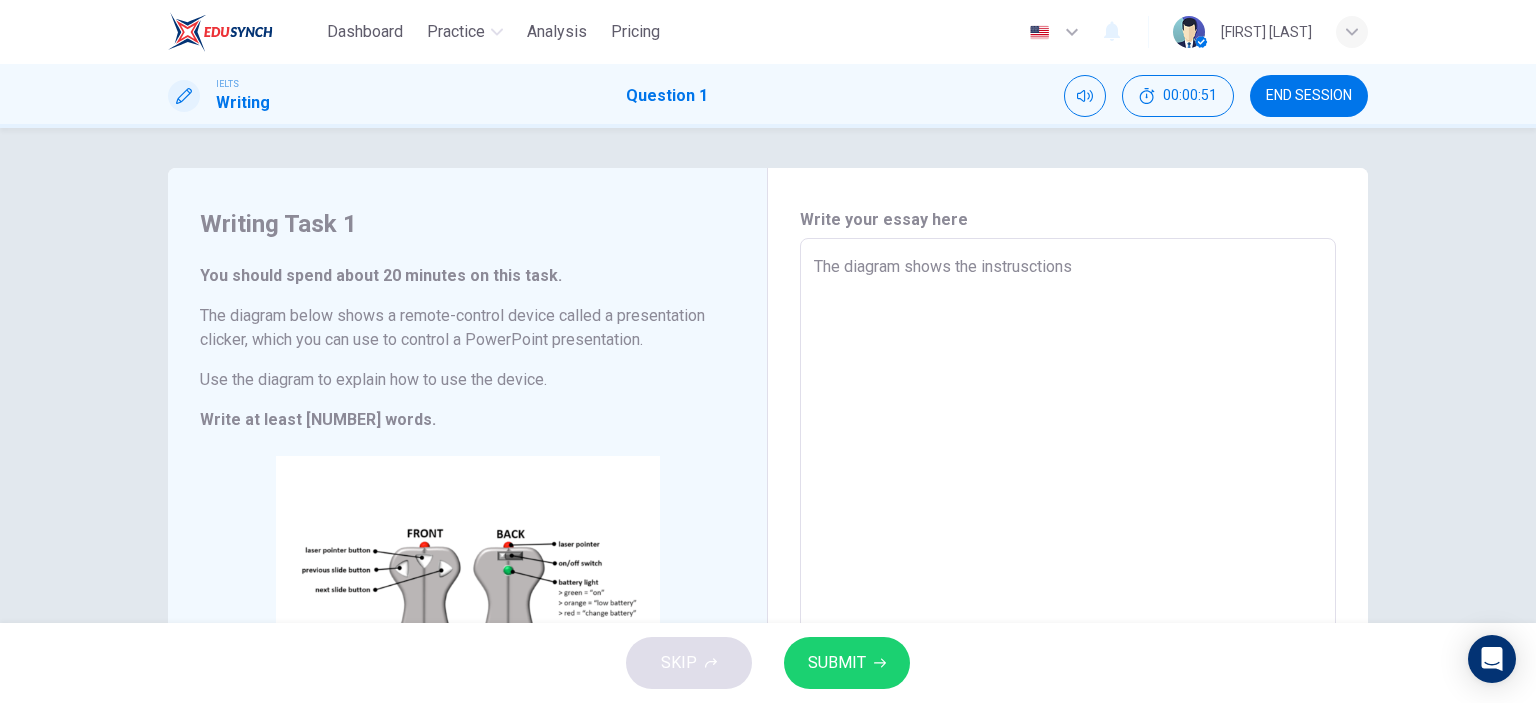 type on "x" 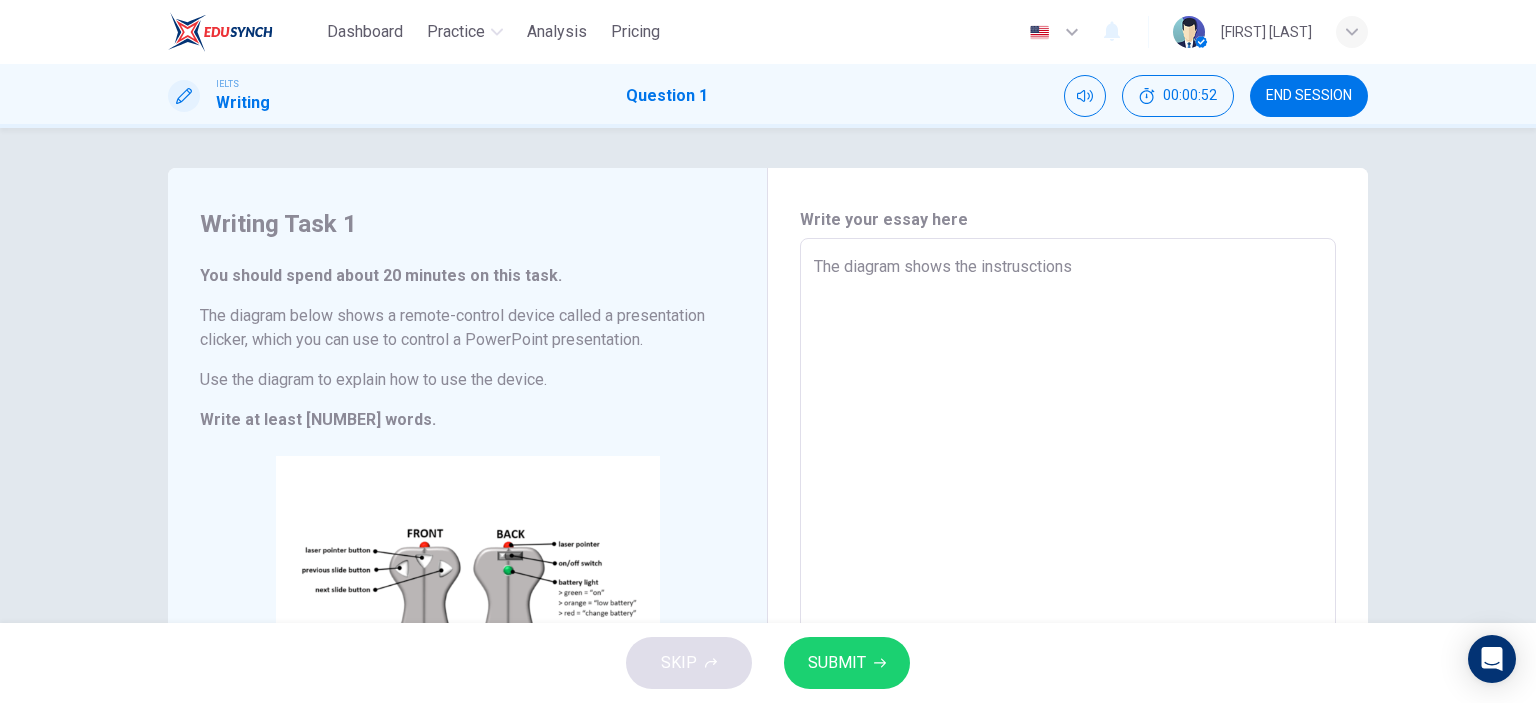 type on "The diagram shows the instrusctions o" 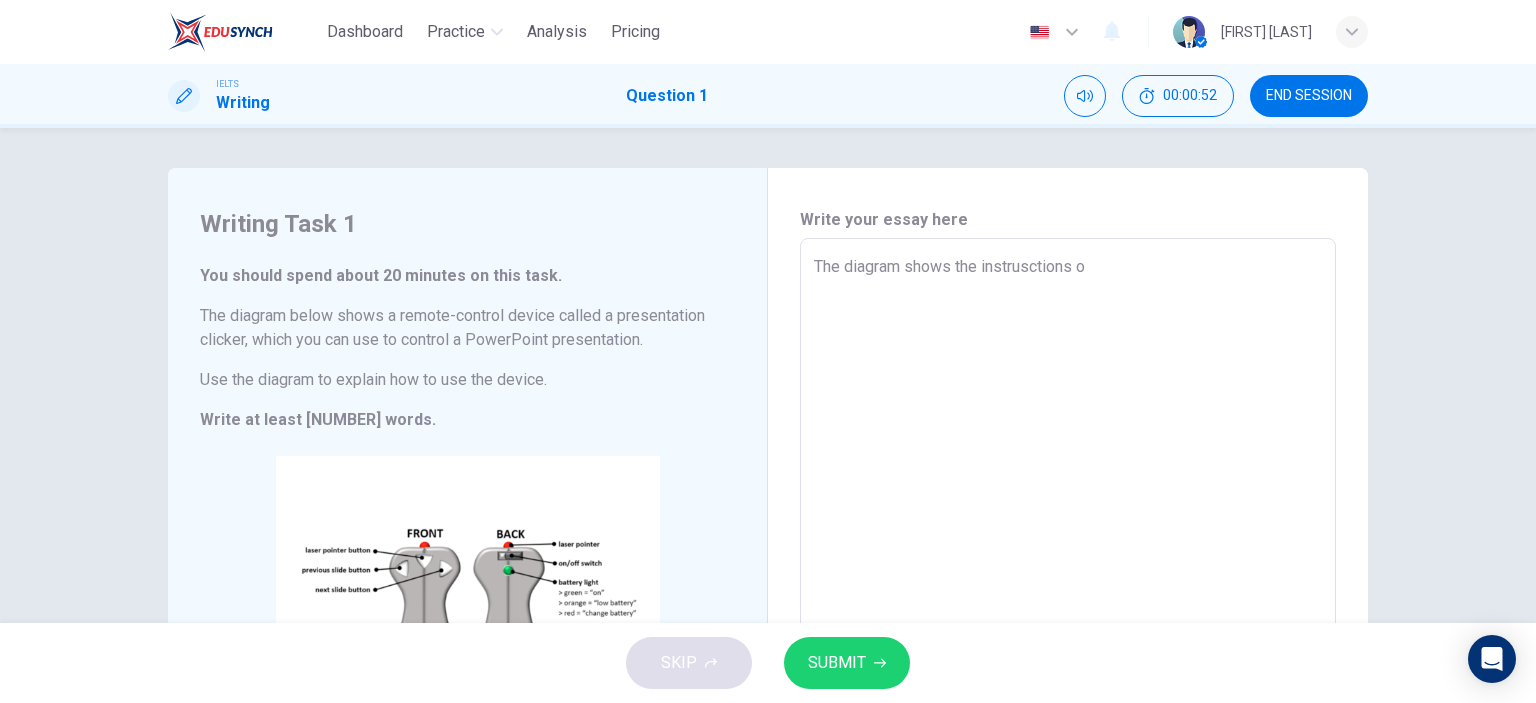 type on "The diagram shows the instrusctions of" 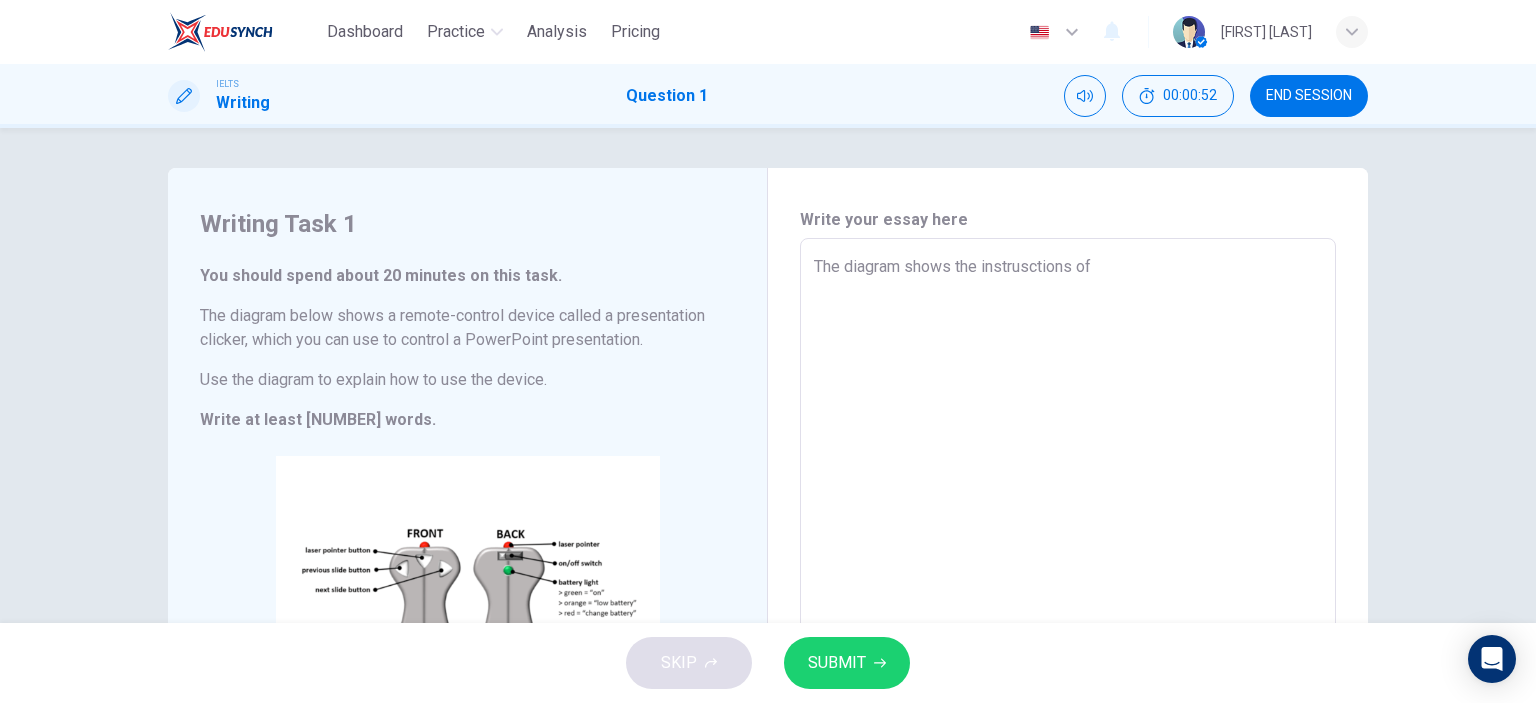 type on "The diagram shows the instrusctions of" 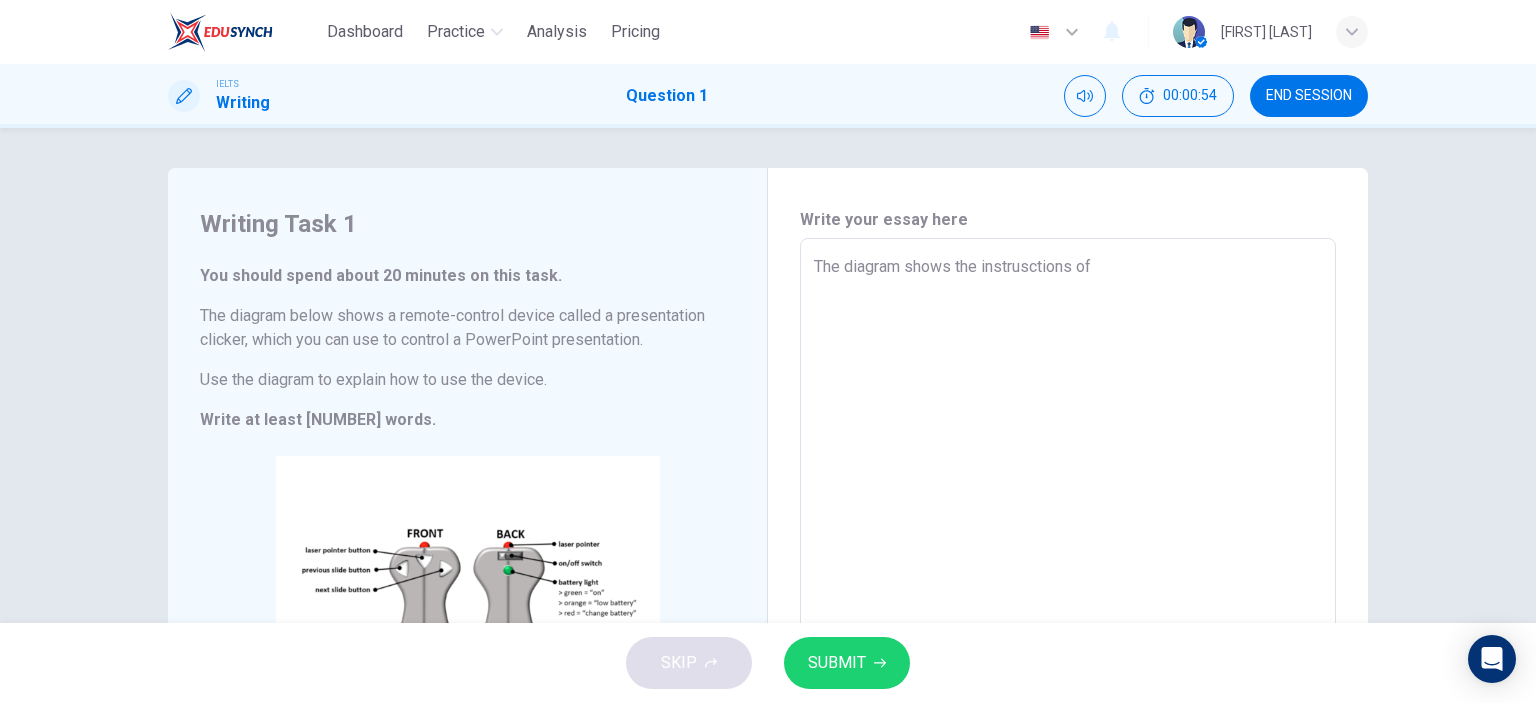 type on "The diagram shows the instrusctions of" 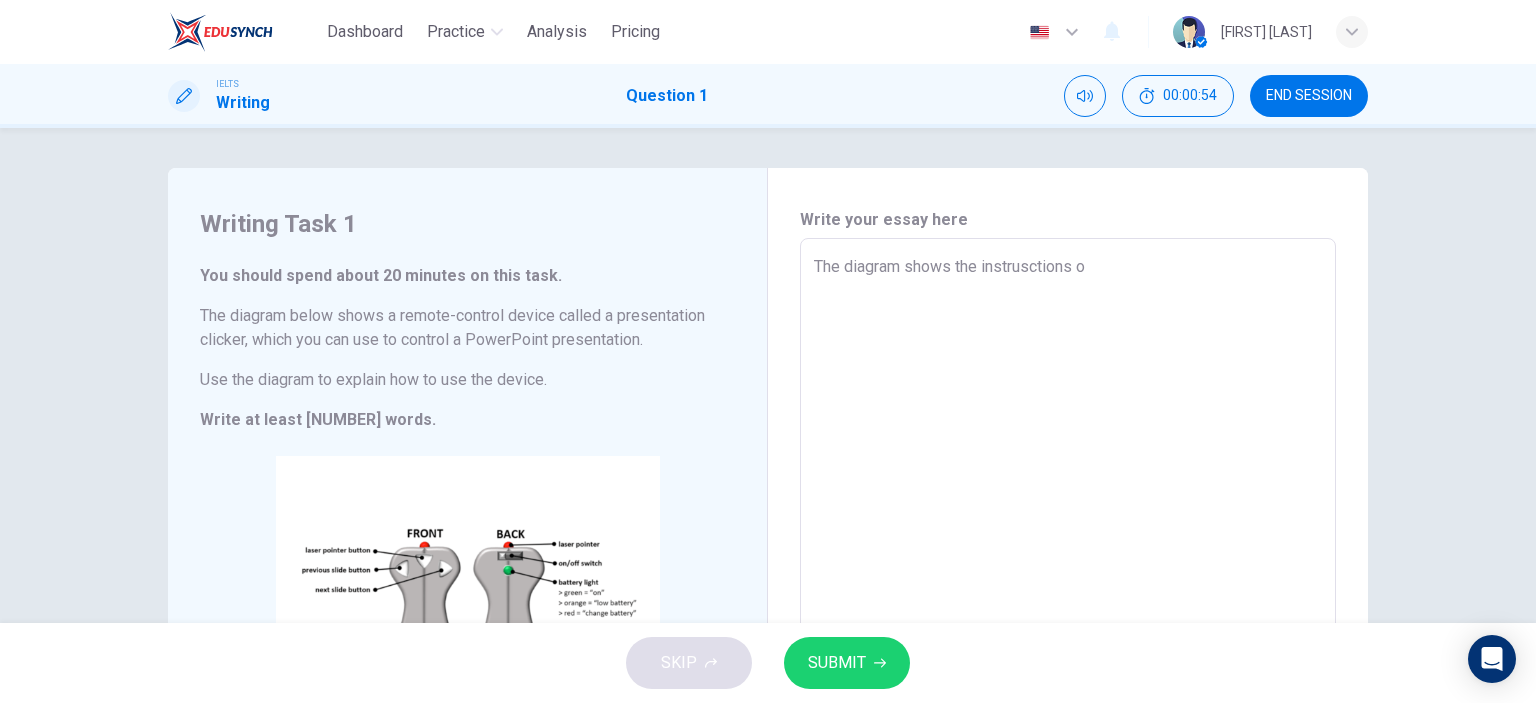 type on "x" 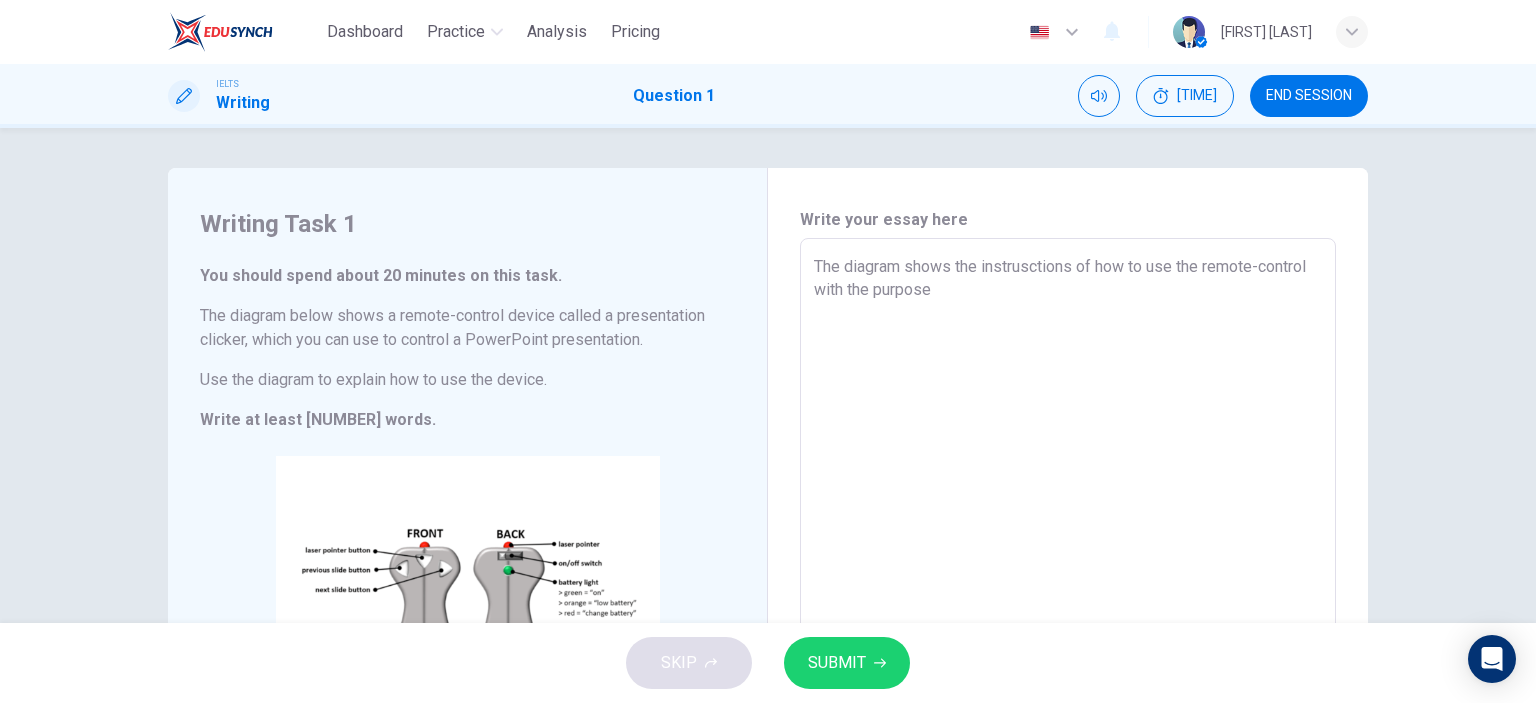 click on "The diagram shows the instrusctions of how to use the remote-control with the purpose" at bounding box center [1068, 522] 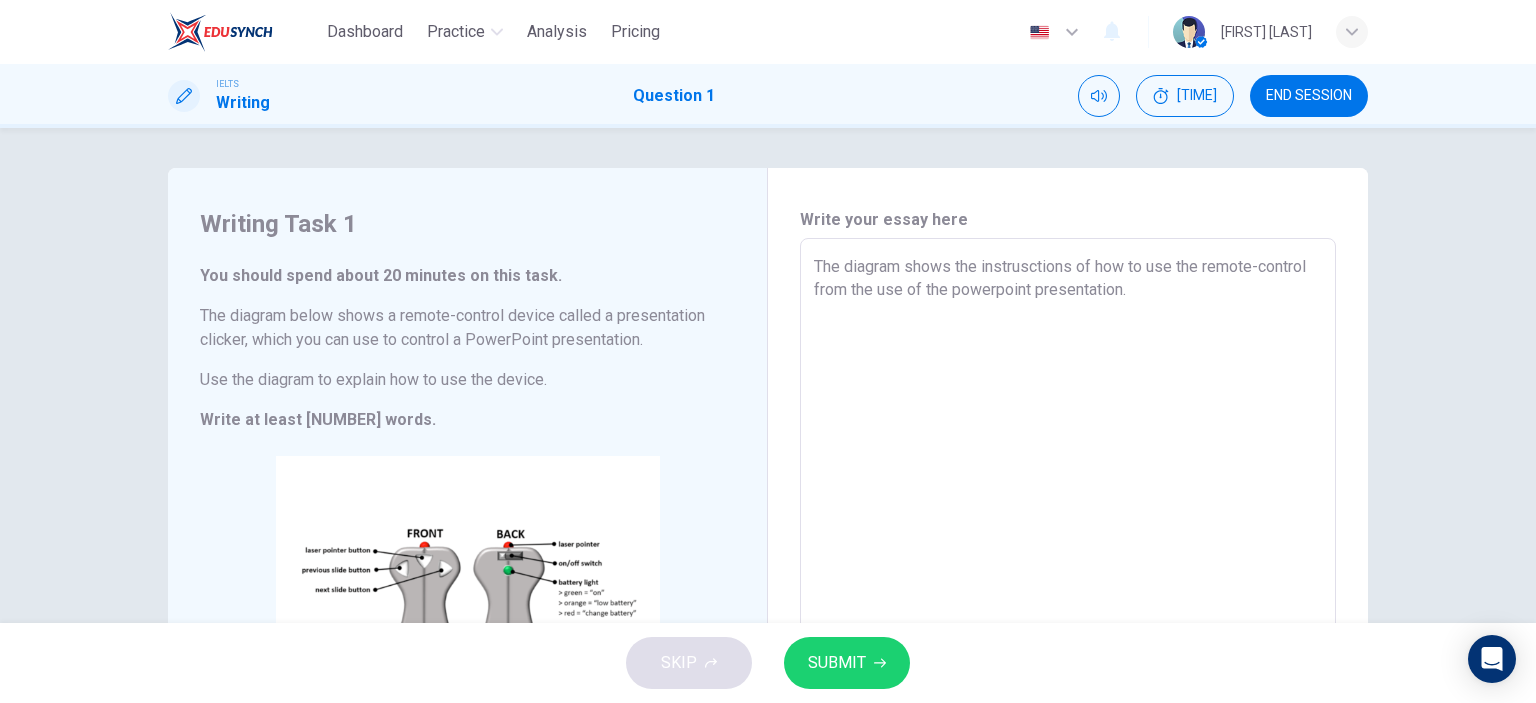 click on "The diagram shows the instrusctions of how to use the remote-control from the use of the powerpoint presentation." at bounding box center (1068, 522) 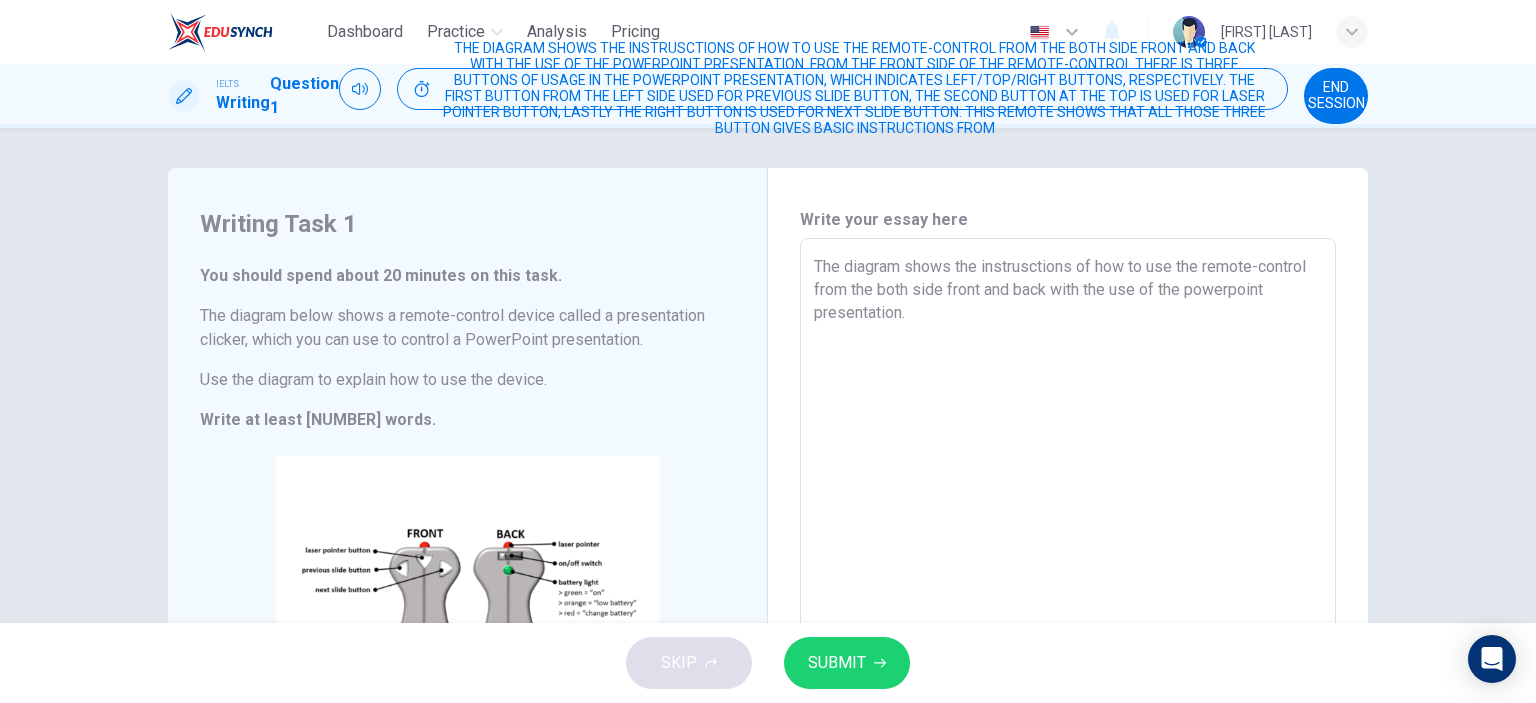 scroll, scrollTop: 133, scrollLeft: 0, axis: vertical 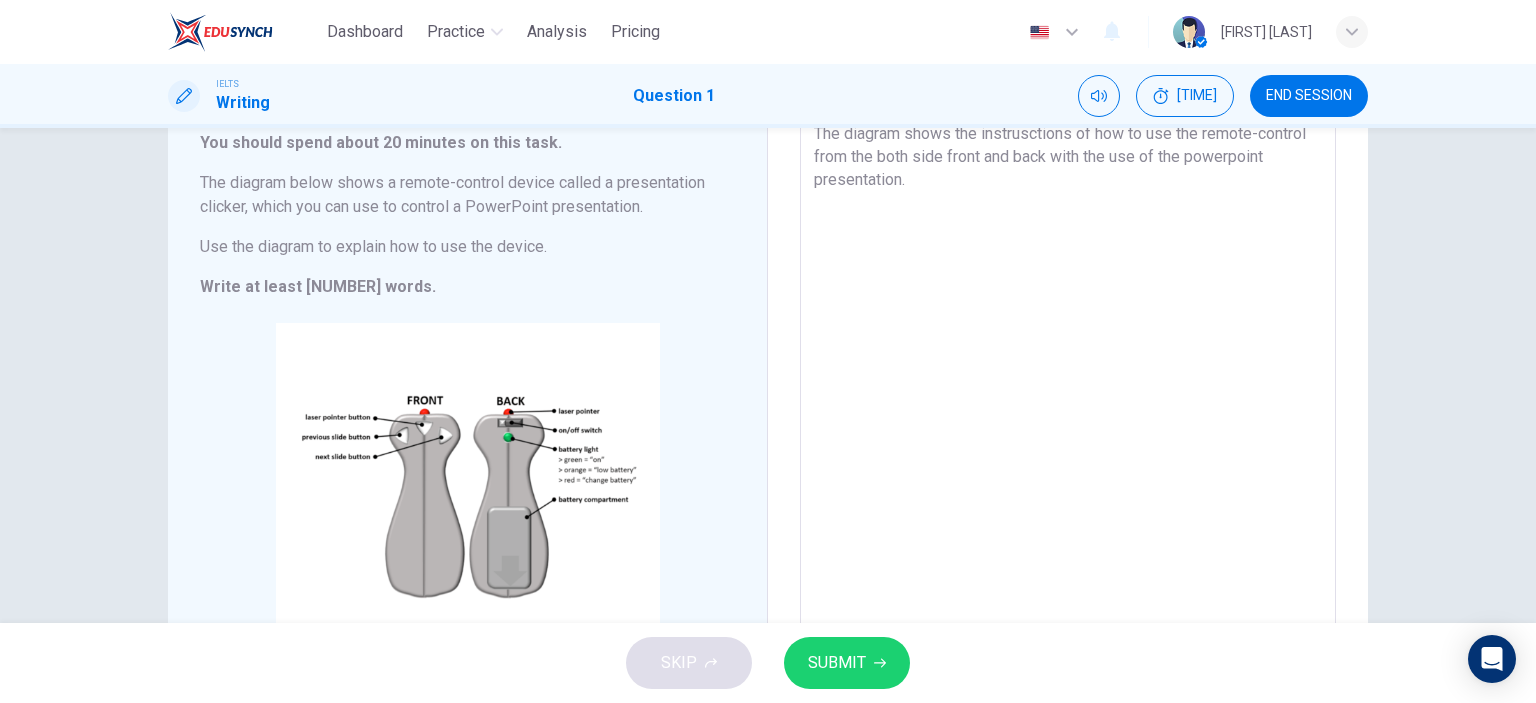 click on "The diagram shows the instrusctions of how to use the remote-control from the both side front and back with the use of the powerpoint presentation." at bounding box center [1068, 389] 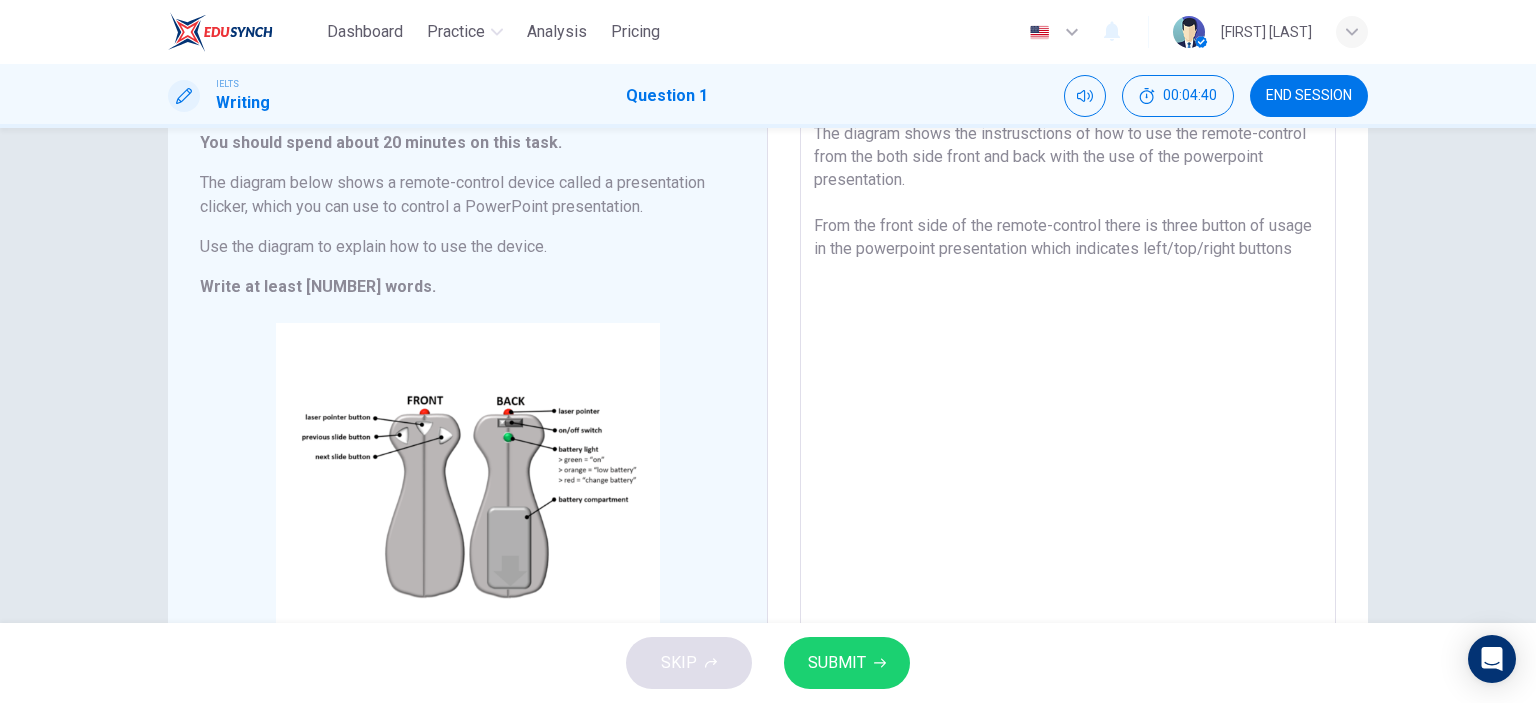 click on "The diagram shows the instrusctions of how to use the remote-control from the both side front and back with the use of the powerpoint presentation.
From the front side of the remote-control there is three button of usage in the powerpoint presentation which indicates left/top/right buttons" at bounding box center [1068, 389] 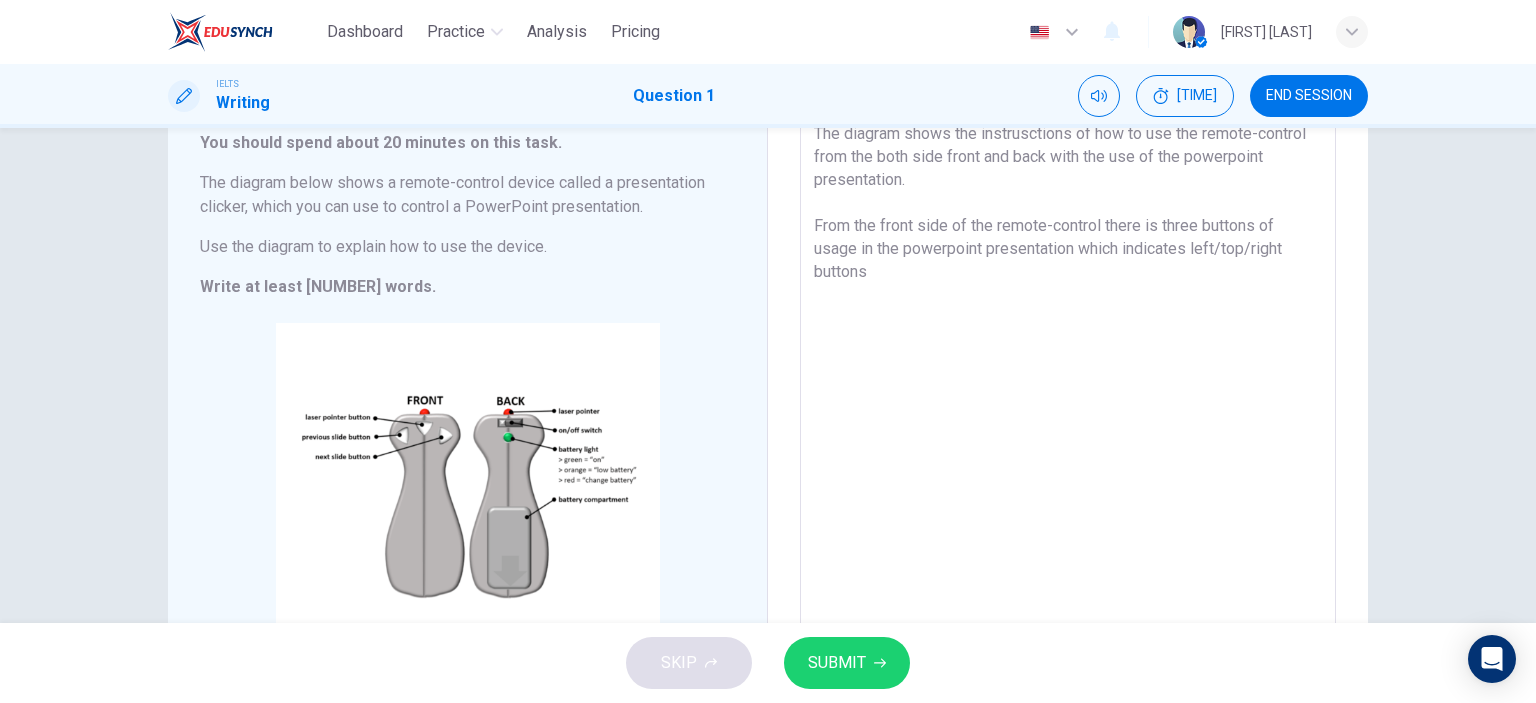 drag, startPoint x: 1073, startPoint y: 244, endPoint x: 1284, endPoint y: 266, distance: 212.14381 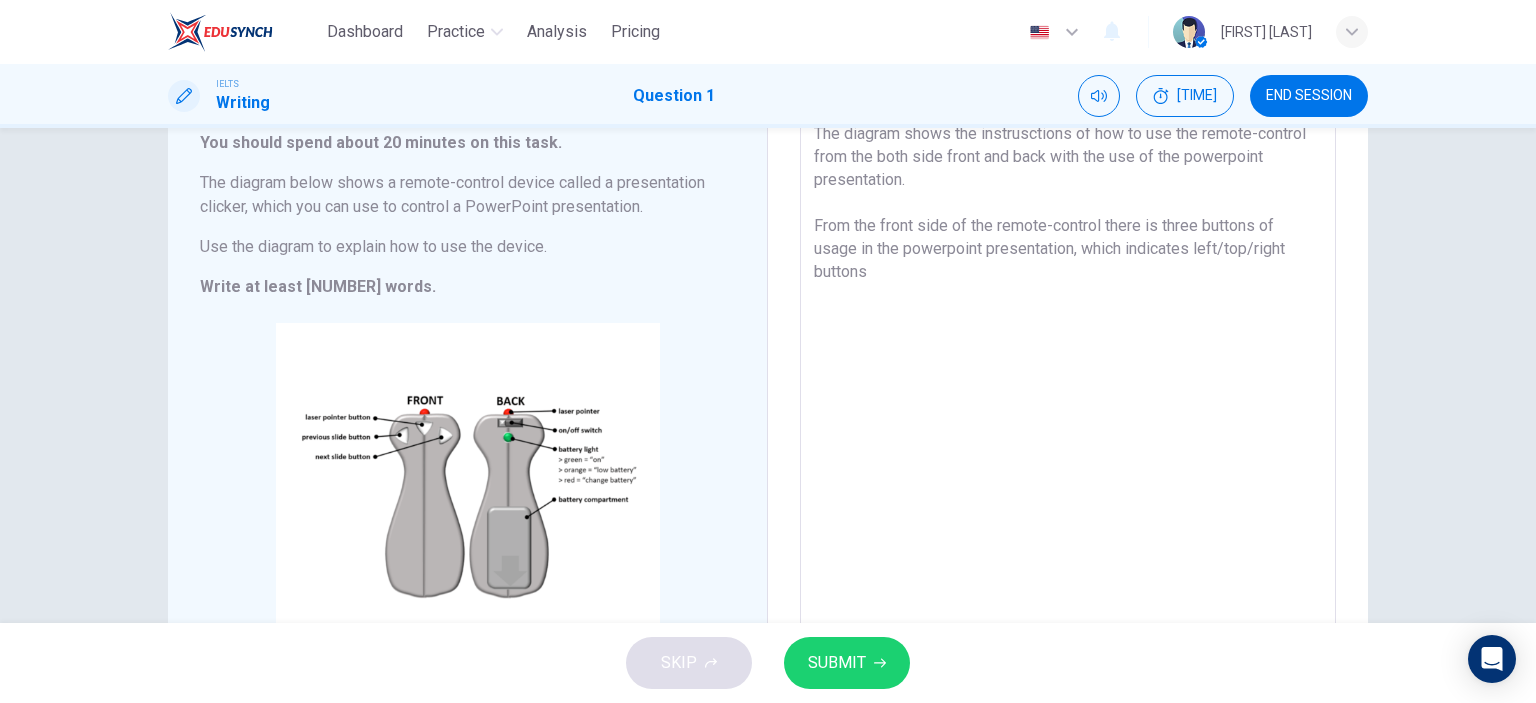click on "The diagram shows the instrusctions of how to use the remote-control from the both side front and back with the use of the powerpoint presentation.
From the front side of the remote-control there is three buttons of usage in the powerpoint presentation, which indicates left/top/right buttons" at bounding box center [1068, 389] 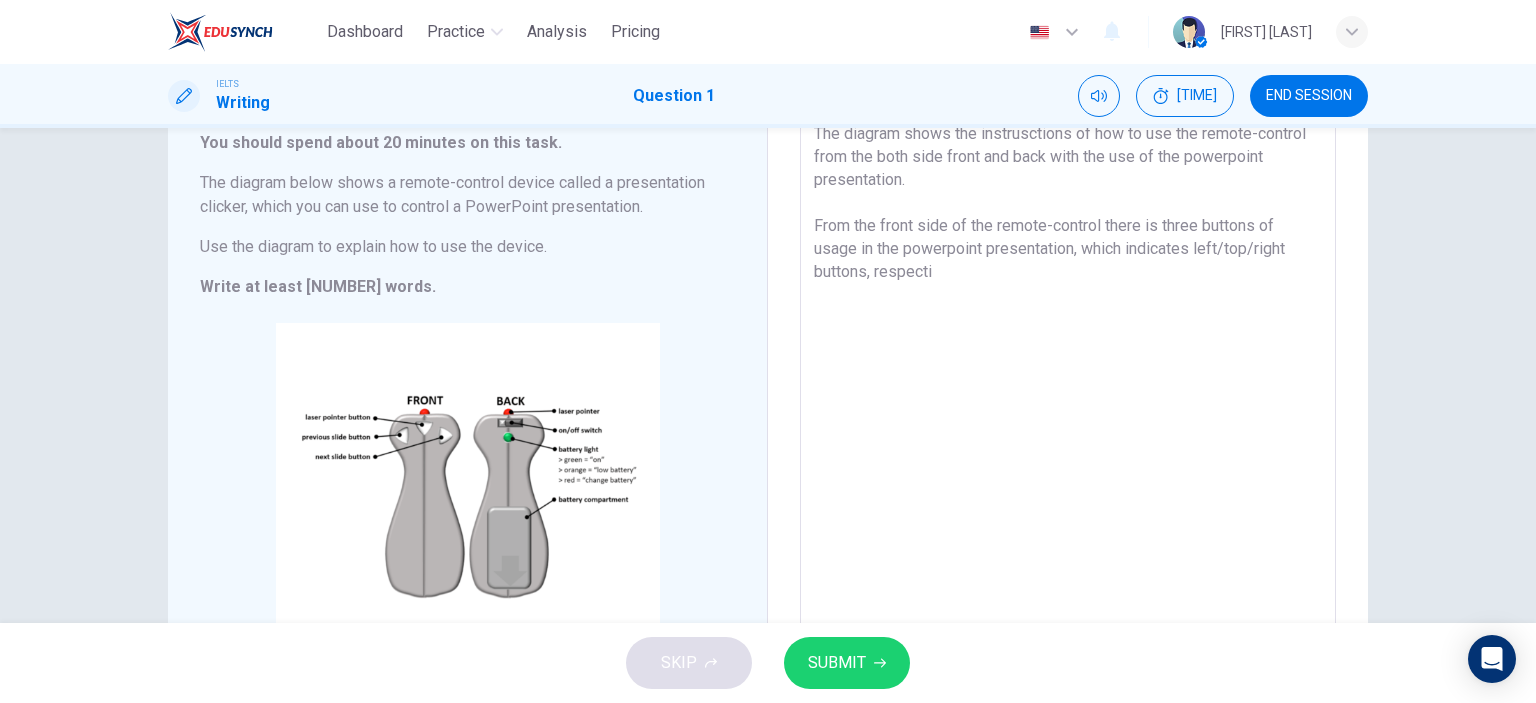 scroll, scrollTop: 100, scrollLeft: 0, axis: vertical 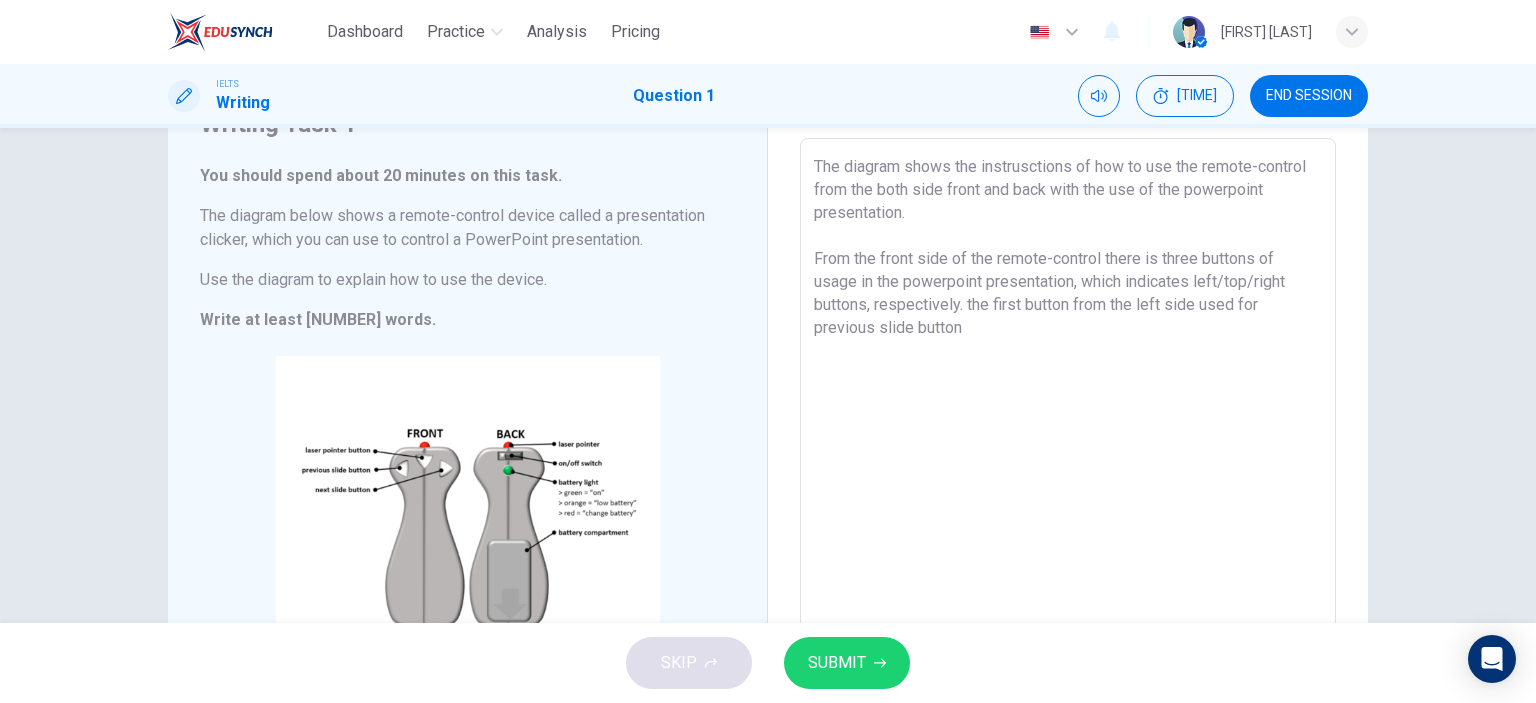 click on "The diagram shows the instrusctions of how to use the remote-control from the both side front and back with the use of the powerpoint presentation.
From the front side of the remote-control there is three buttons of usage in the powerpoint presentation, which indicates left/top/right buttons, respectively. the first button from the left side used for previous slide button" at bounding box center (1068, 422) 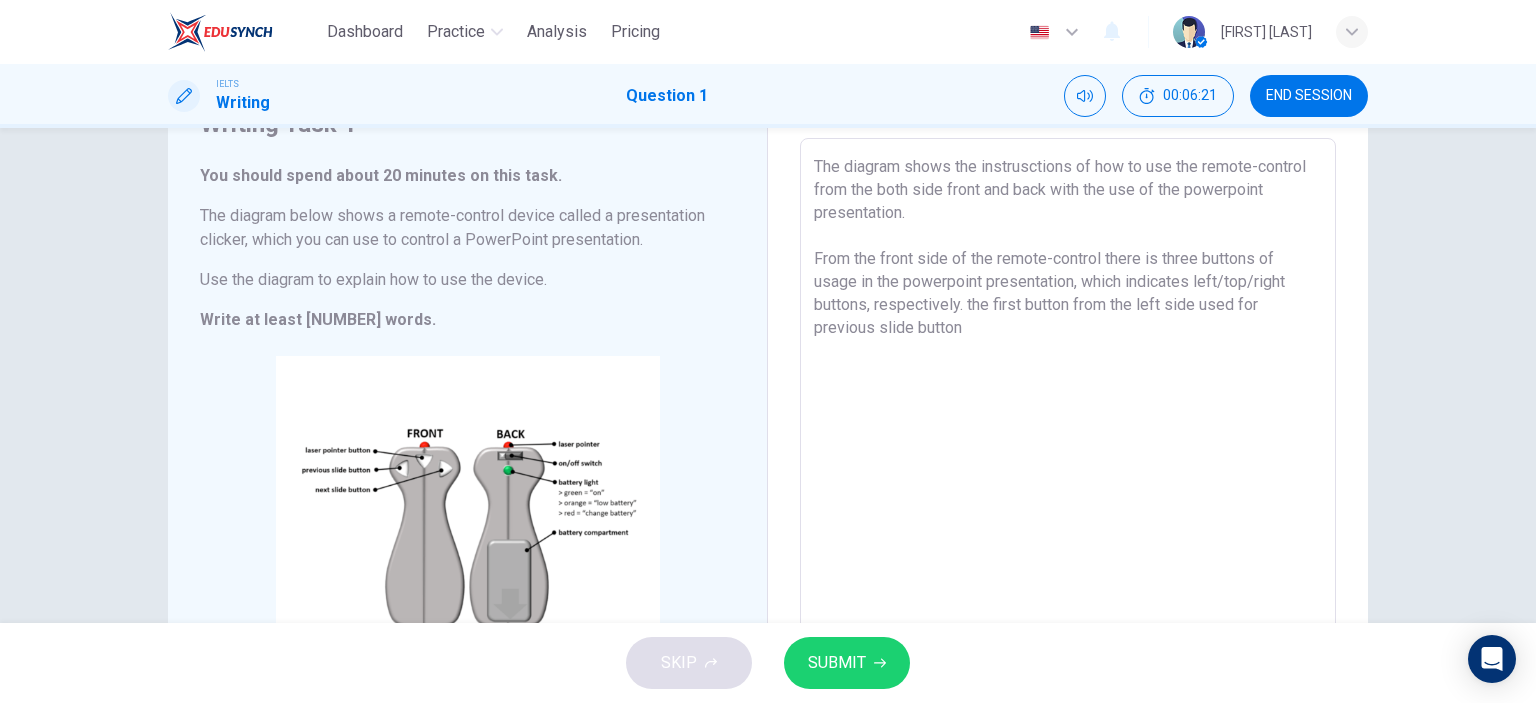 click on "The diagram shows the instrusctions of how to use the remote-control from the both side front and back with the use of the powerpoint presentation.
From the front side of the remote-control there is three buttons of usage in the powerpoint presentation, which indicates left/top/right buttons, respectively. the first button from the left side used for previous slide button" at bounding box center (1068, 422) 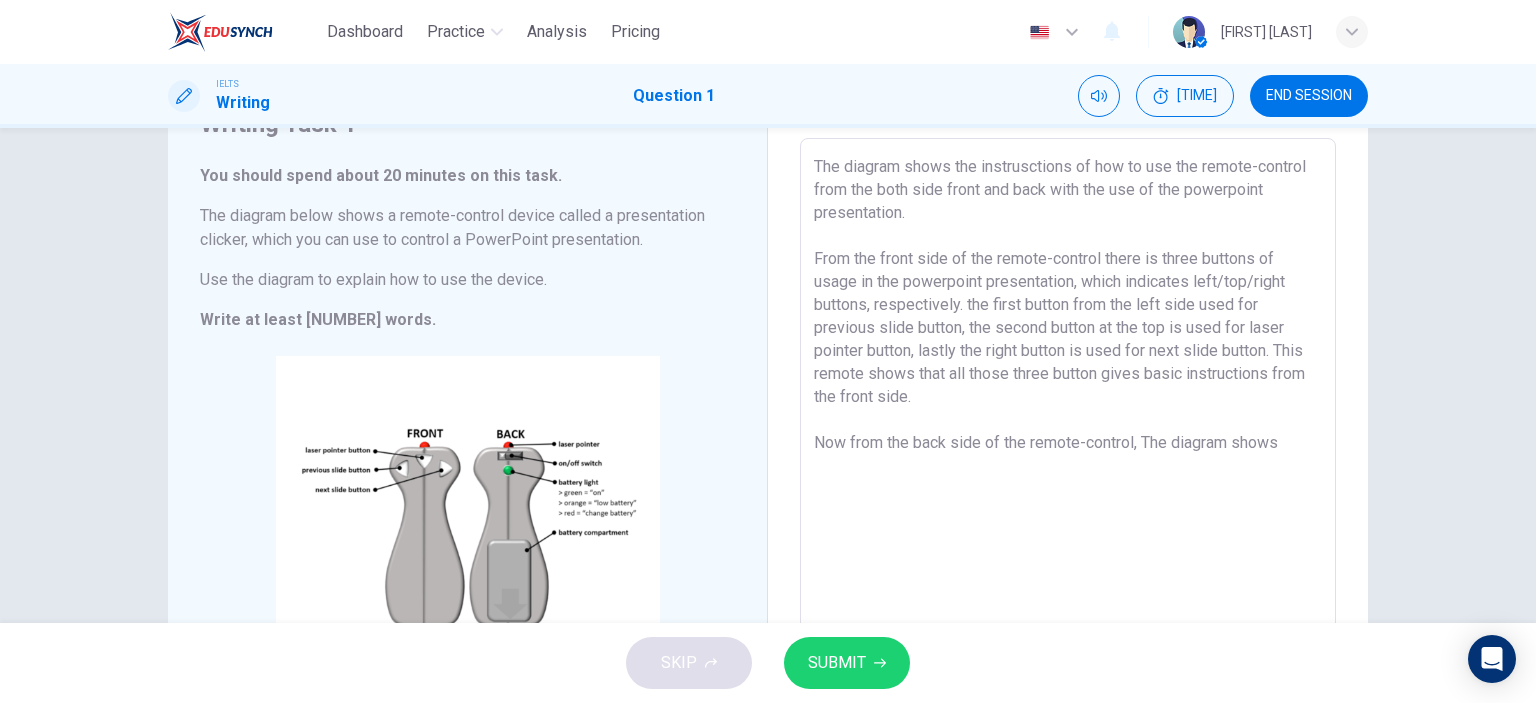 scroll, scrollTop: 200, scrollLeft: 0, axis: vertical 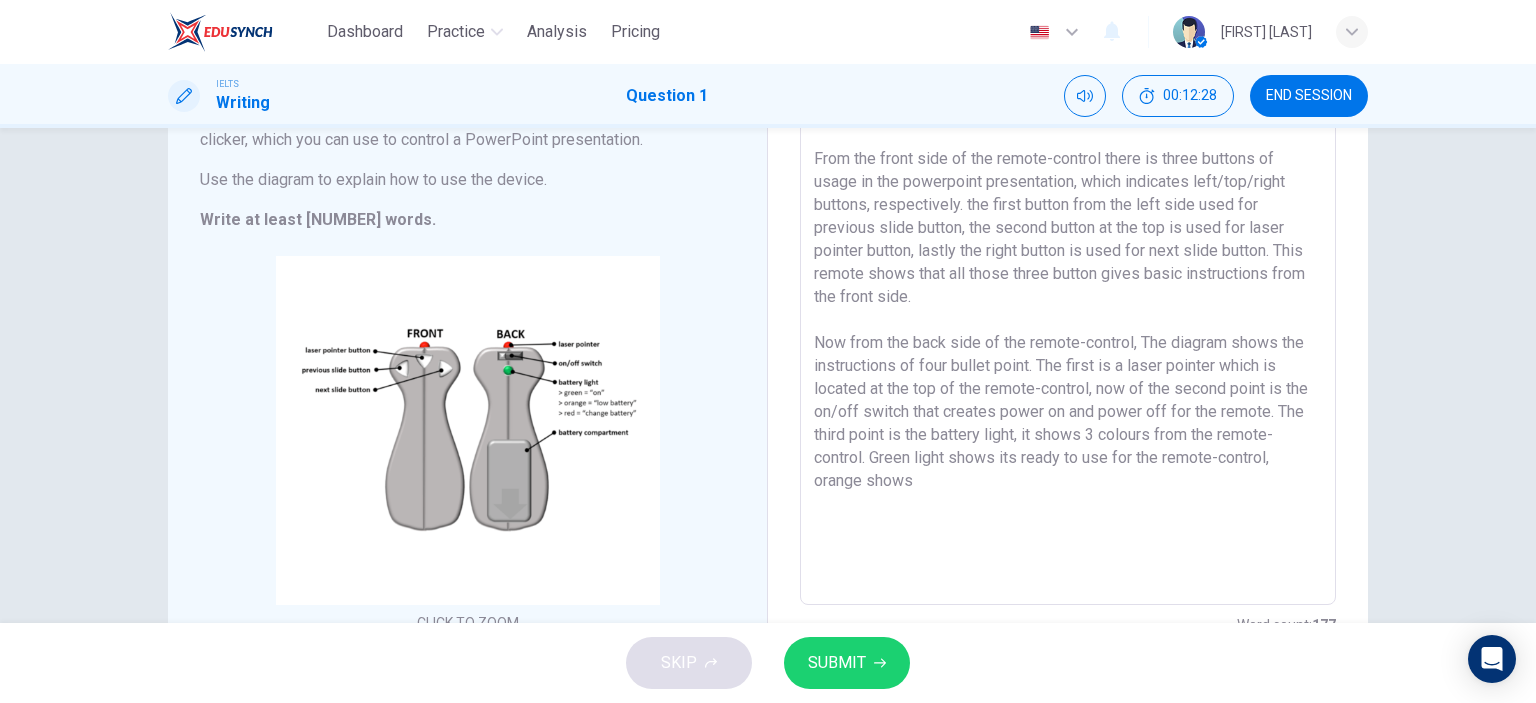 click at bounding box center (1068, 322) 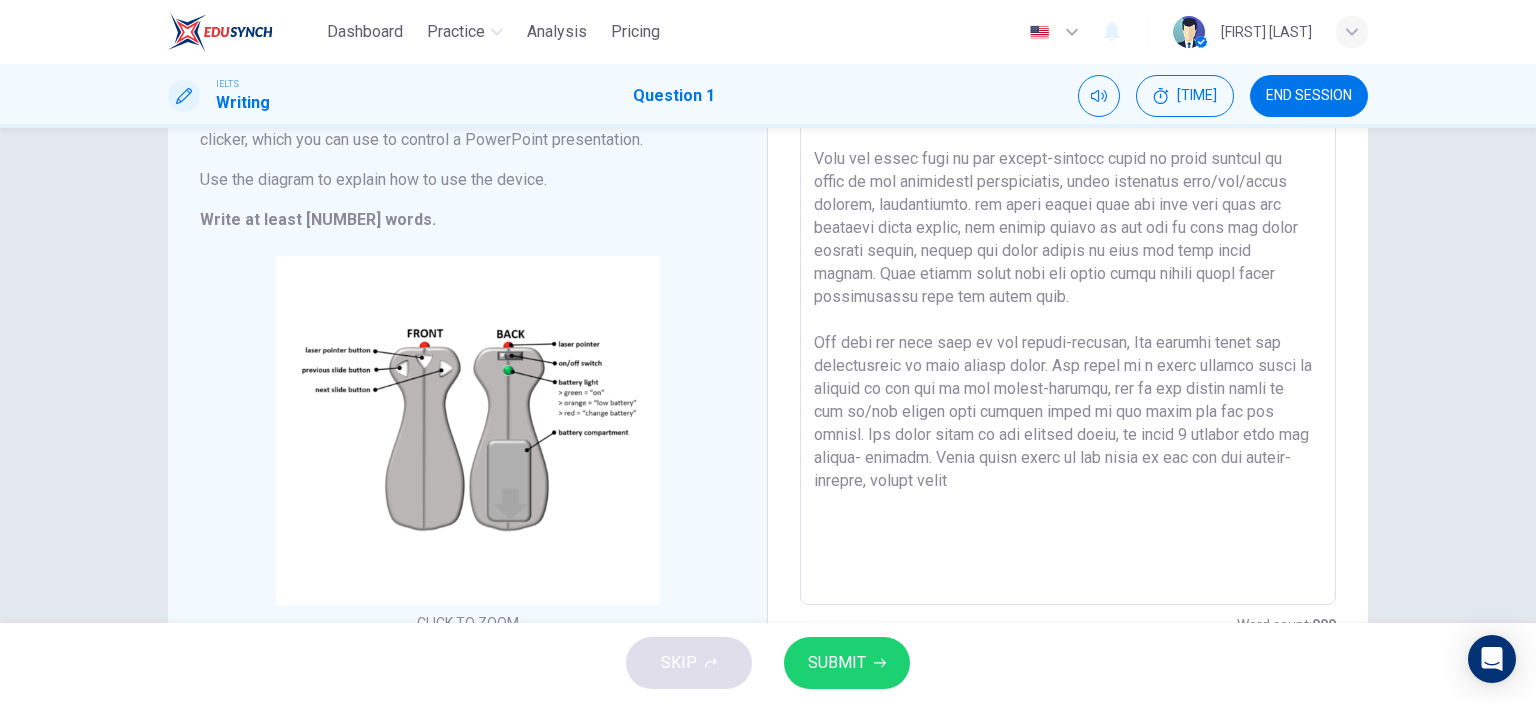 click at bounding box center [1068, 322] 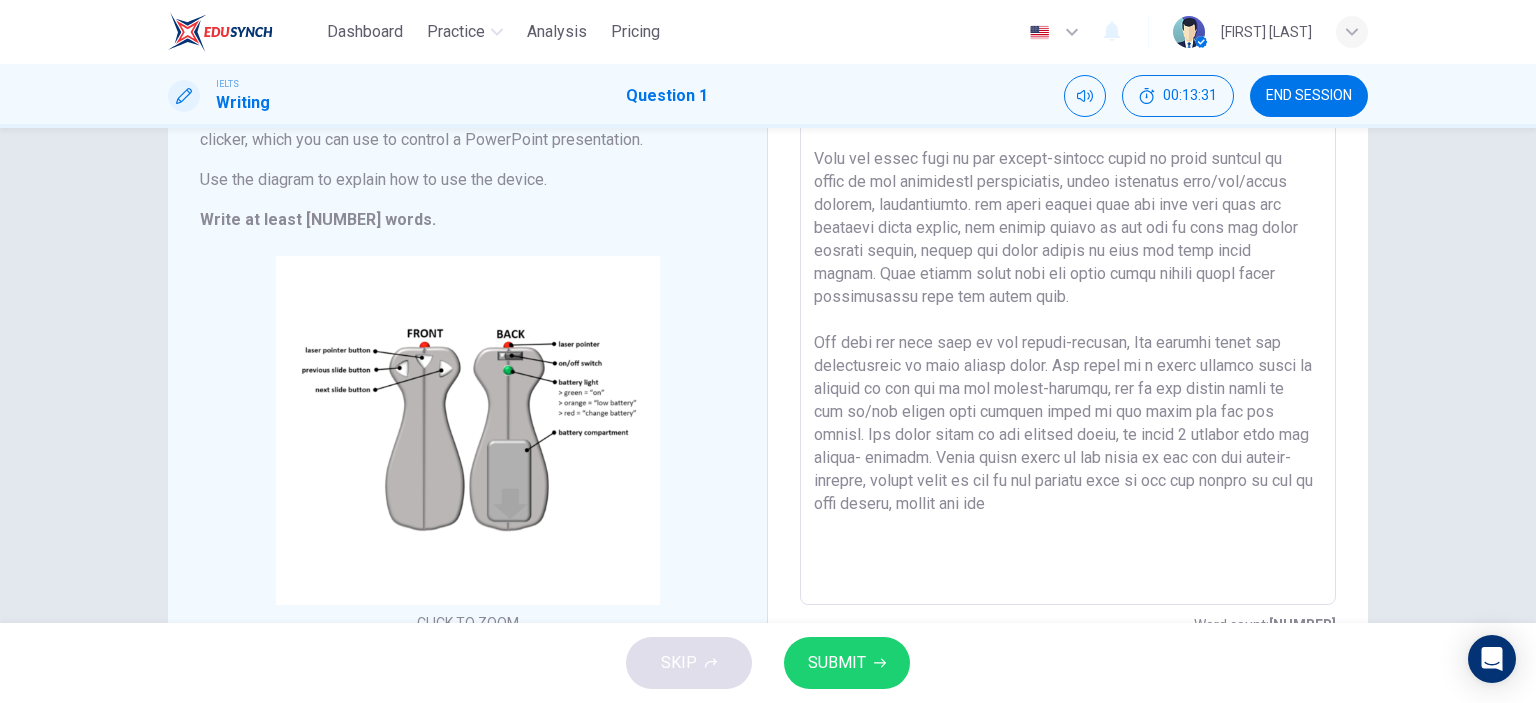 click at bounding box center [1068, 322] 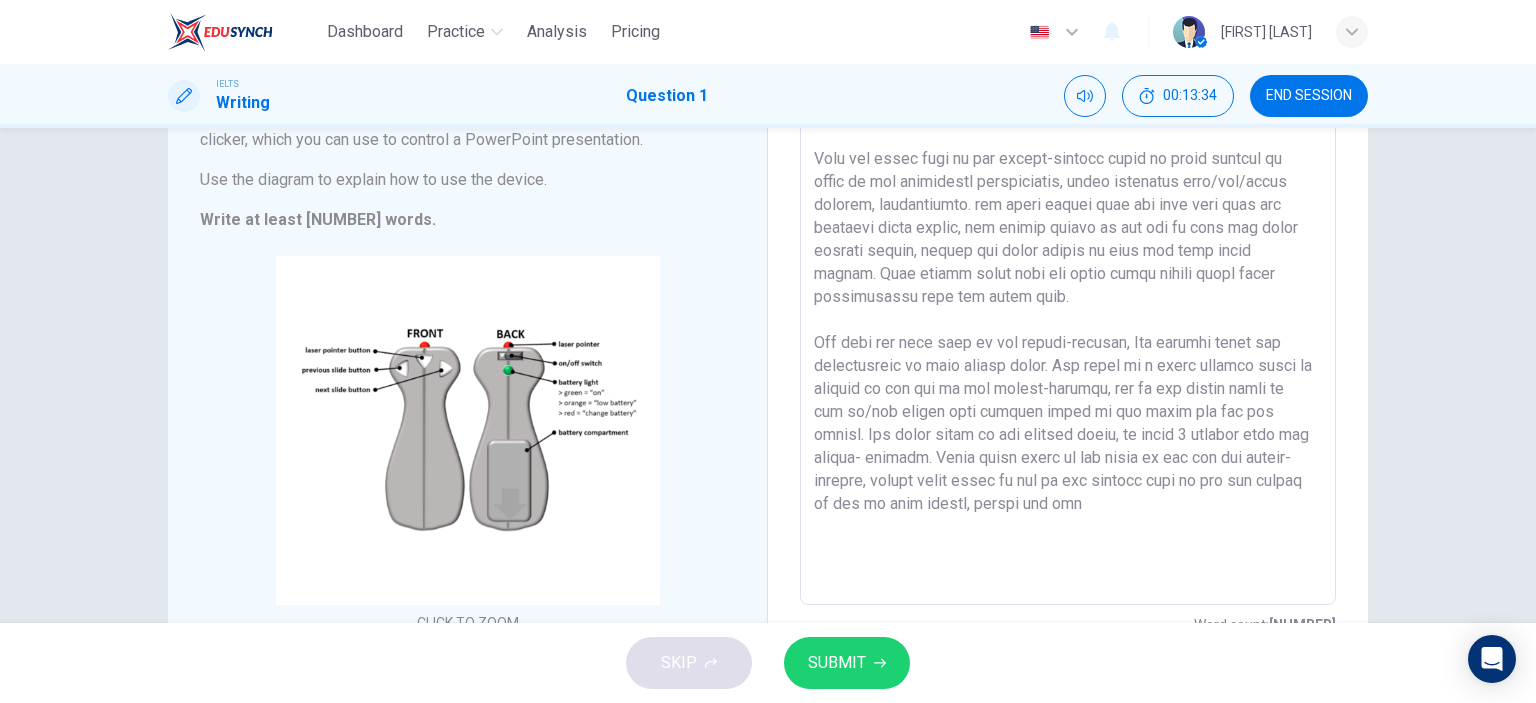 click at bounding box center (1068, 322) 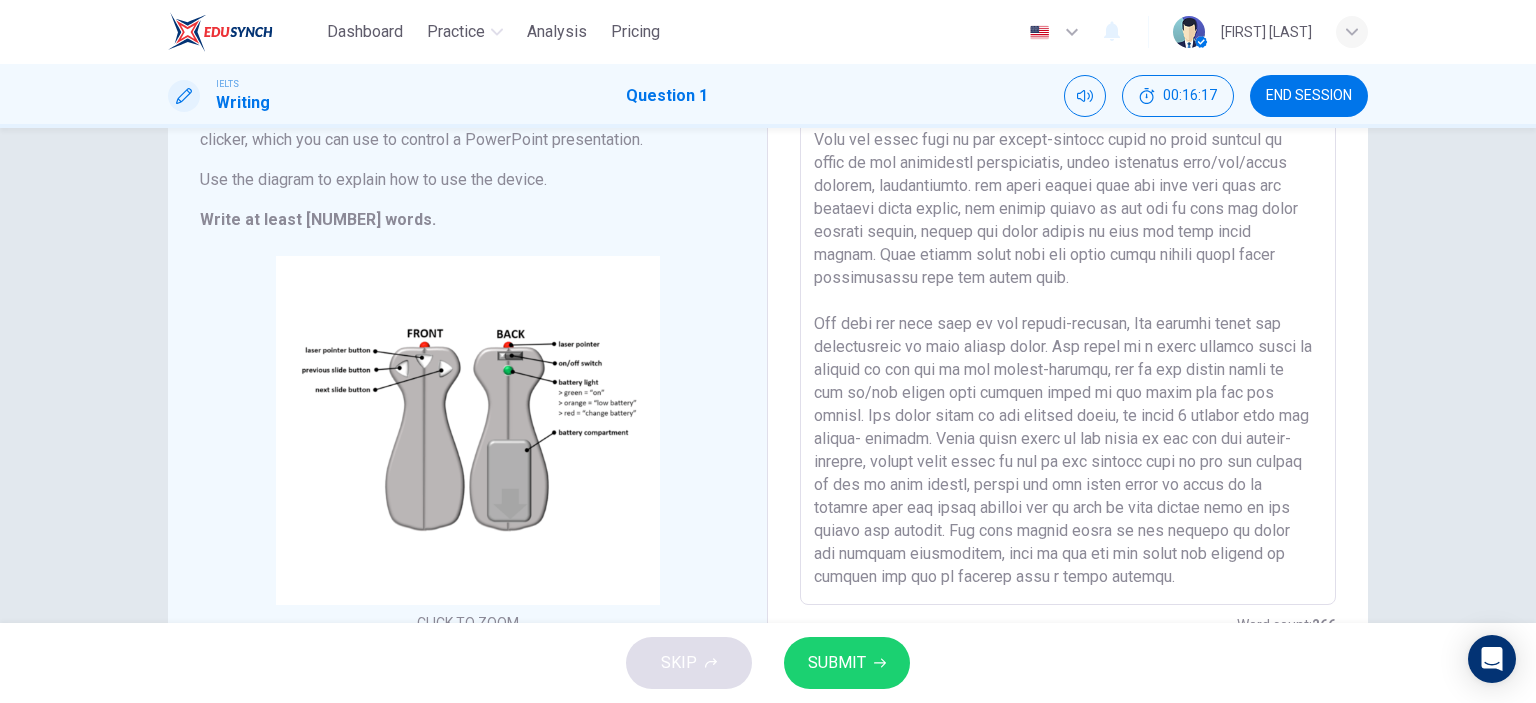 scroll, scrollTop: 87, scrollLeft: 0, axis: vertical 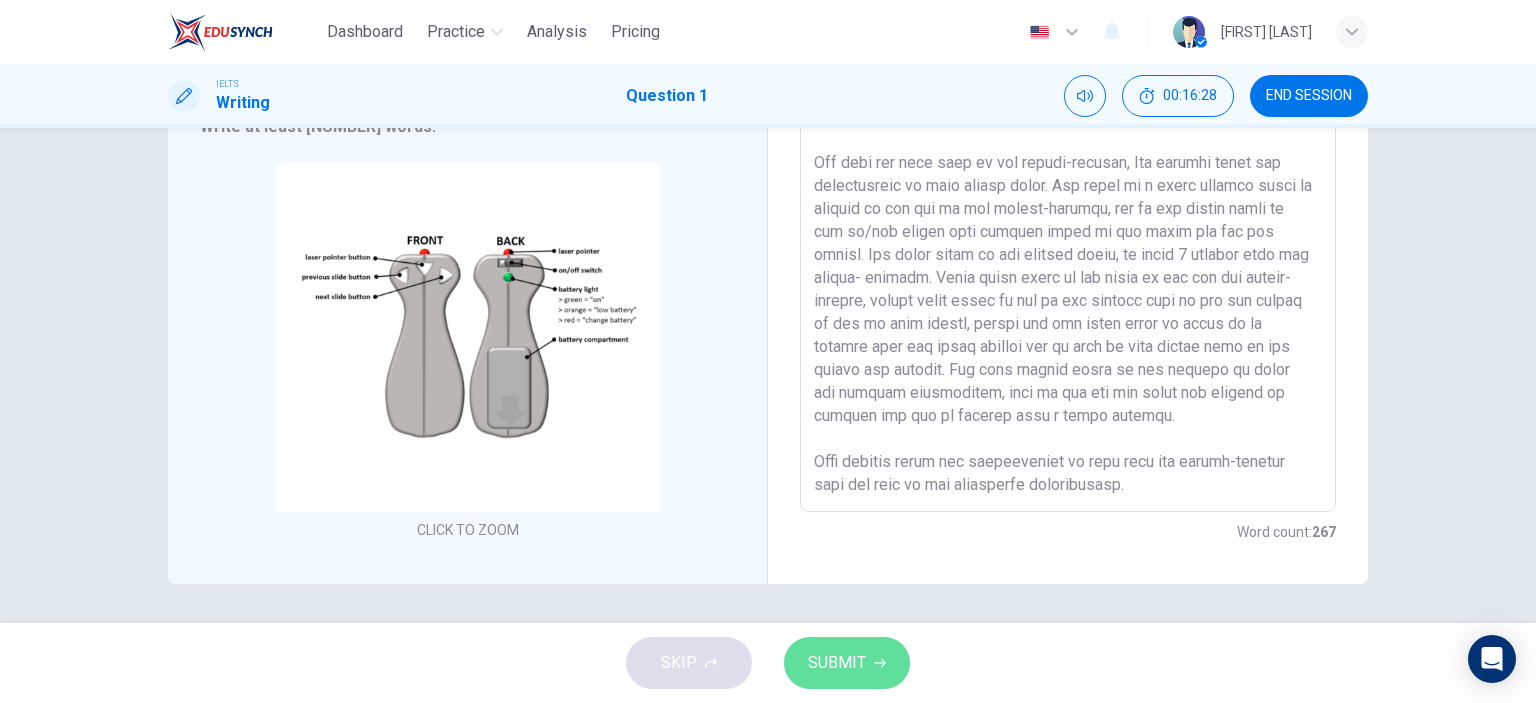 click on "SUBMIT" at bounding box center (837, 663) 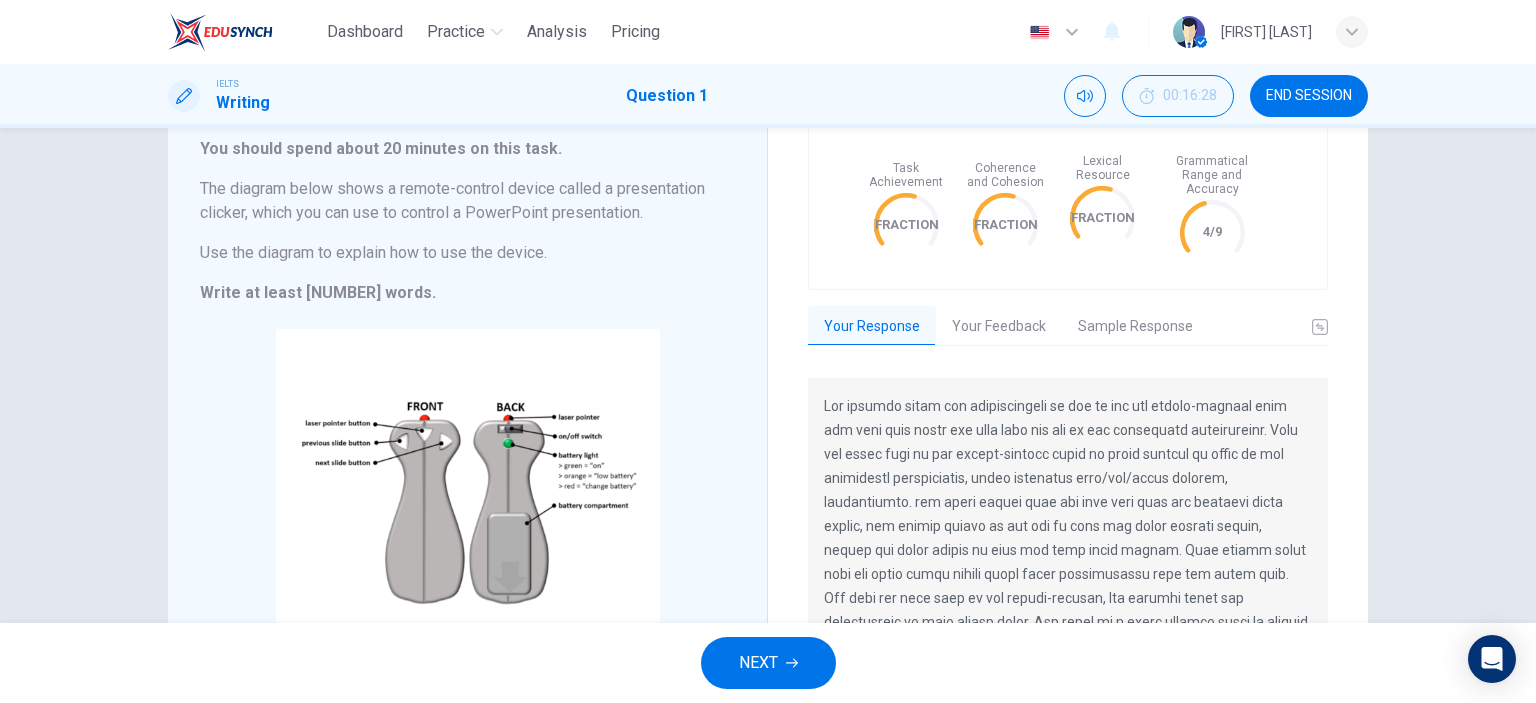 scroll, scrollTop: 93, scrollLeft: 0, axis: vertical 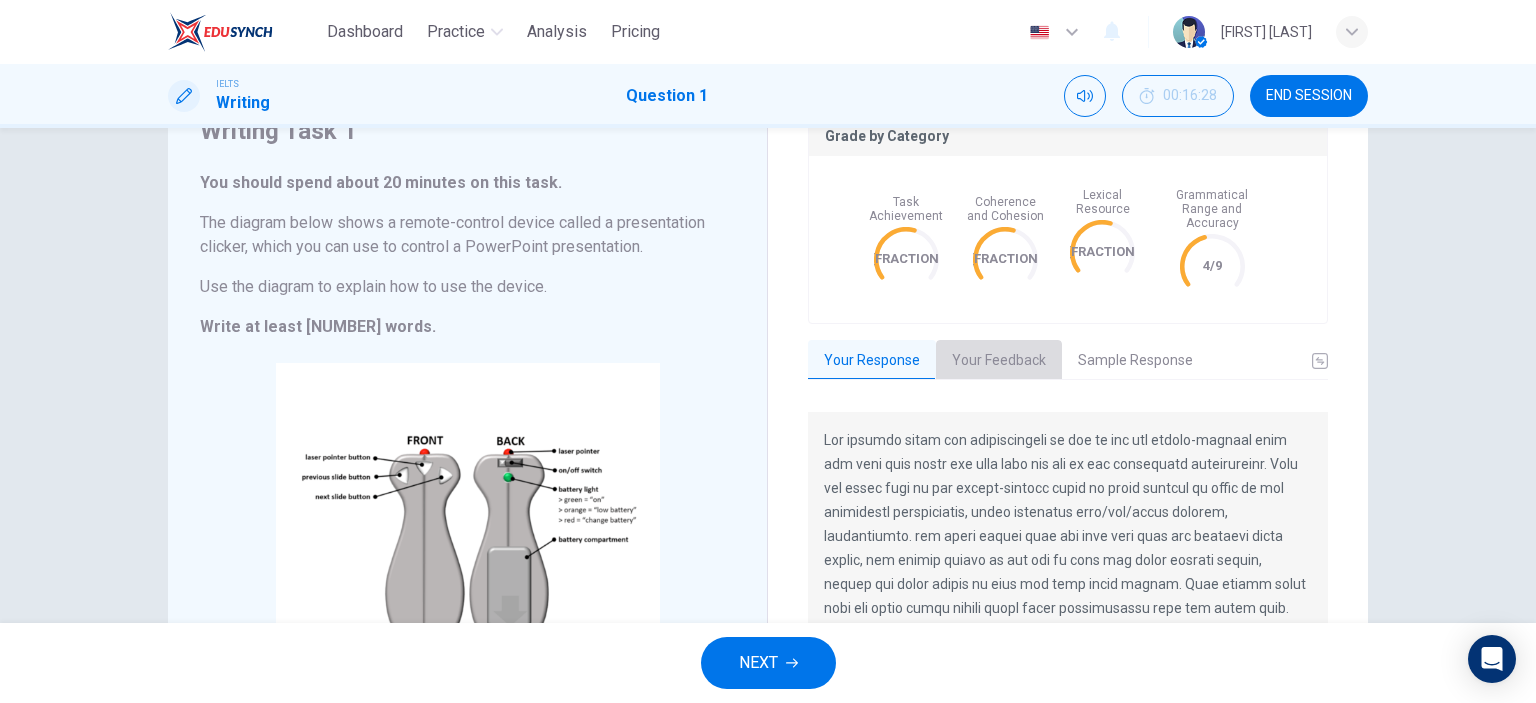 click on "Your Feedback" at bounding box center (999, 361) 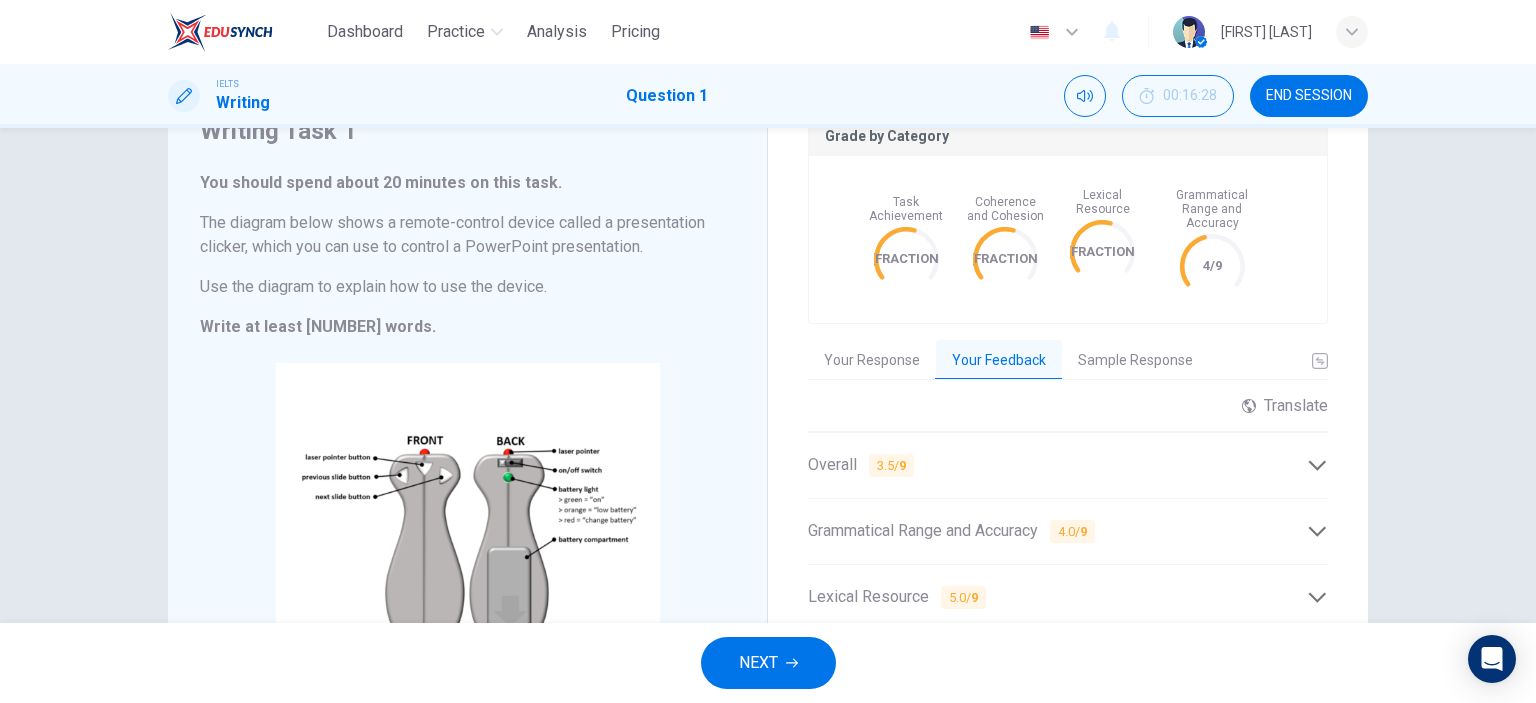 click on "Overall   3.5 / 9" at bounding box center [1068, 465] 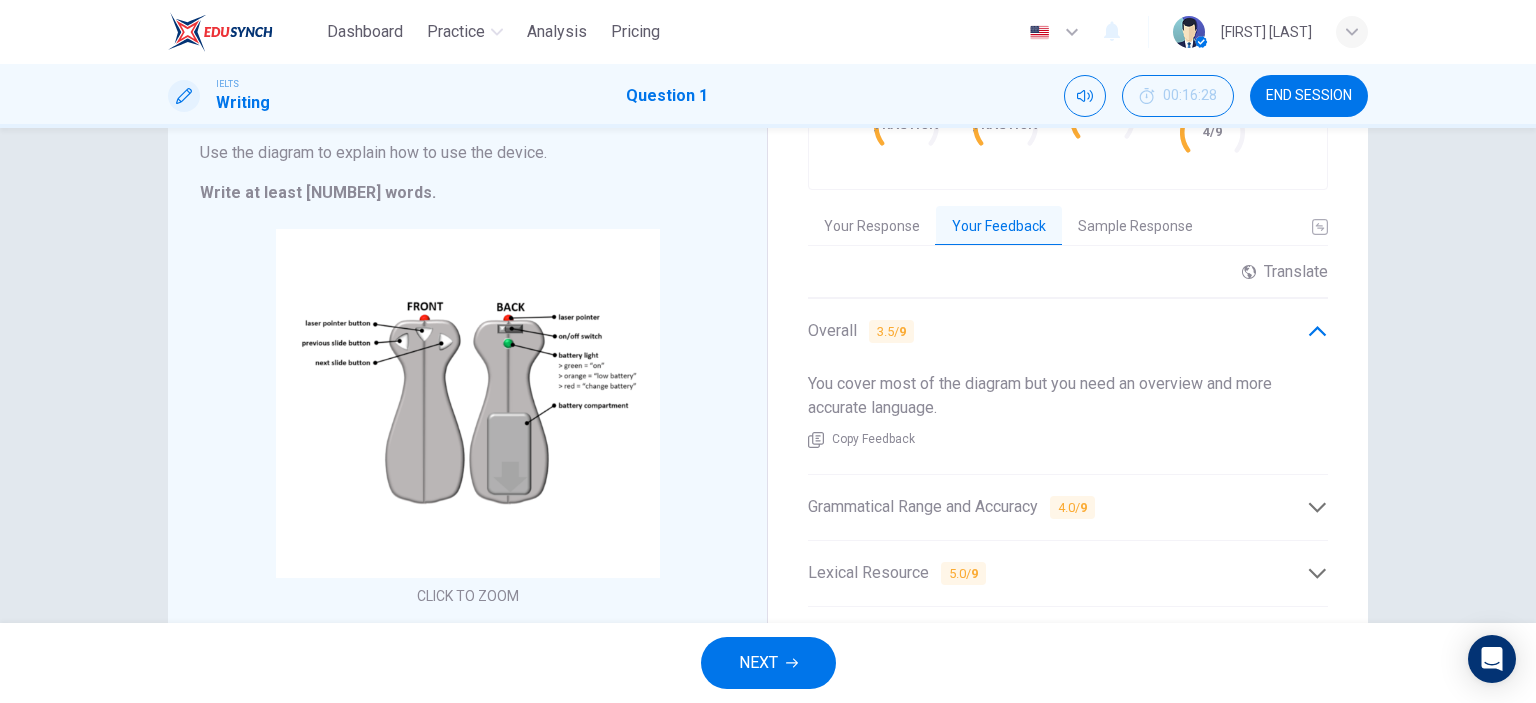 scroll, scrollTop: 260, scrollLeft: 0, axis: vertical 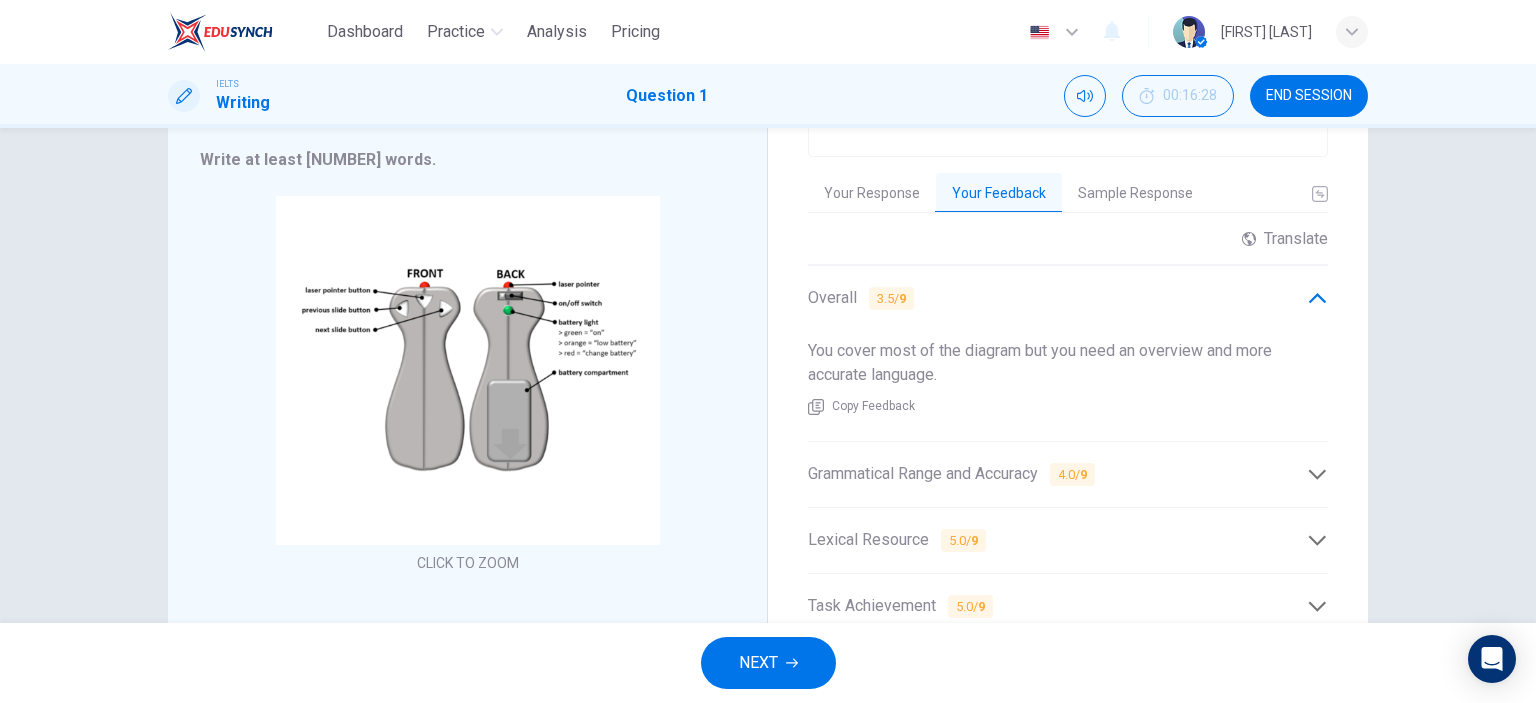 click on "Grammatical Range and Accuracy   4.0 / 9" at bounding box center (1068, 474) 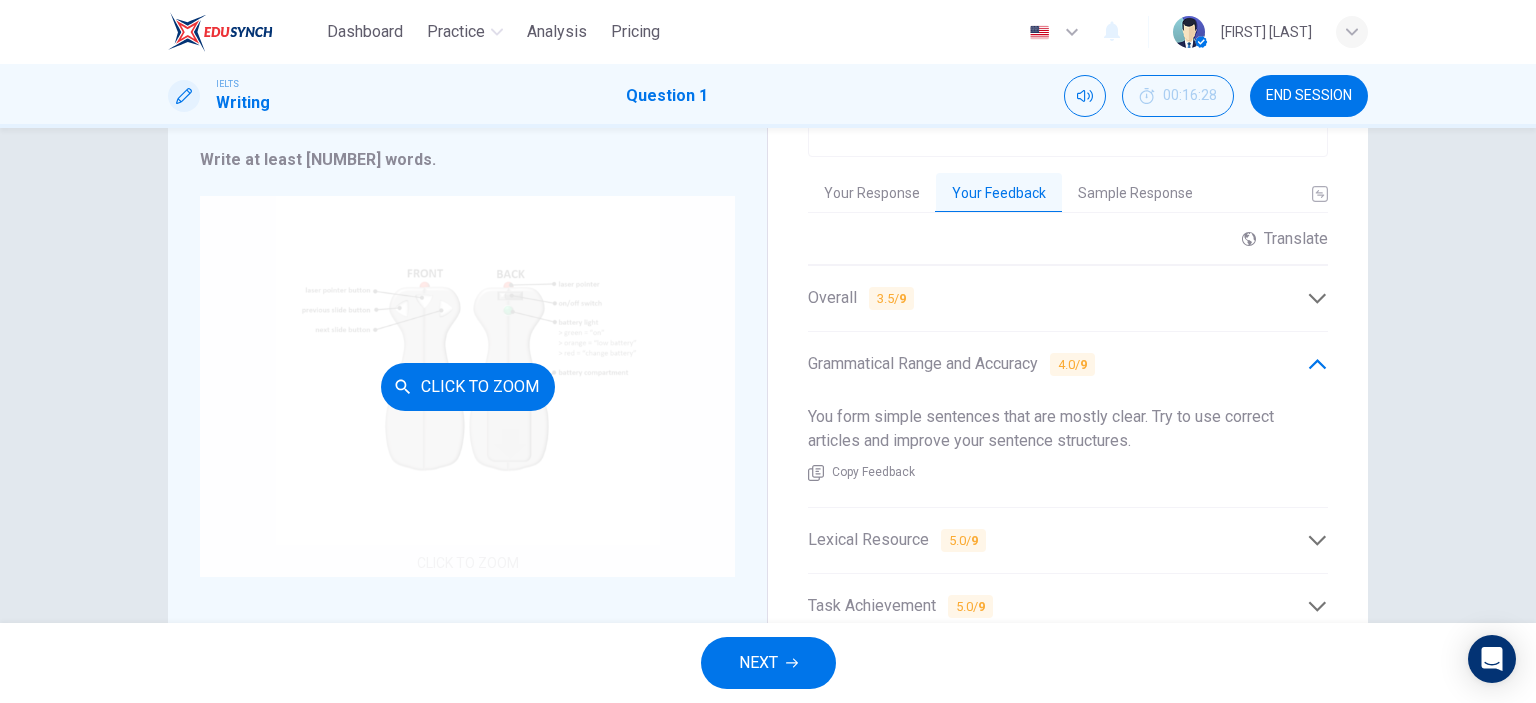 scroll, scrollTop: 360, scrollLeft: 0, axis: vertical 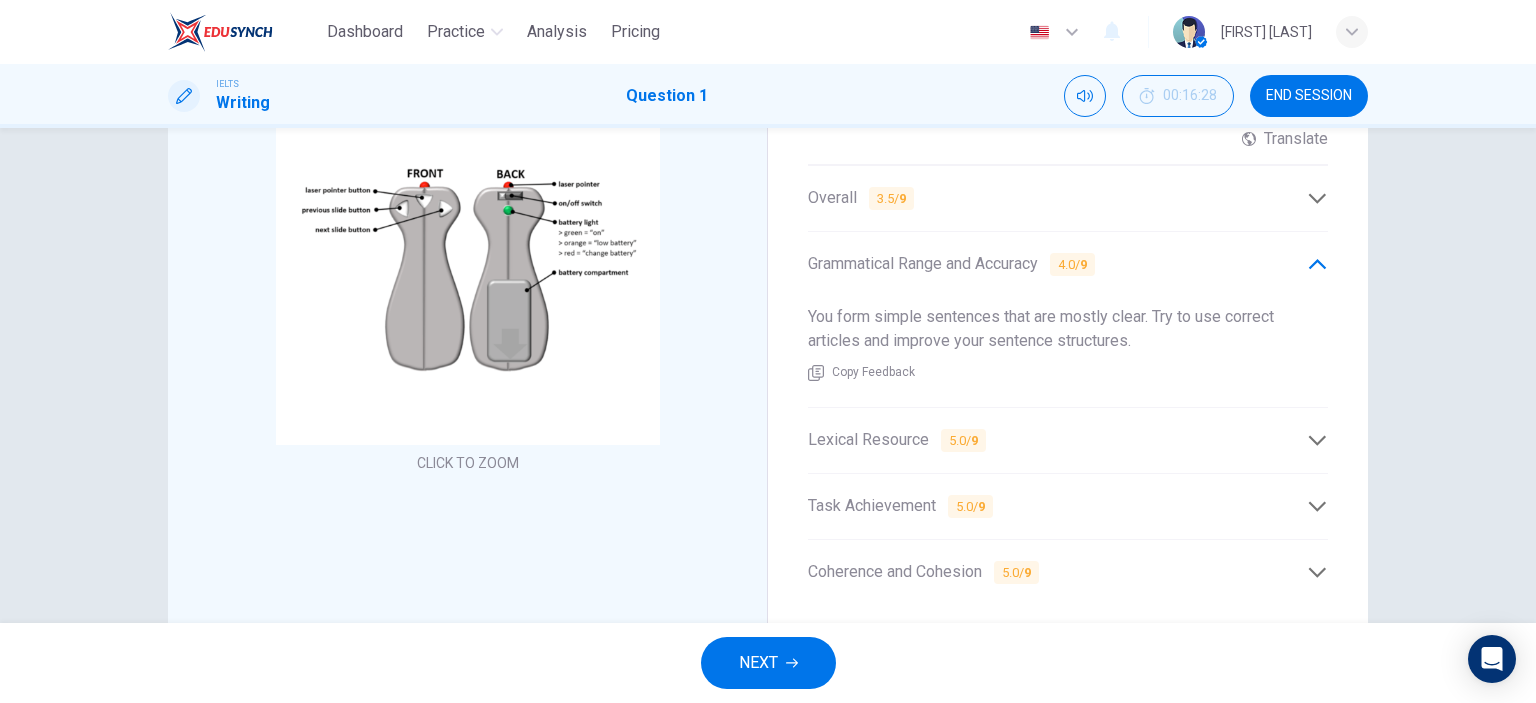 click on "Lexical Resource   5.0 / 9" at bounding box center [897, 440] 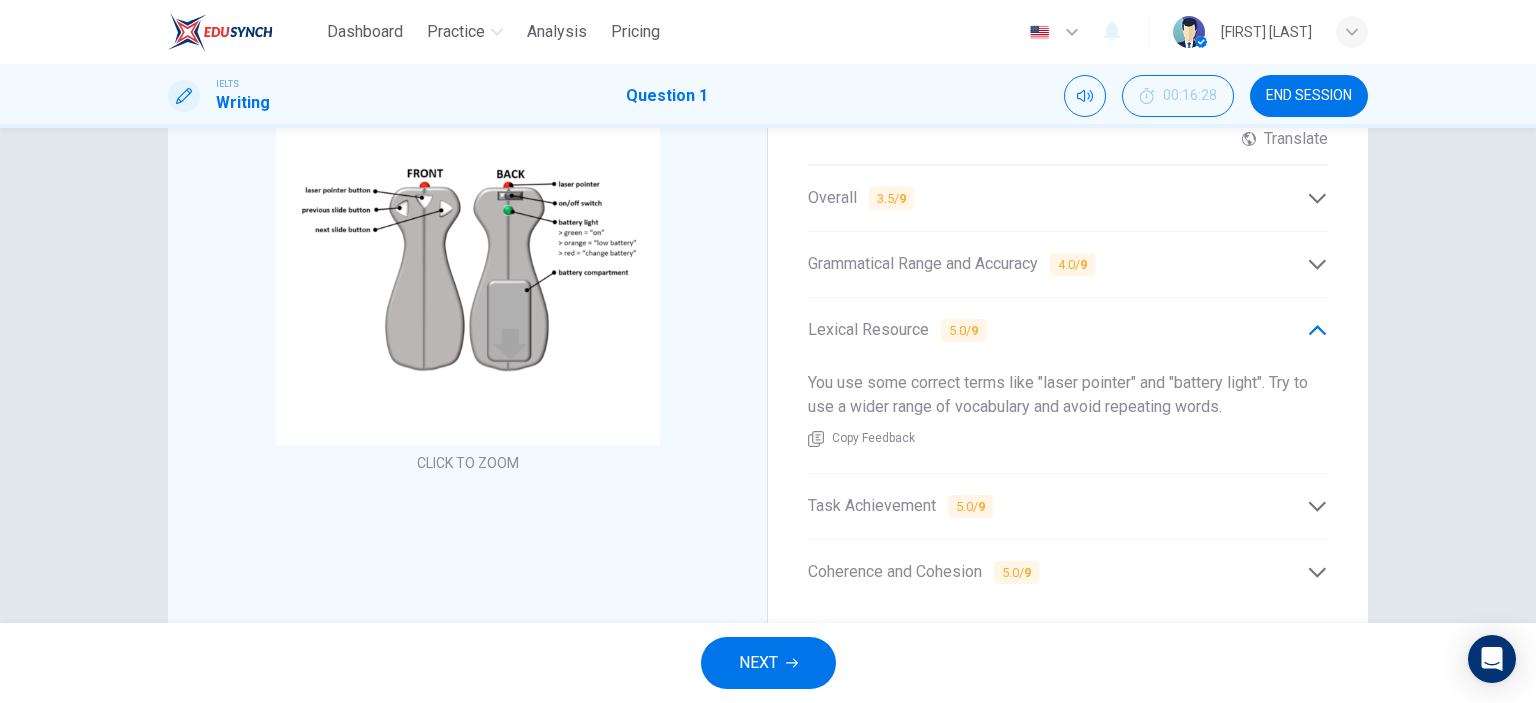 click on "5.0 / 9" at bounding box center [970, 506] 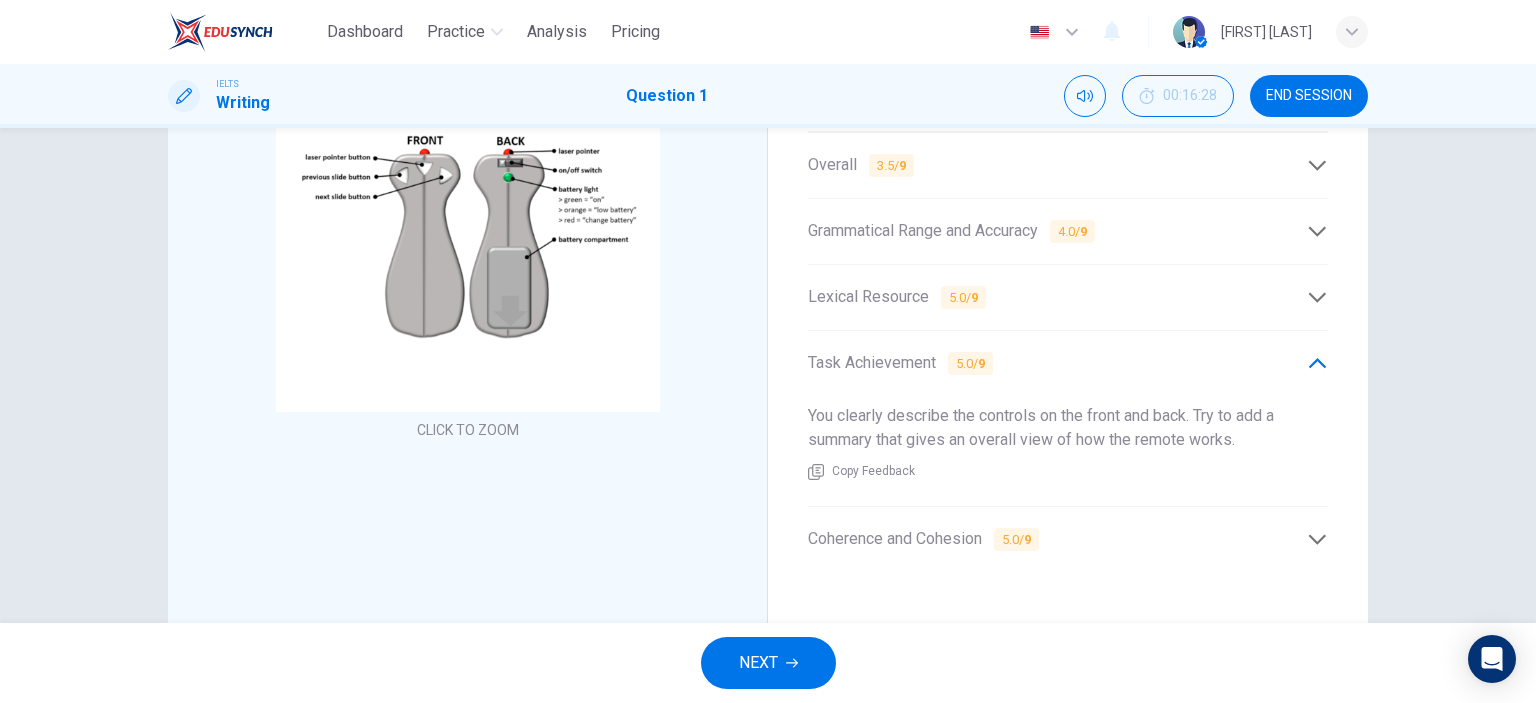 scroll, scrollTop: 452, scrollLeft: 0, axis: vertical 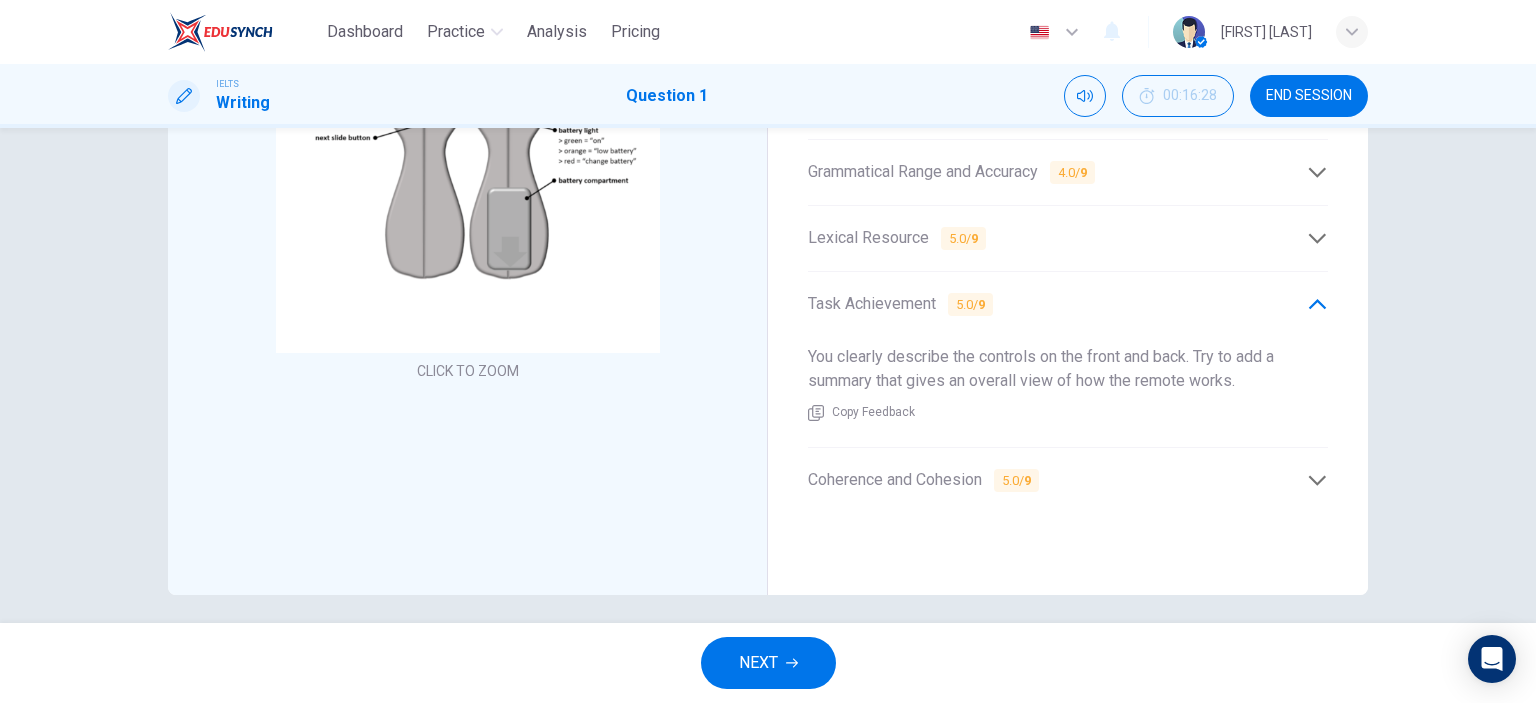 click on "Coherence and Cohesion   5.0 / 9" at bounding box center [1068, 480] 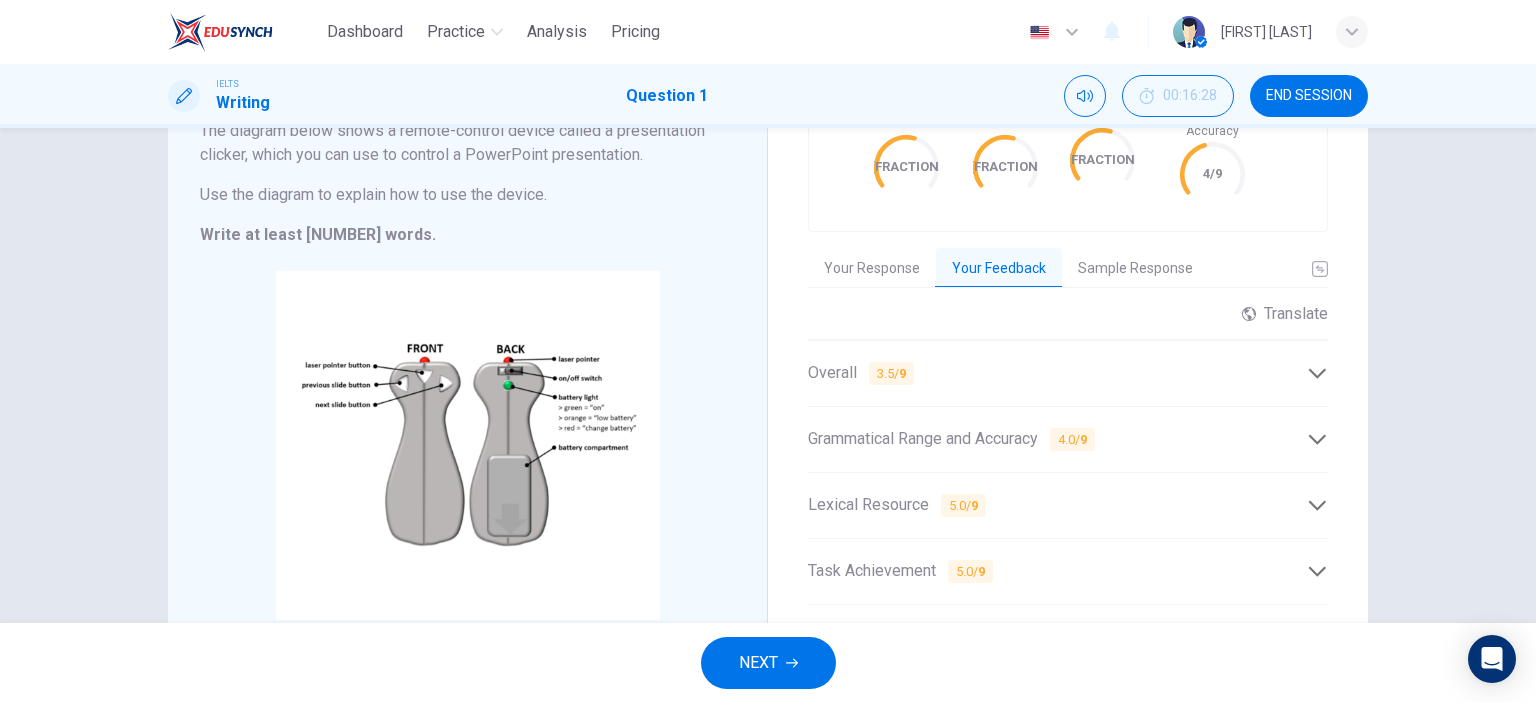 scroll, scrollTop: 152, scrollLeft: 0, axis: vertical 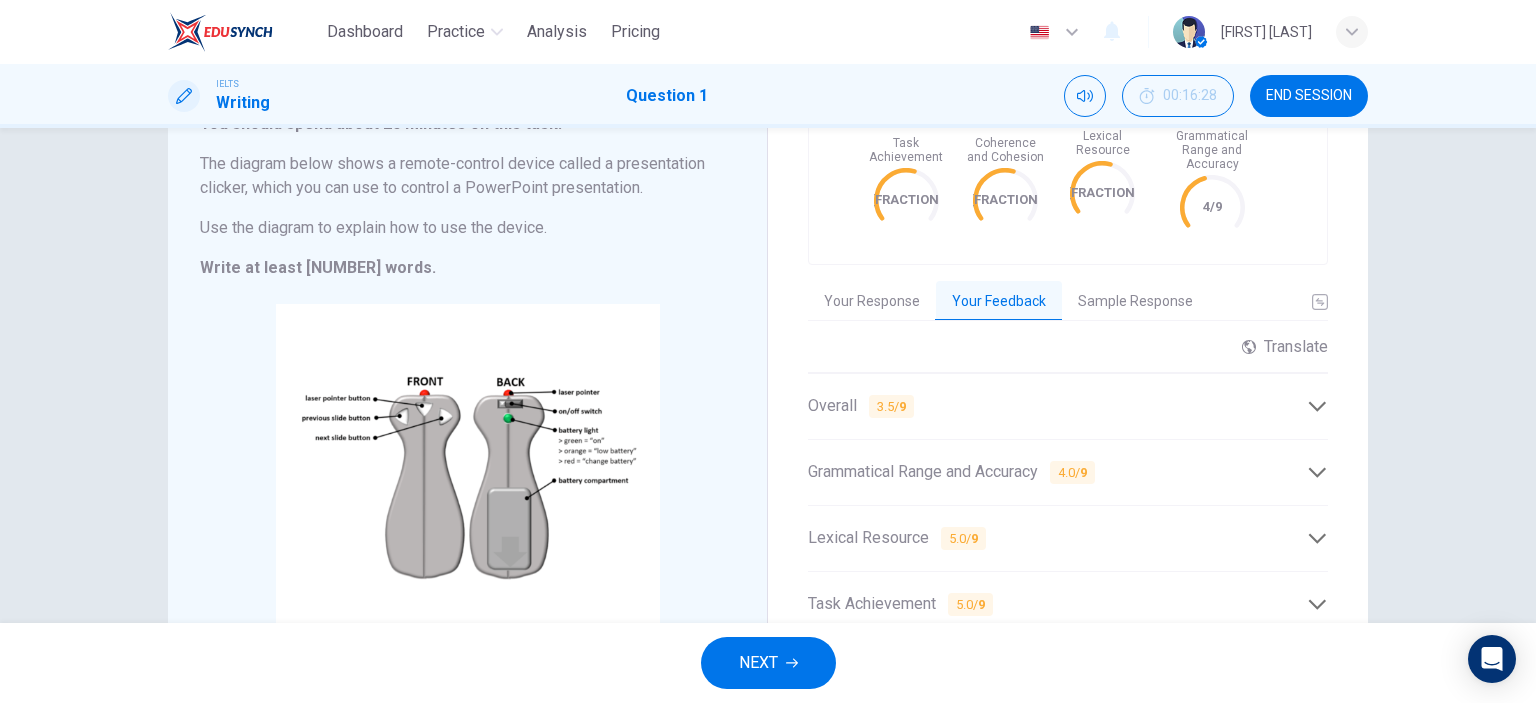 click on "END SESSION" at bounding box center (1309, 96) 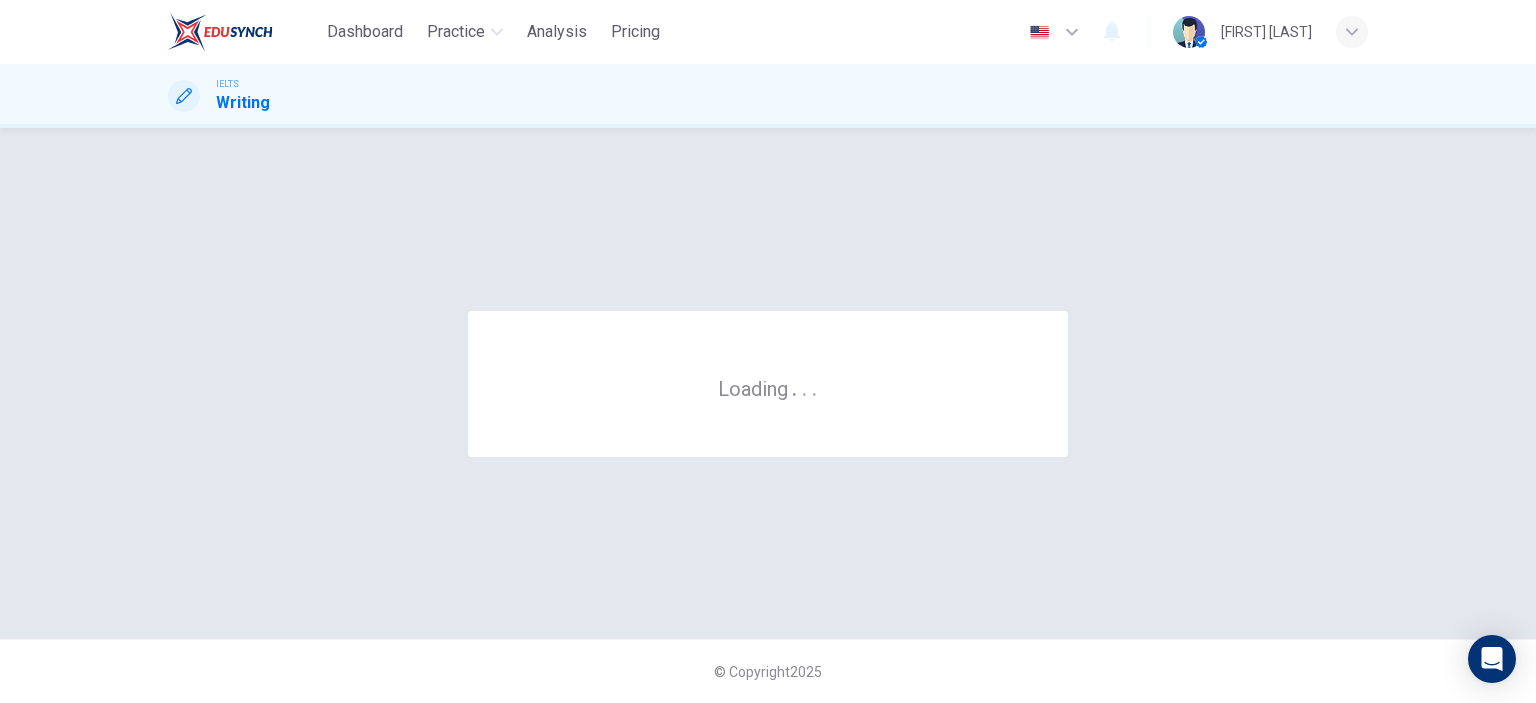 scroll, scrollTop: 0, scrollLeft: 0, axis: both 